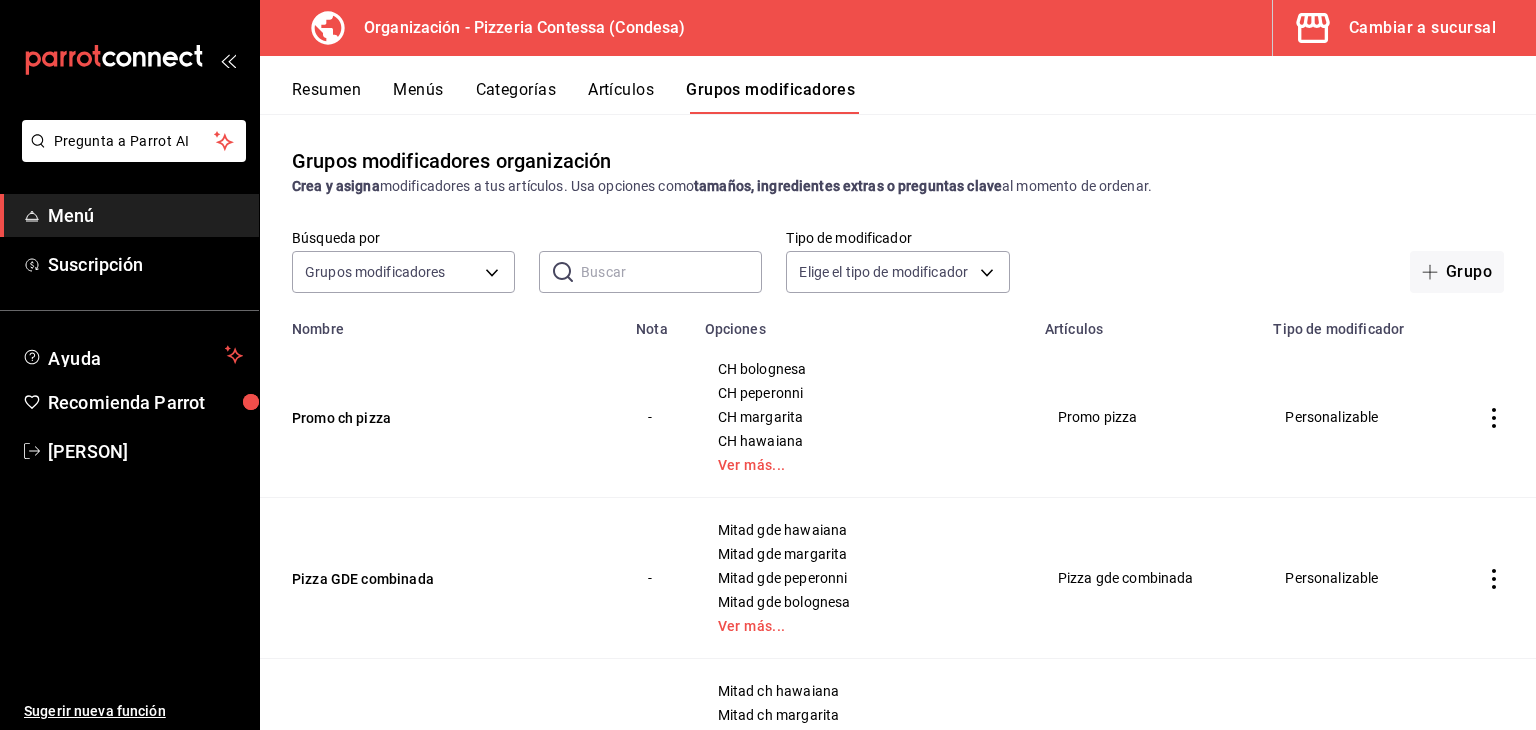 scroll, scrollTop: 0, scrollLeft: 0, axis: both 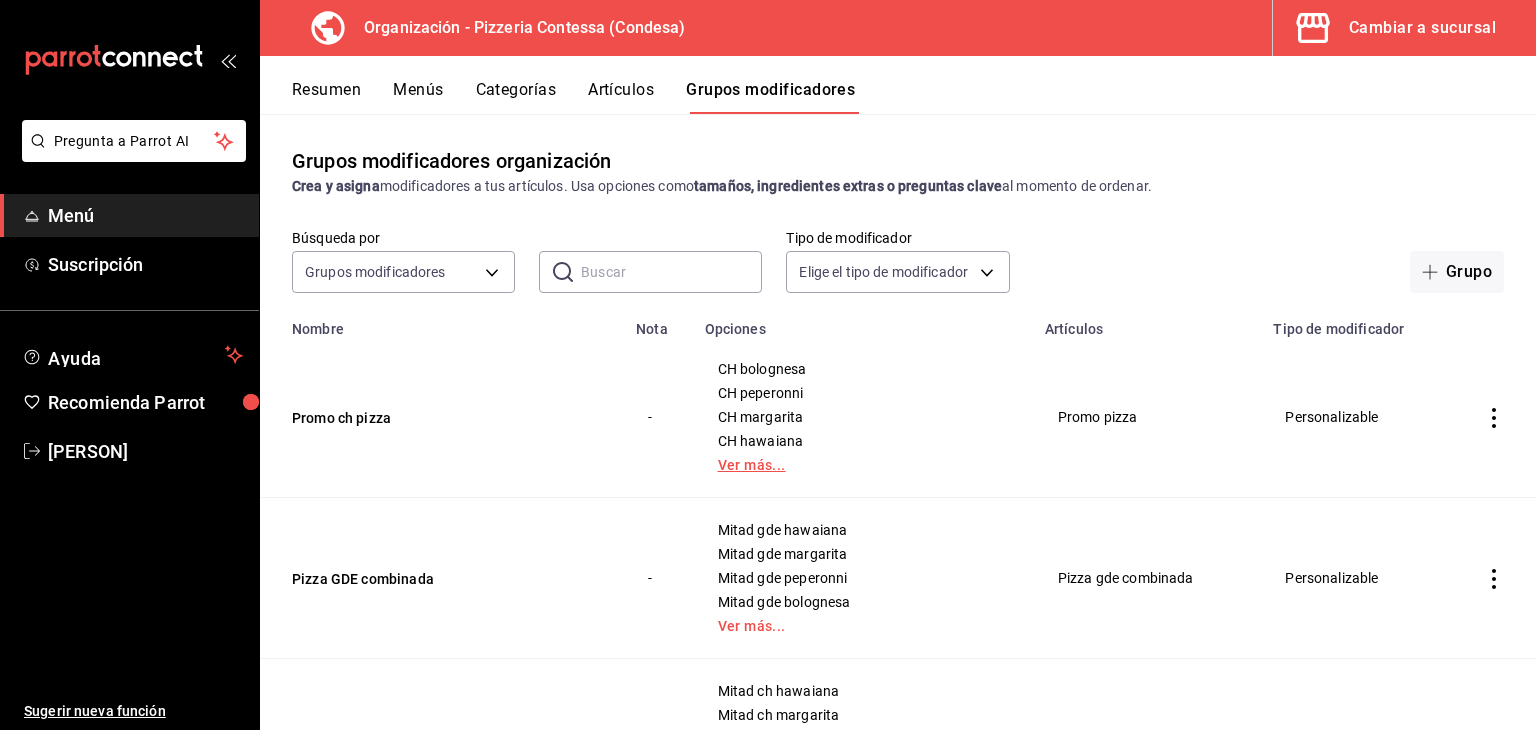 click on "Ver más..." at bounding box center [863, 465] 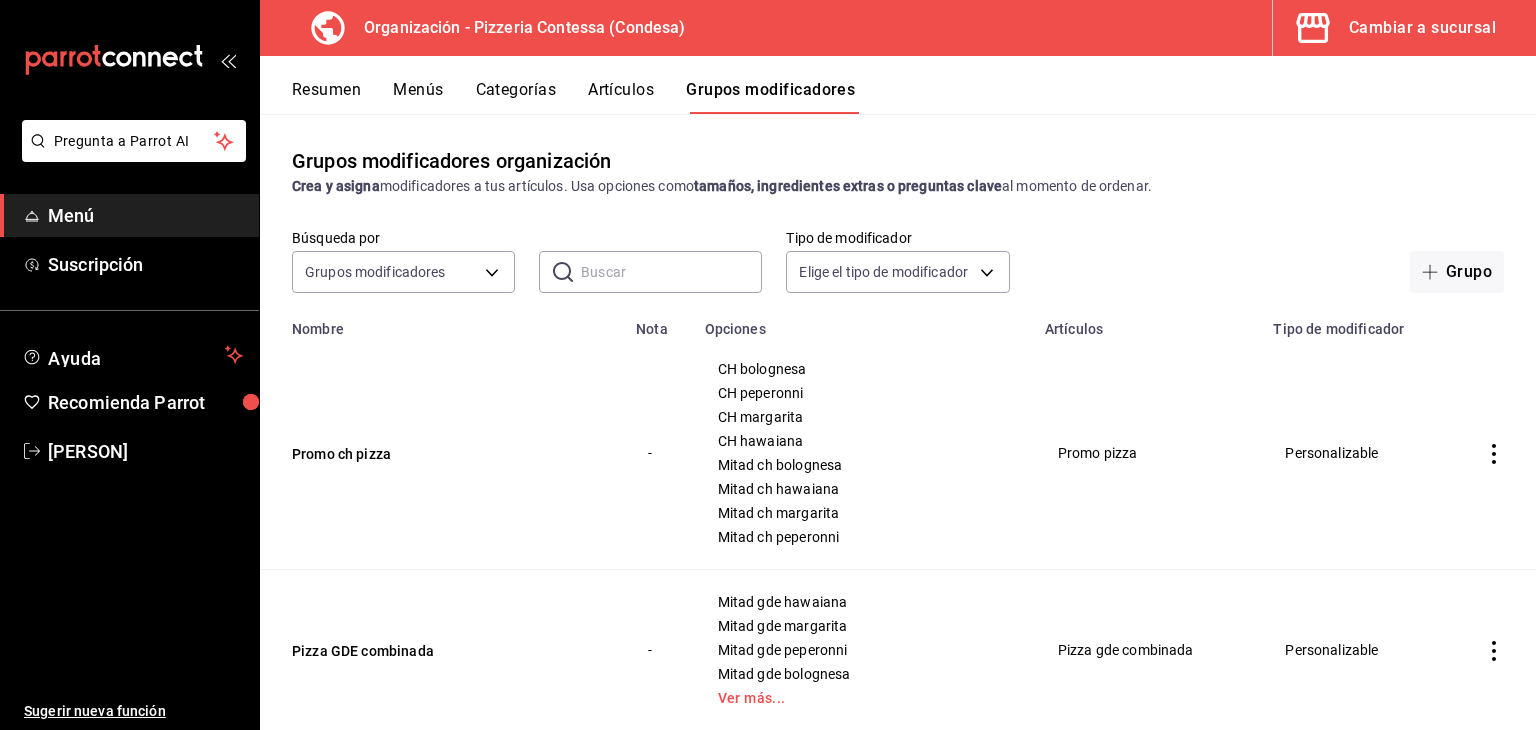 click on "Cambiar a sucursal" at bounding box center (1422, 28) 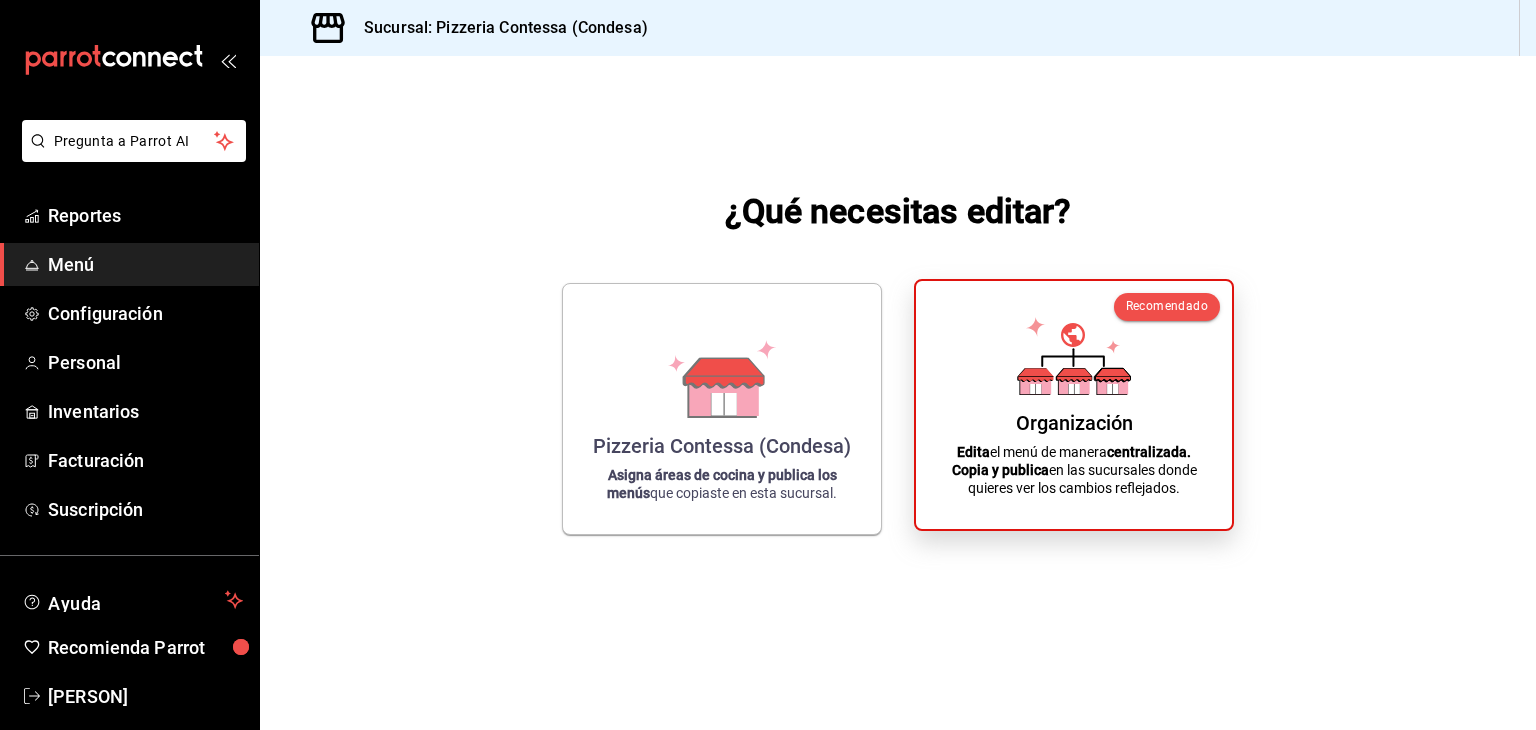 click on "Organización" at bounding box center (1074, 423) 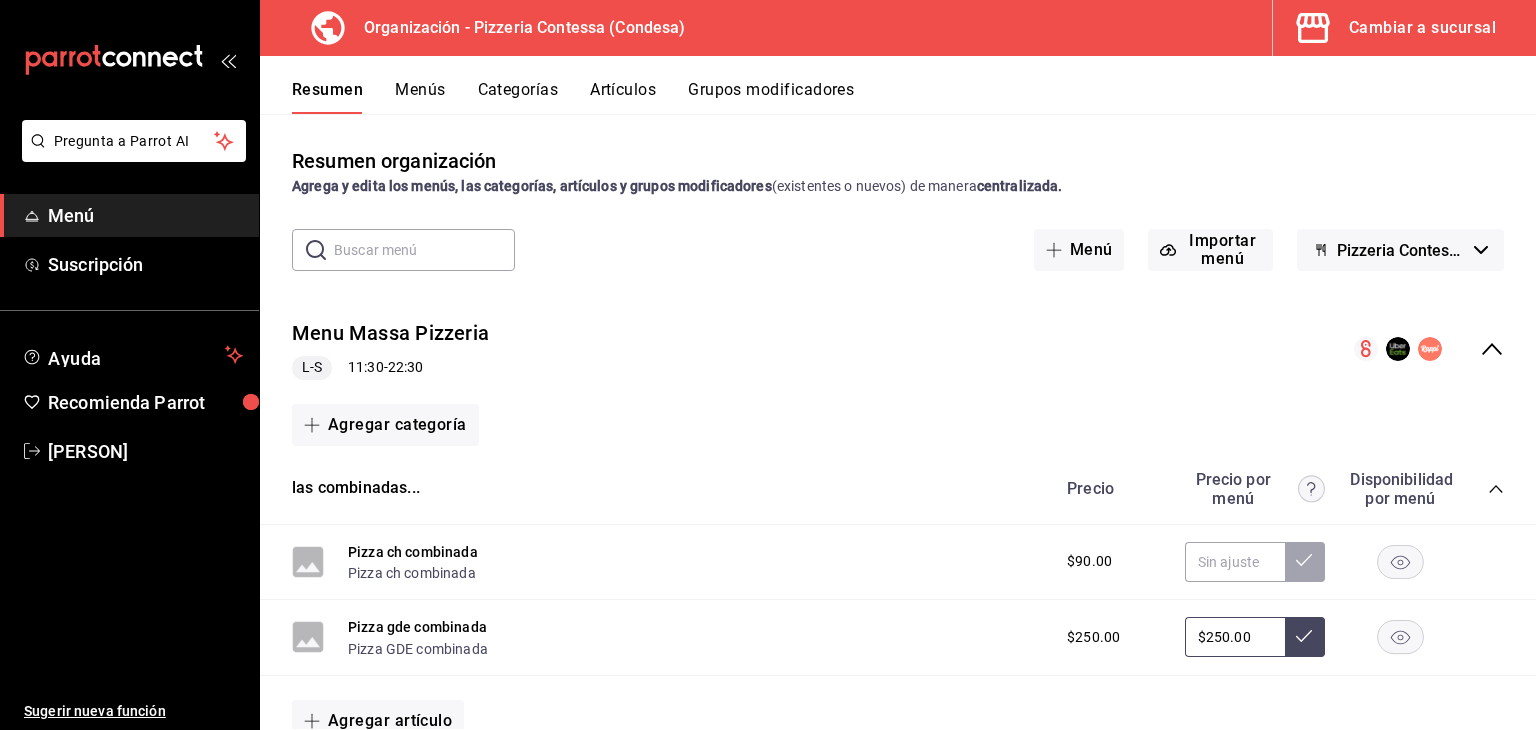 click on "Cambiar a sucursal" at bounding box center [1422, 28] 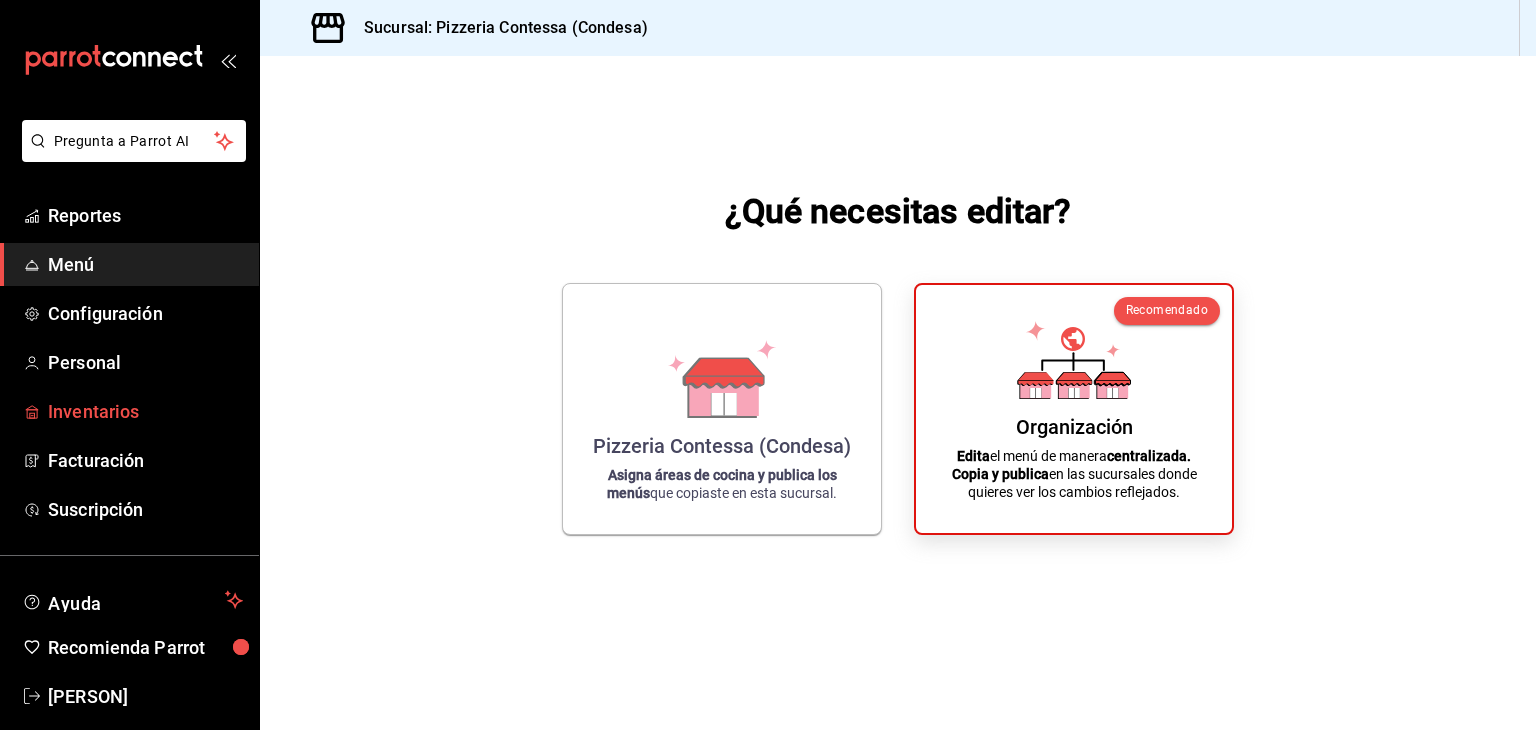 click on "Inventarios" at bounding box center [129, 411] 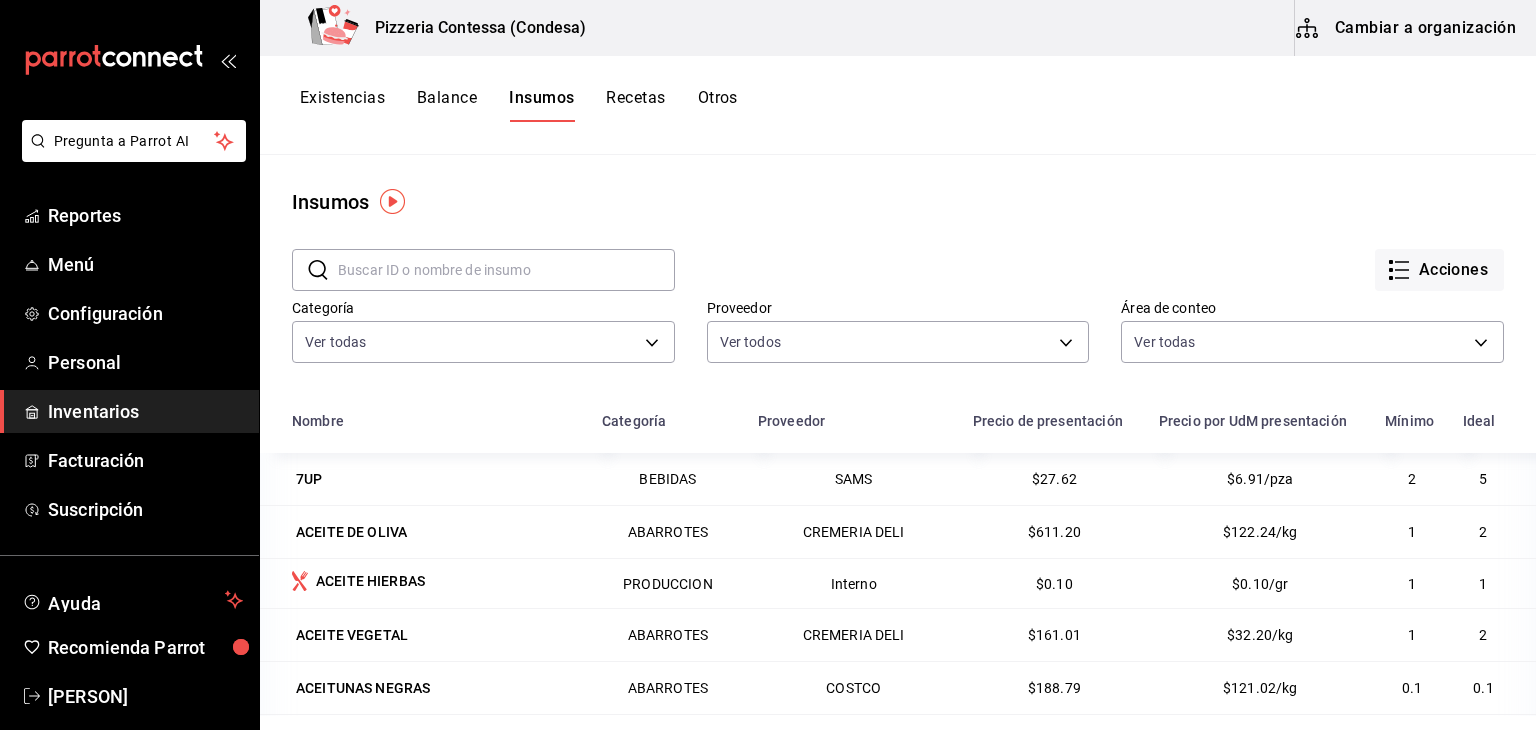click on "Recetas" at bounding box center (635, 105) 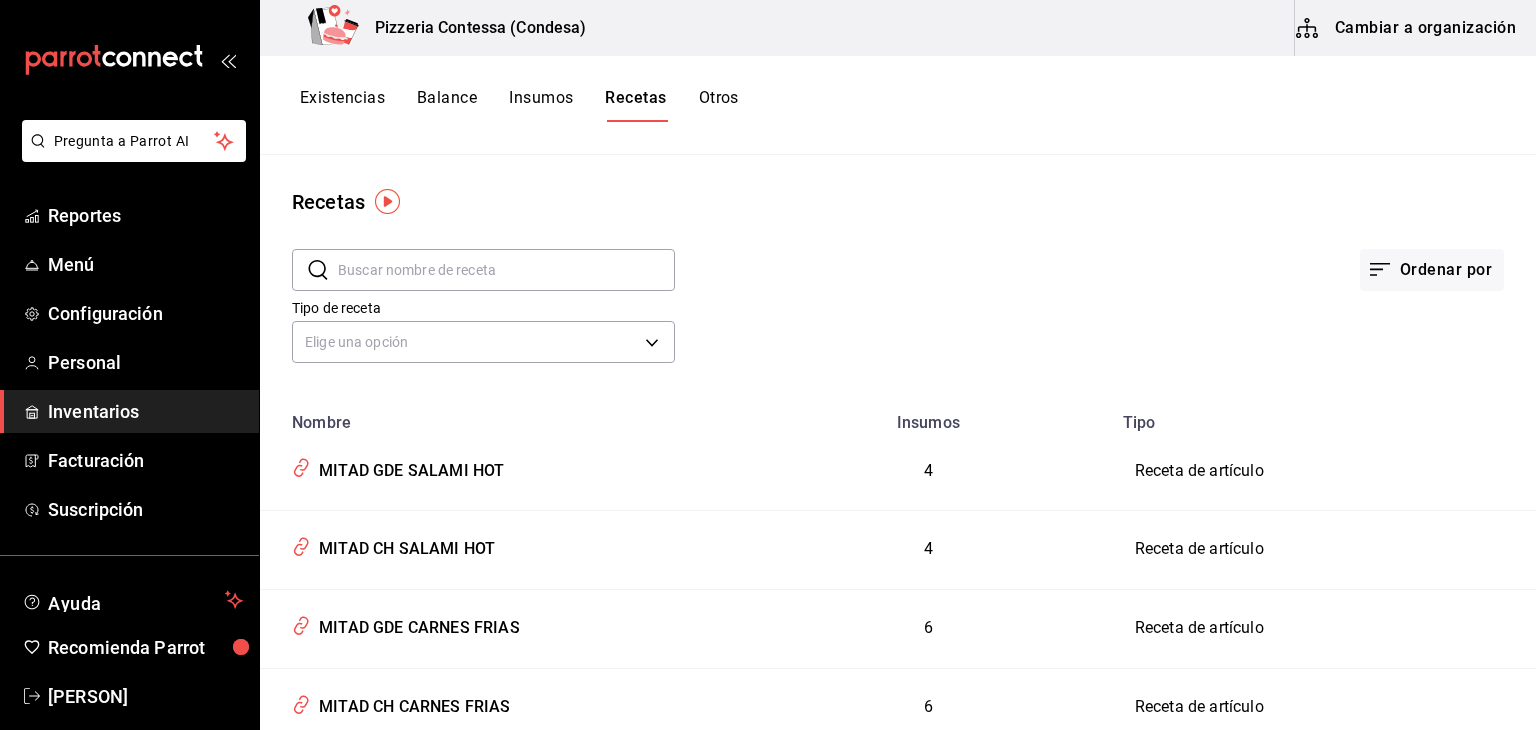 click on "Cambiar a organización" at bounding box center [1407, 28] 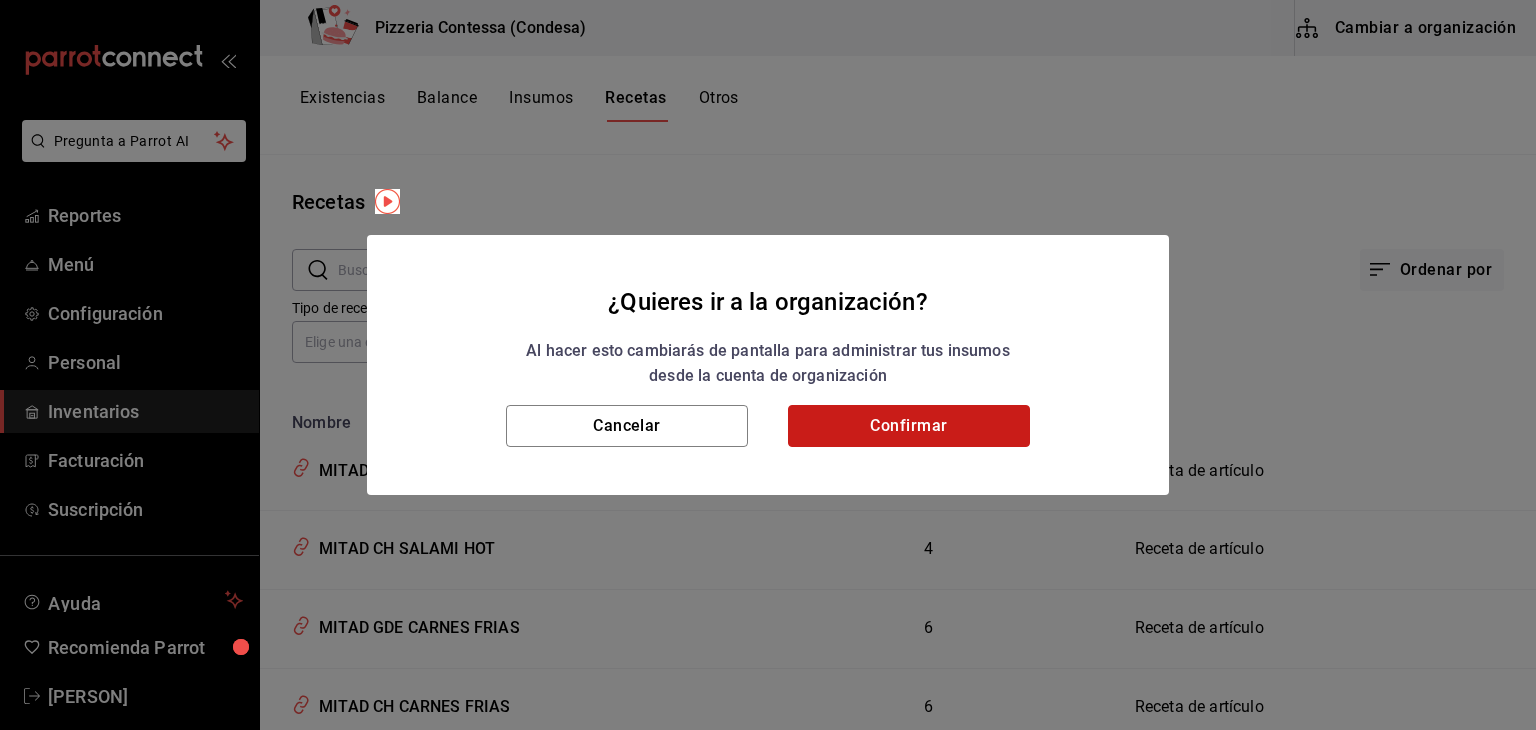 click on "Confirmar" at bounding box center [909, 426] 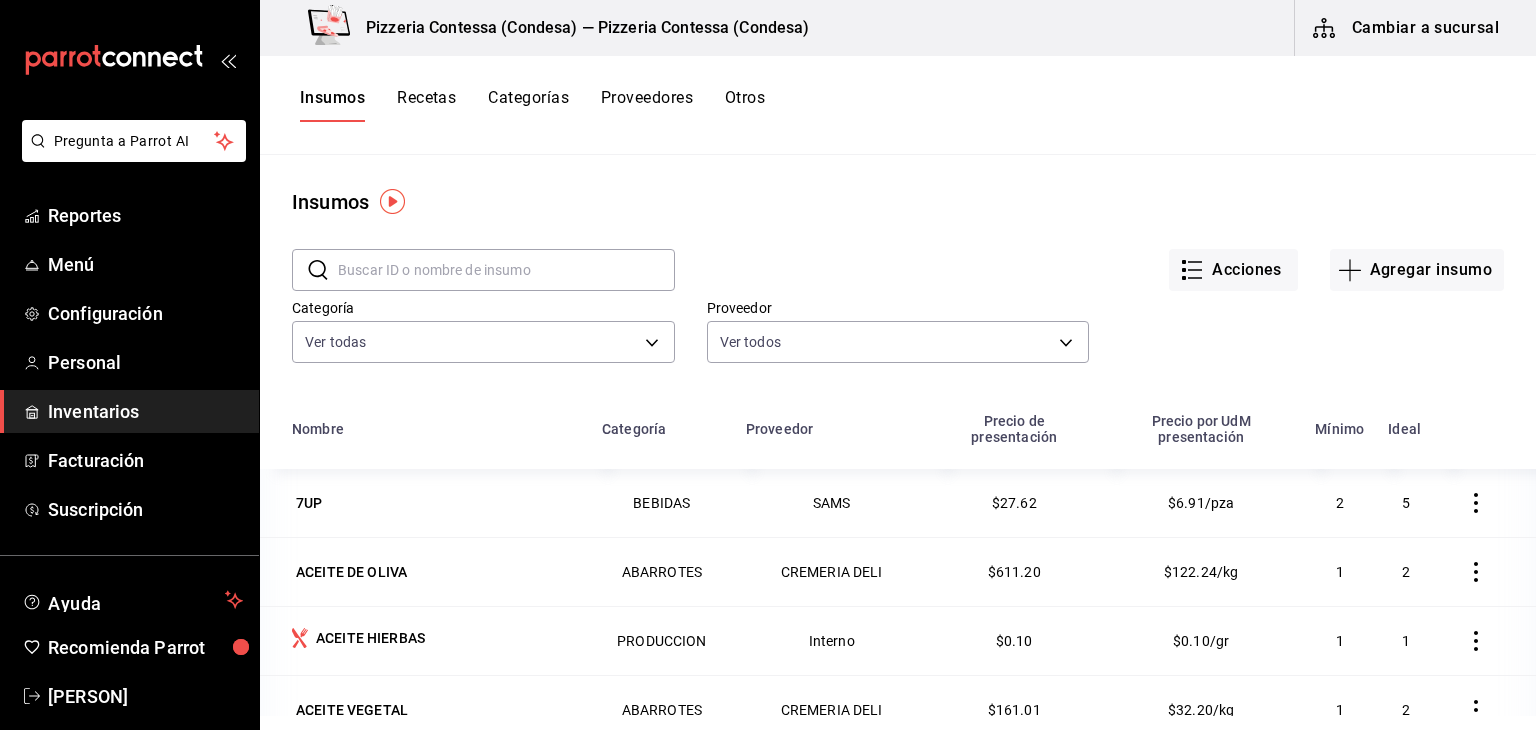 click on "Recetas" at bounding box center (426, 105) 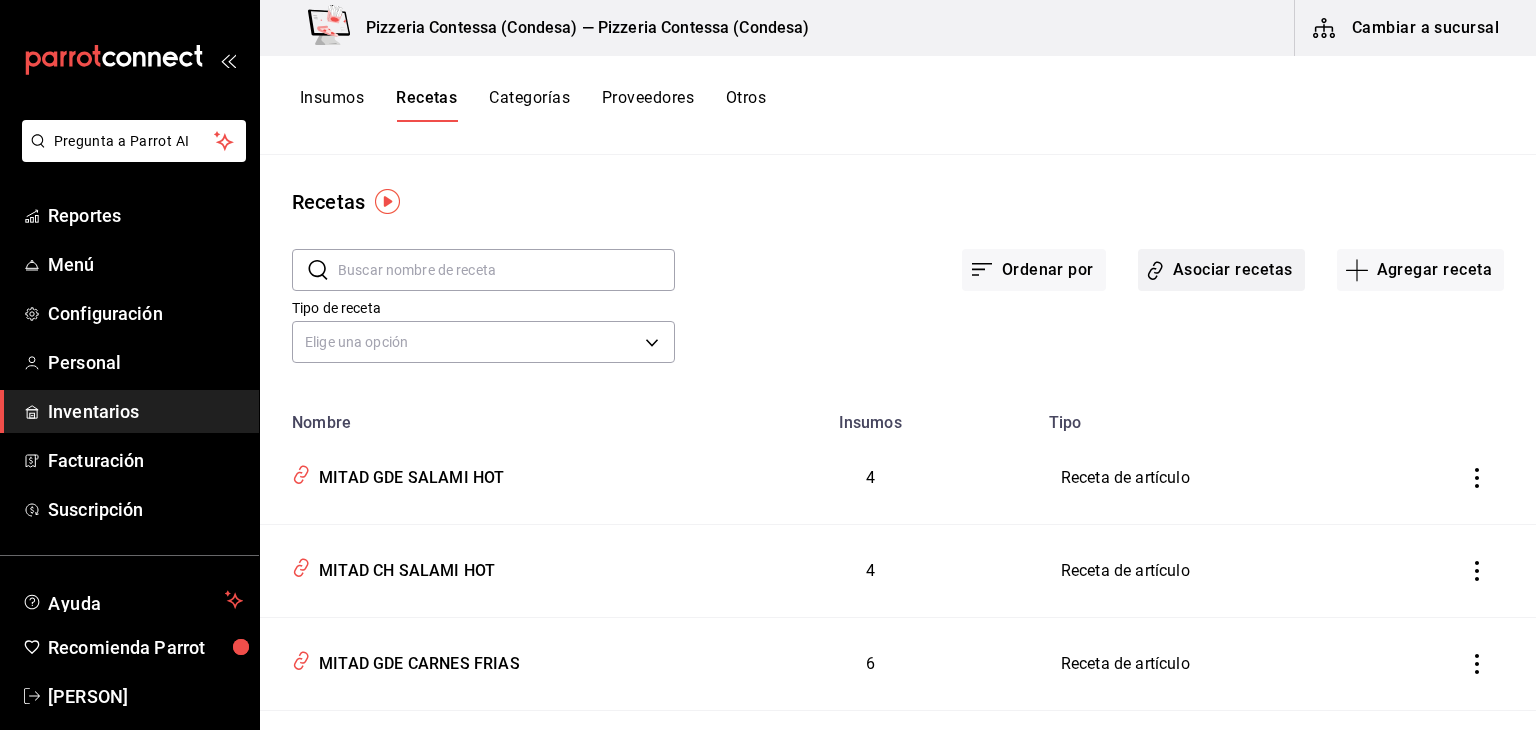 click on "Asociar recetas" at bounding box center [1221, 270] 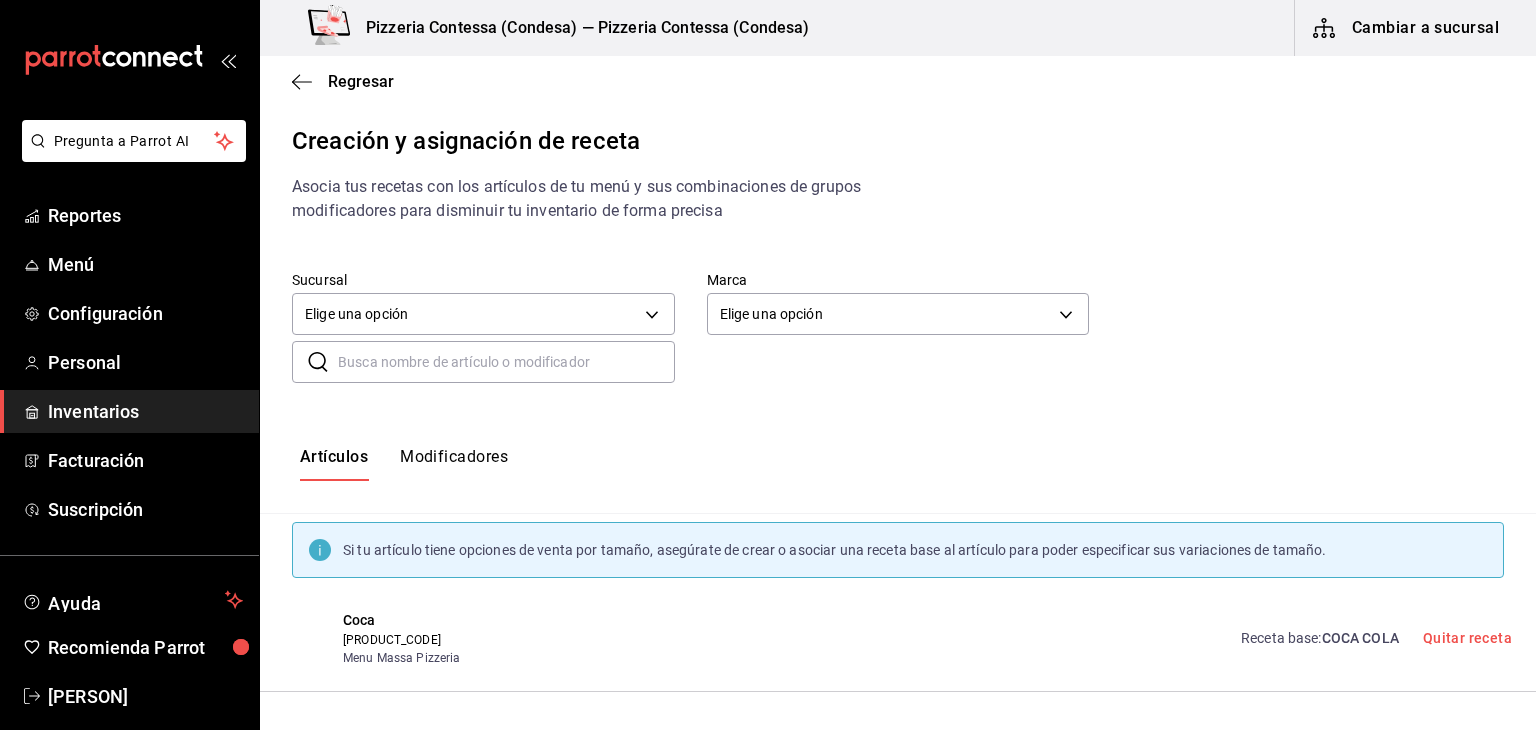 click on "Modificadores" at bounding box center (454, 464) 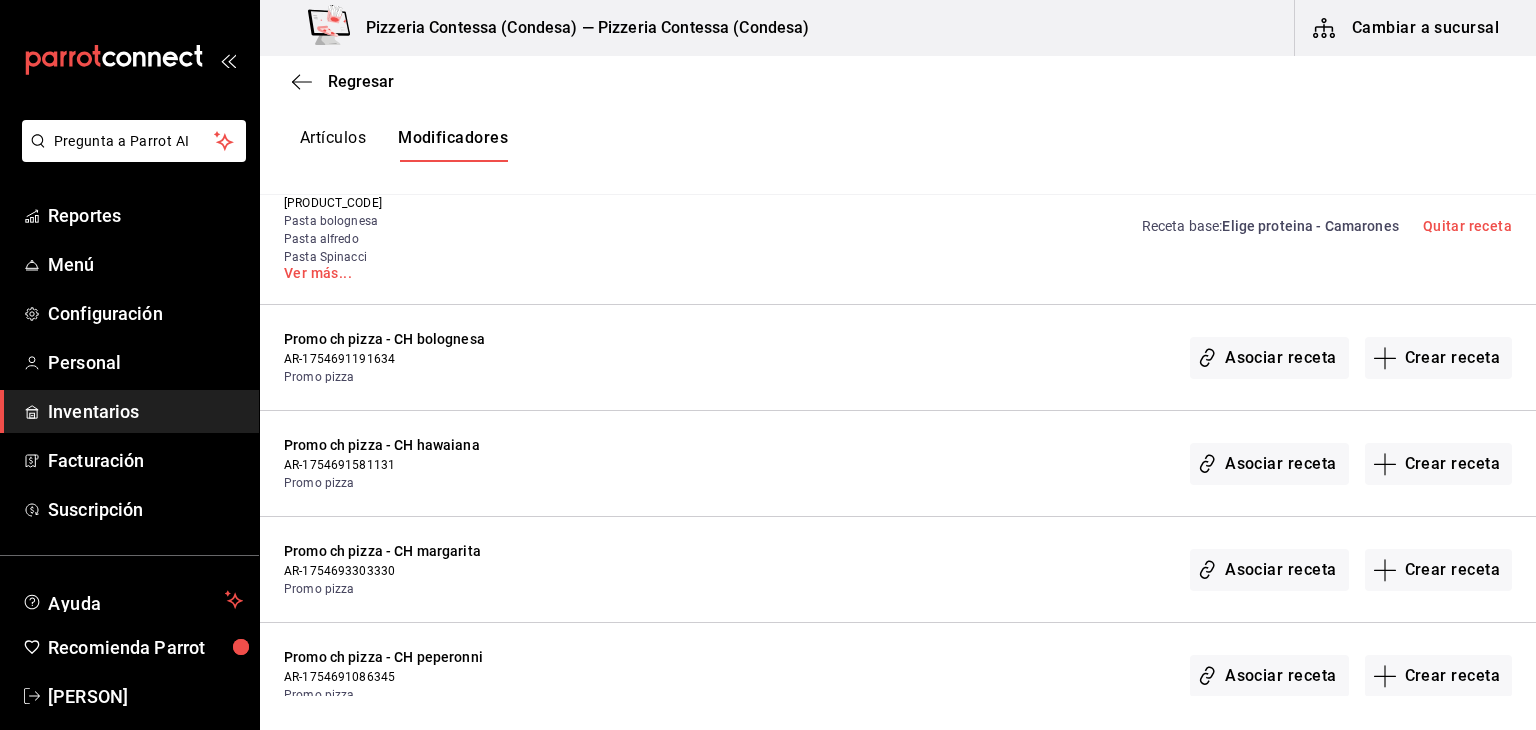 scroll, scrollTop: 472, scrollLeft: 0, axis: vertical 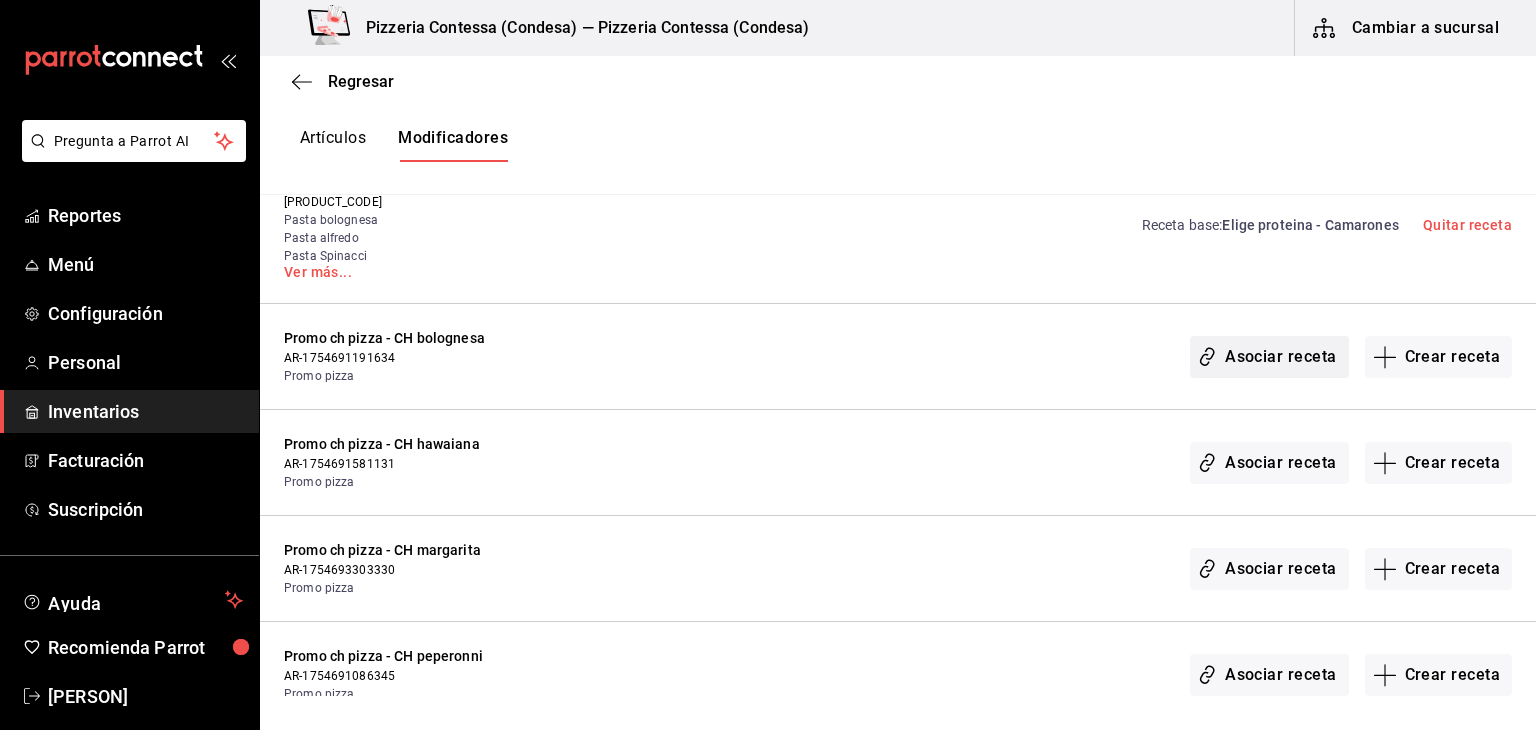 click on "Asociar receta" at bounding box center [1269, 357] 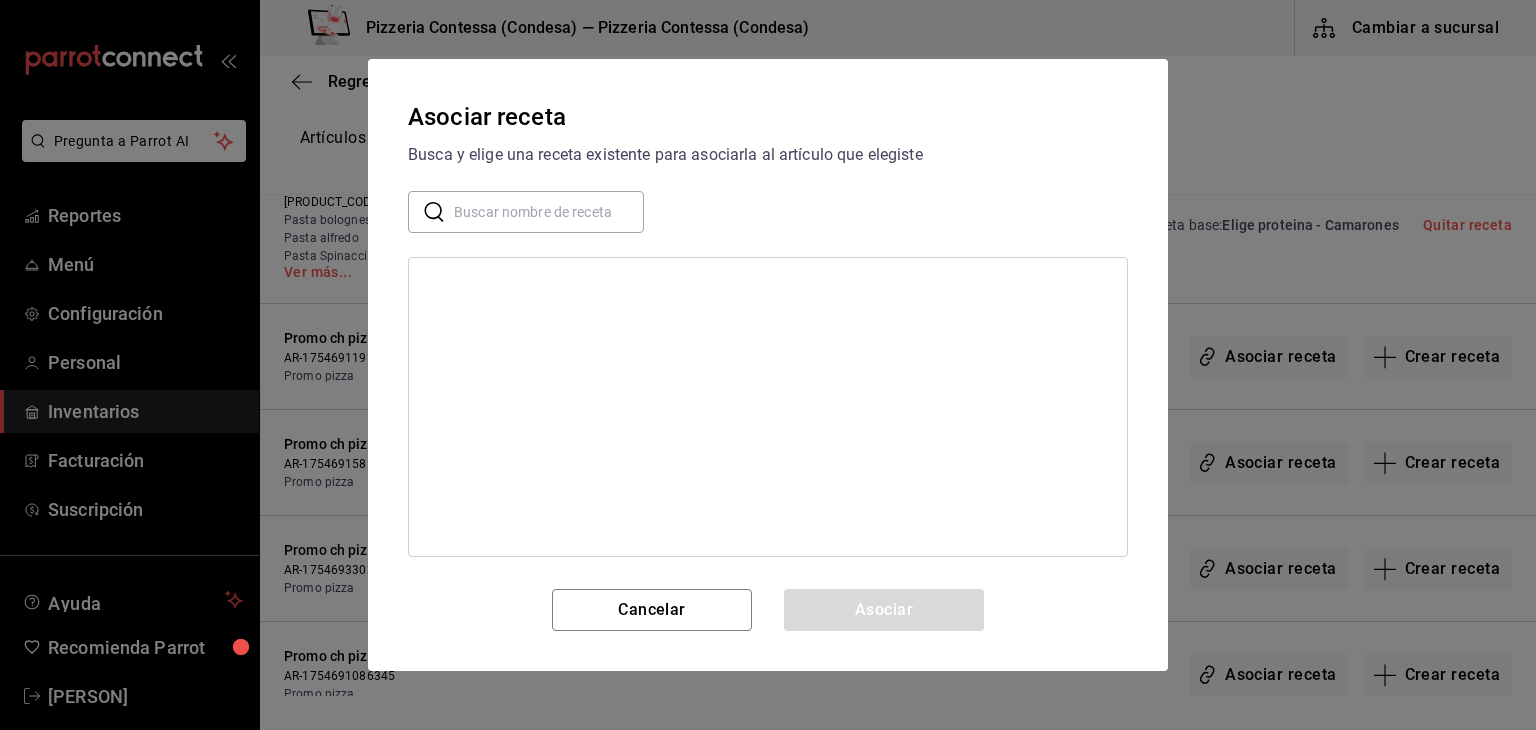 click at bounding box center [549, 212] 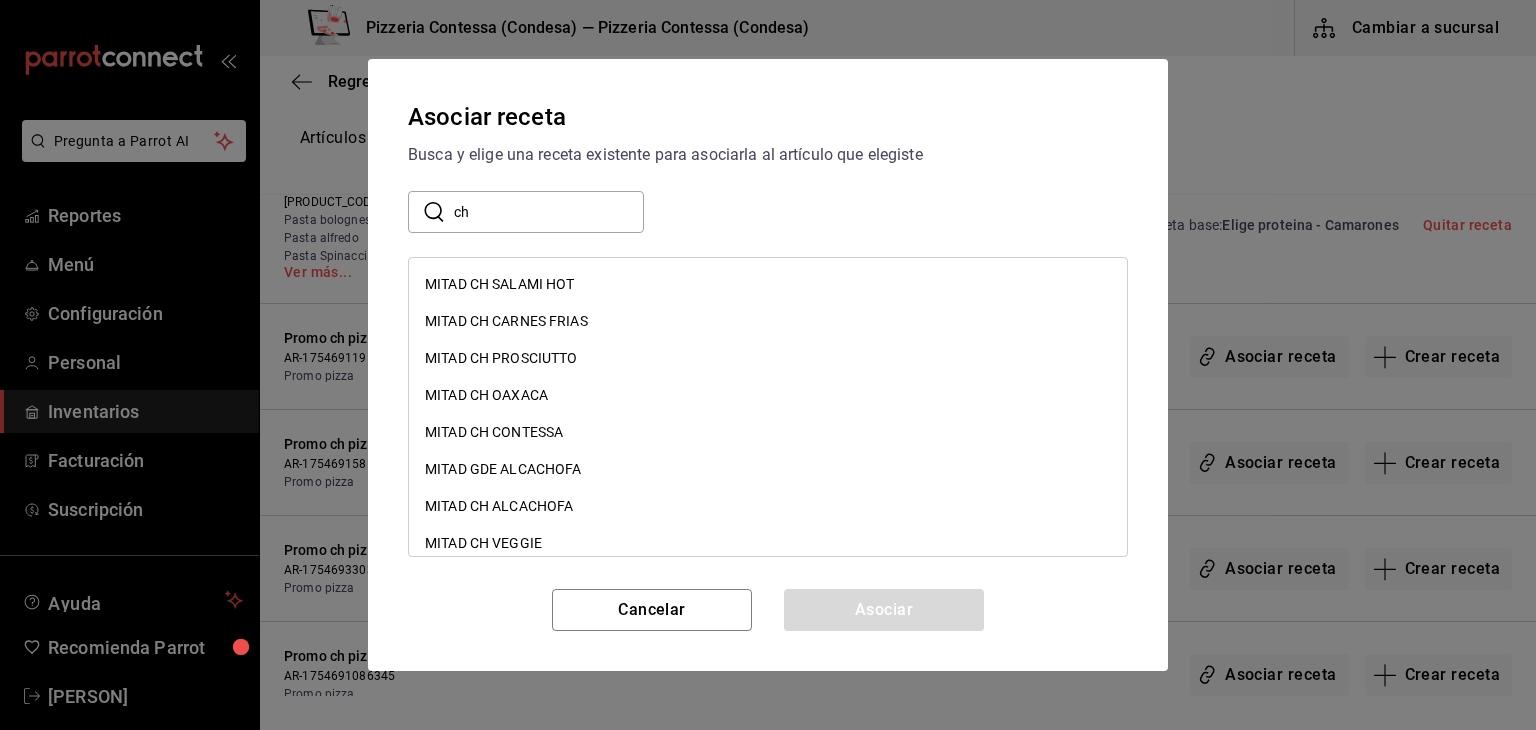 type on "c" 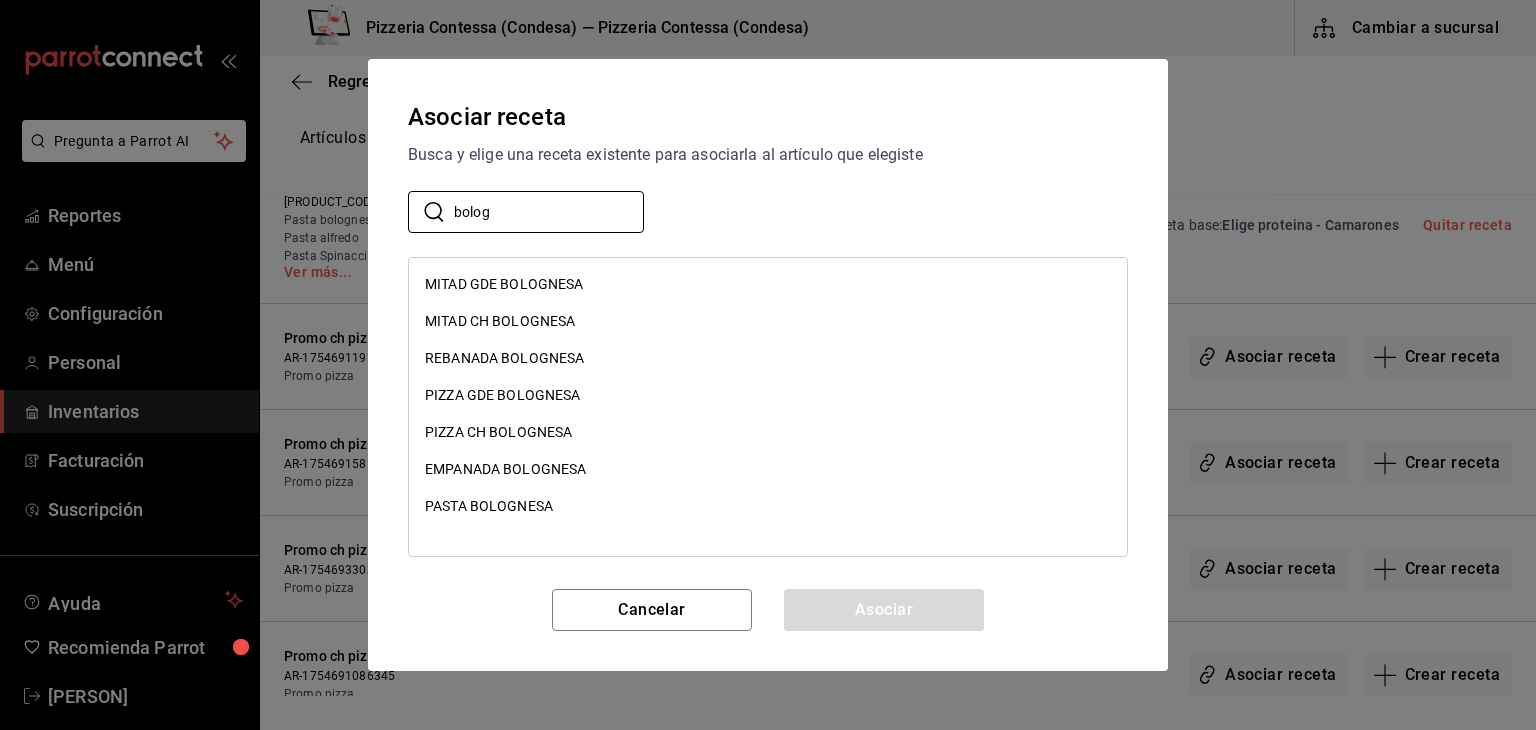 type on "bolog" 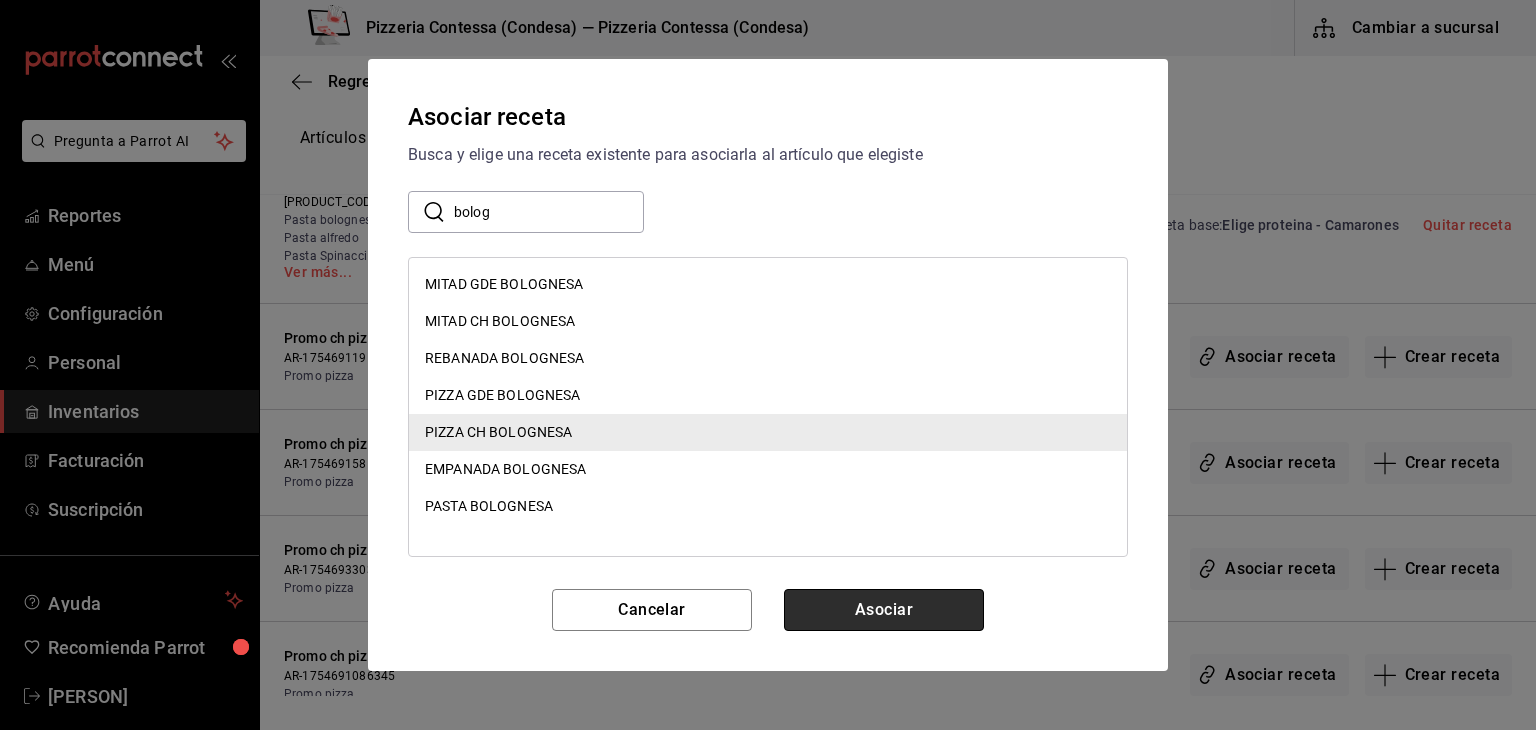click on "Asociar" at bounding box center (884, 610) 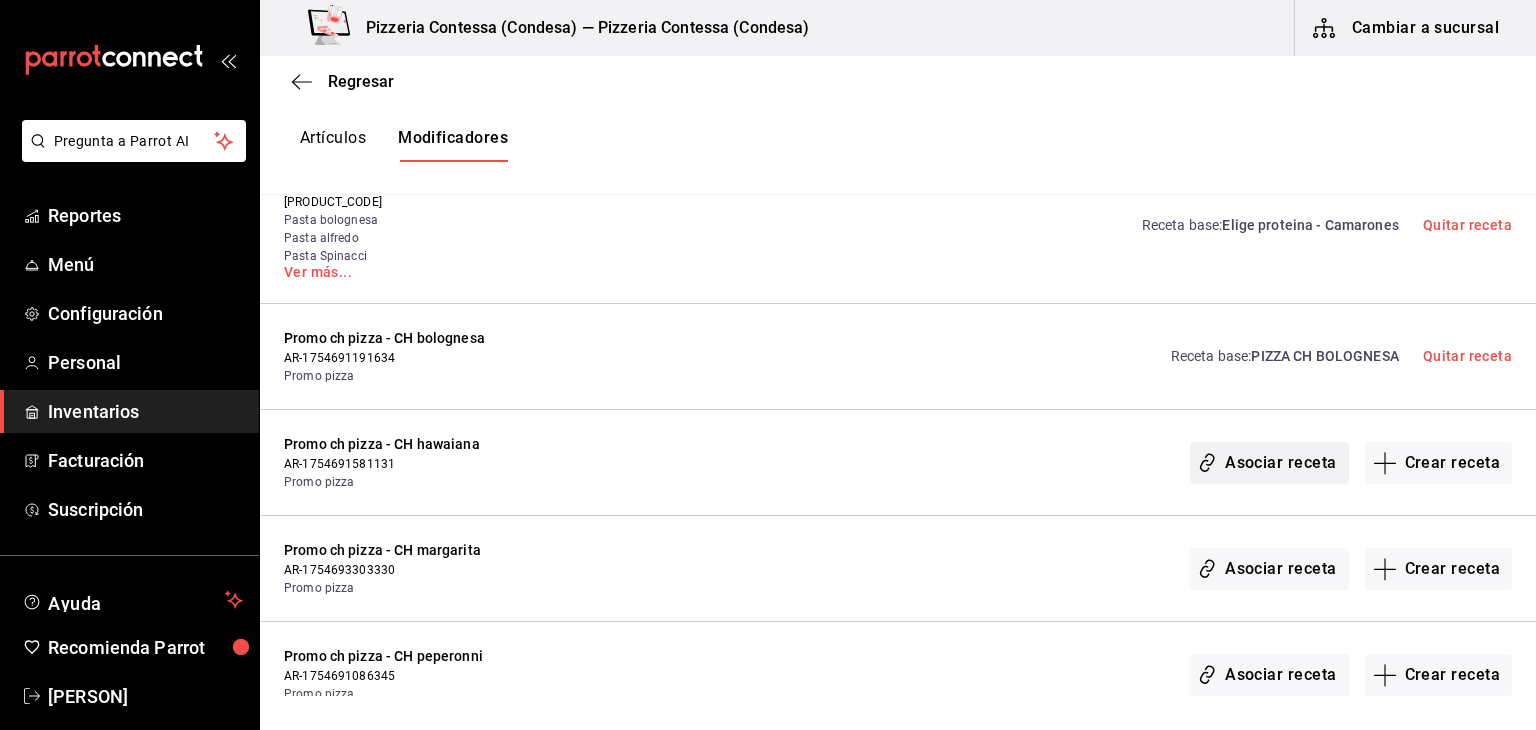click on "Asociar receta" at bounding box center (1269, 463) 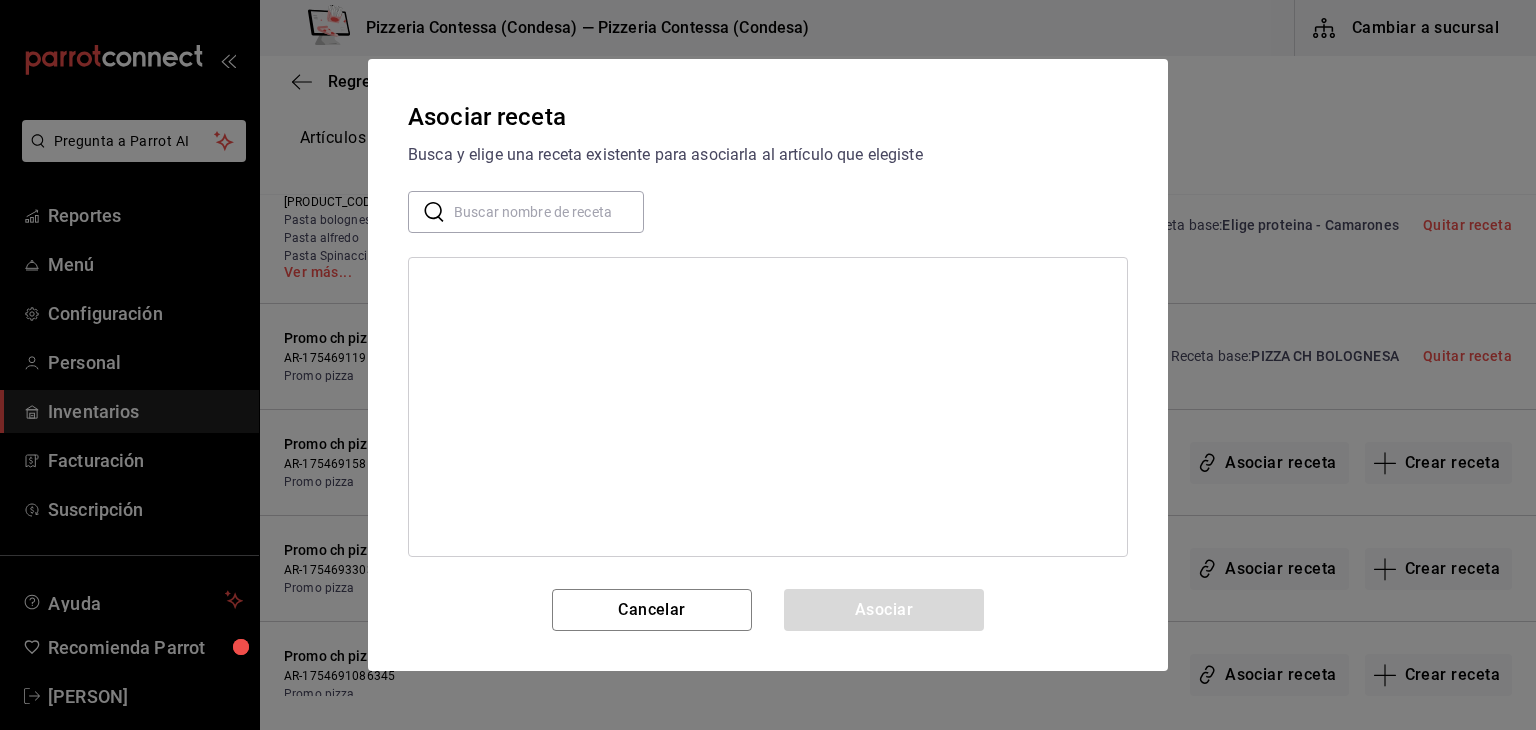 click at bounding box center (549, 212) 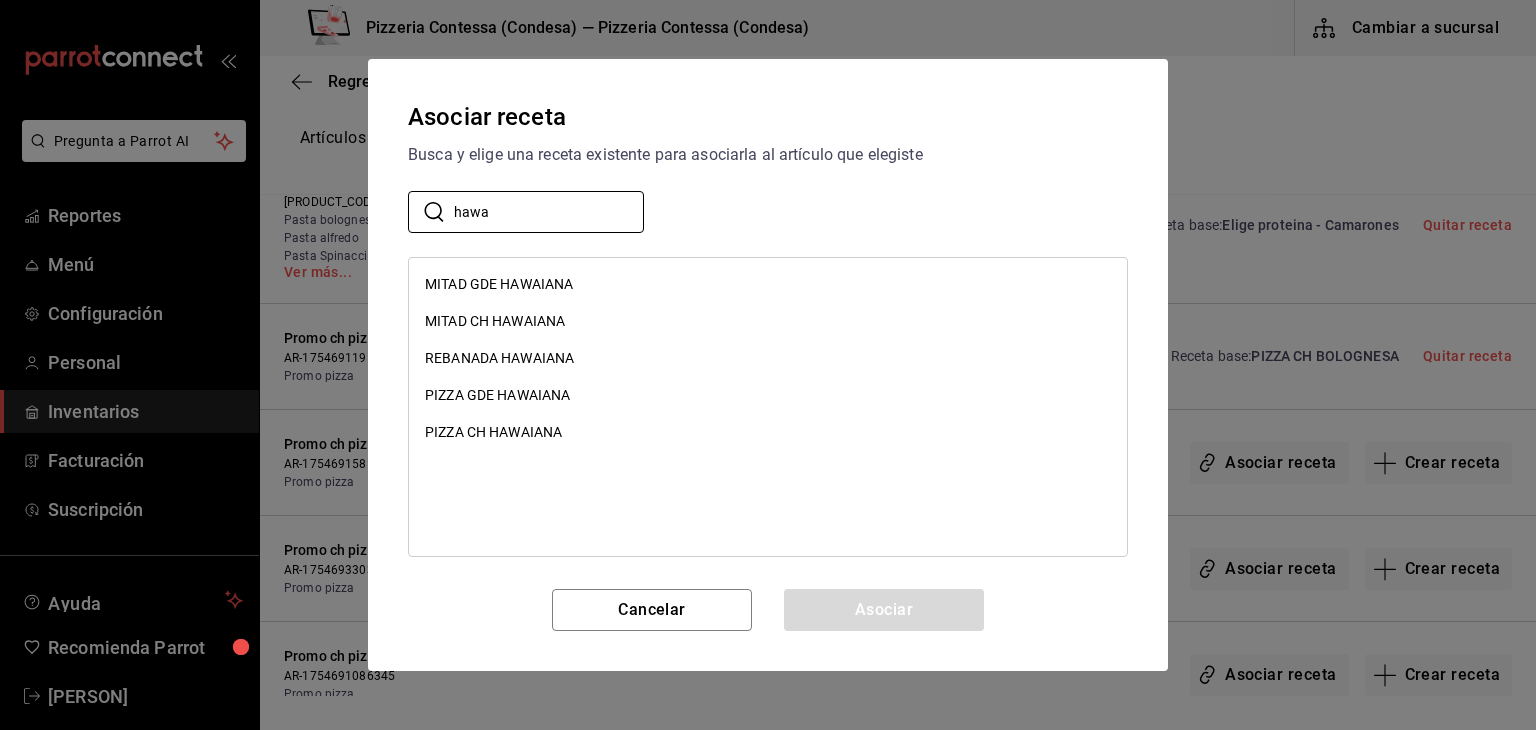 type on "hawa" 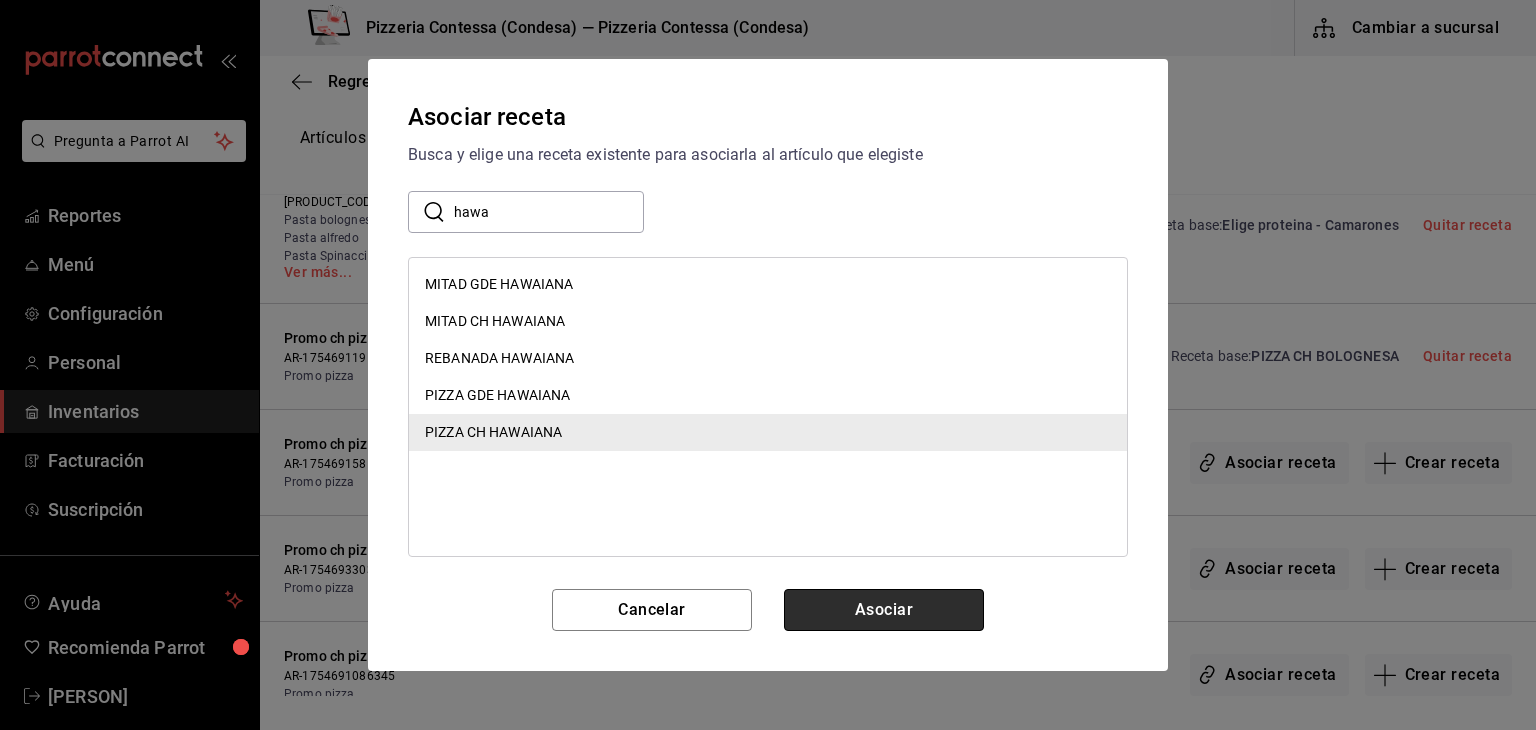 click on "Asociar" at bounding box center [884, 610] 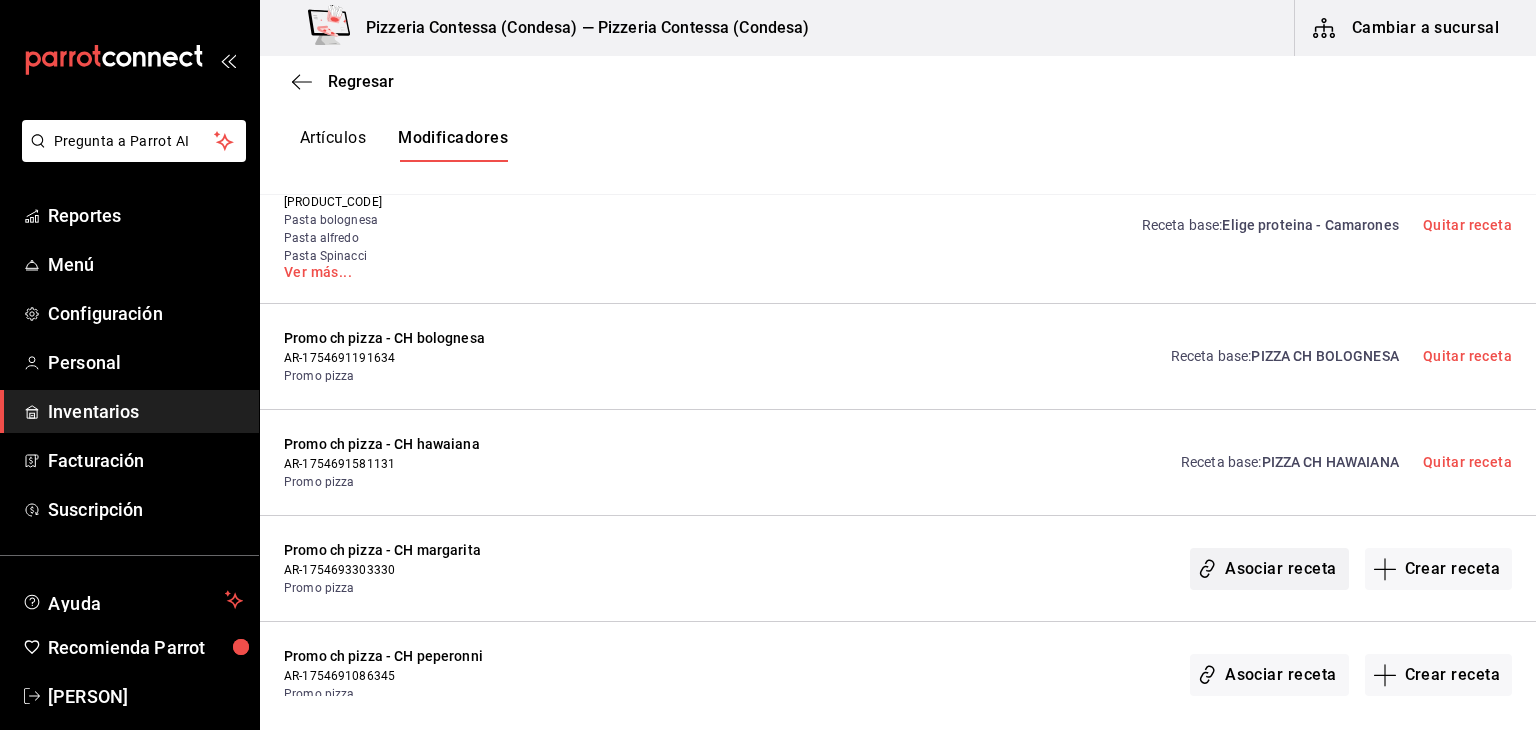 click on "Asociar receta" at bounding box center (1269, 569) 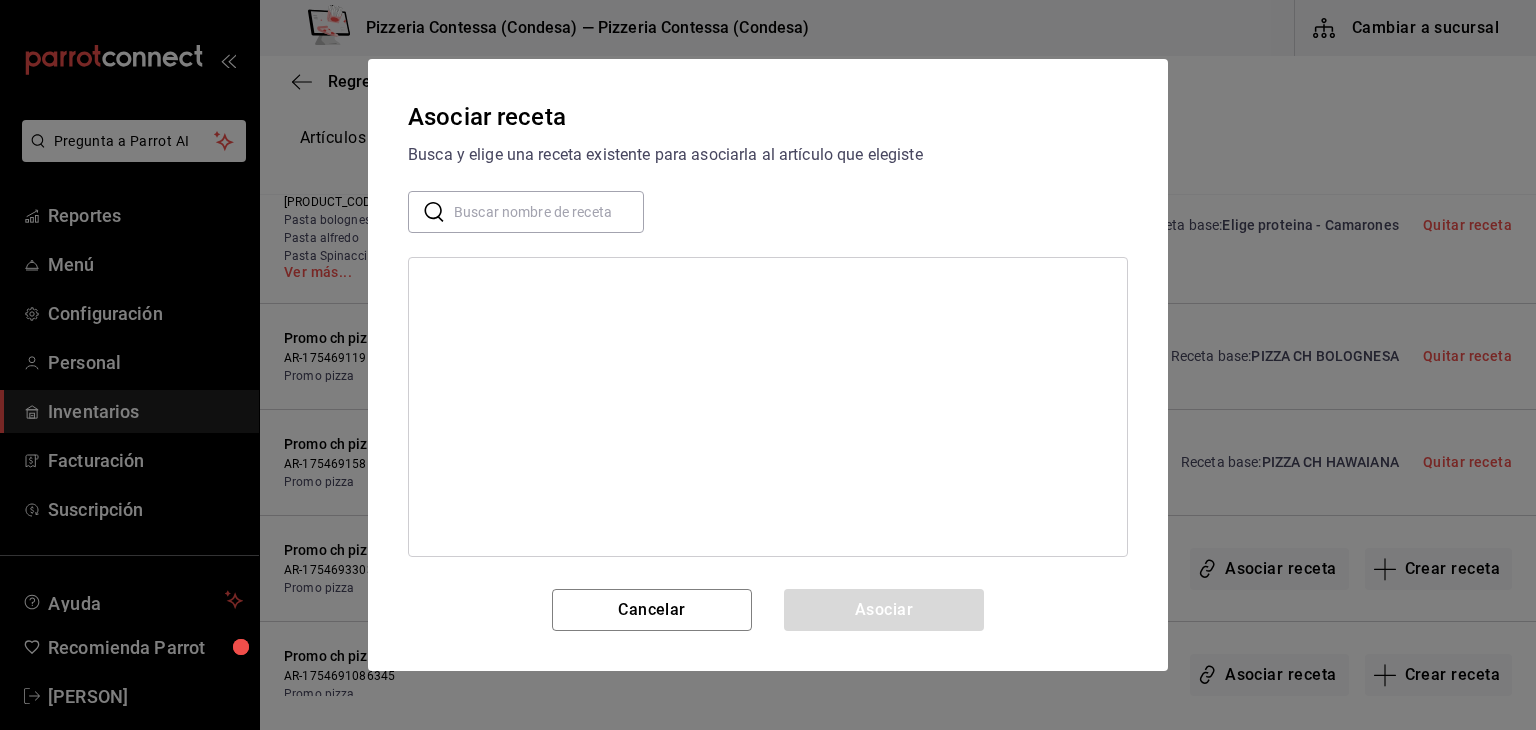 click at bounding box center (549, 212) 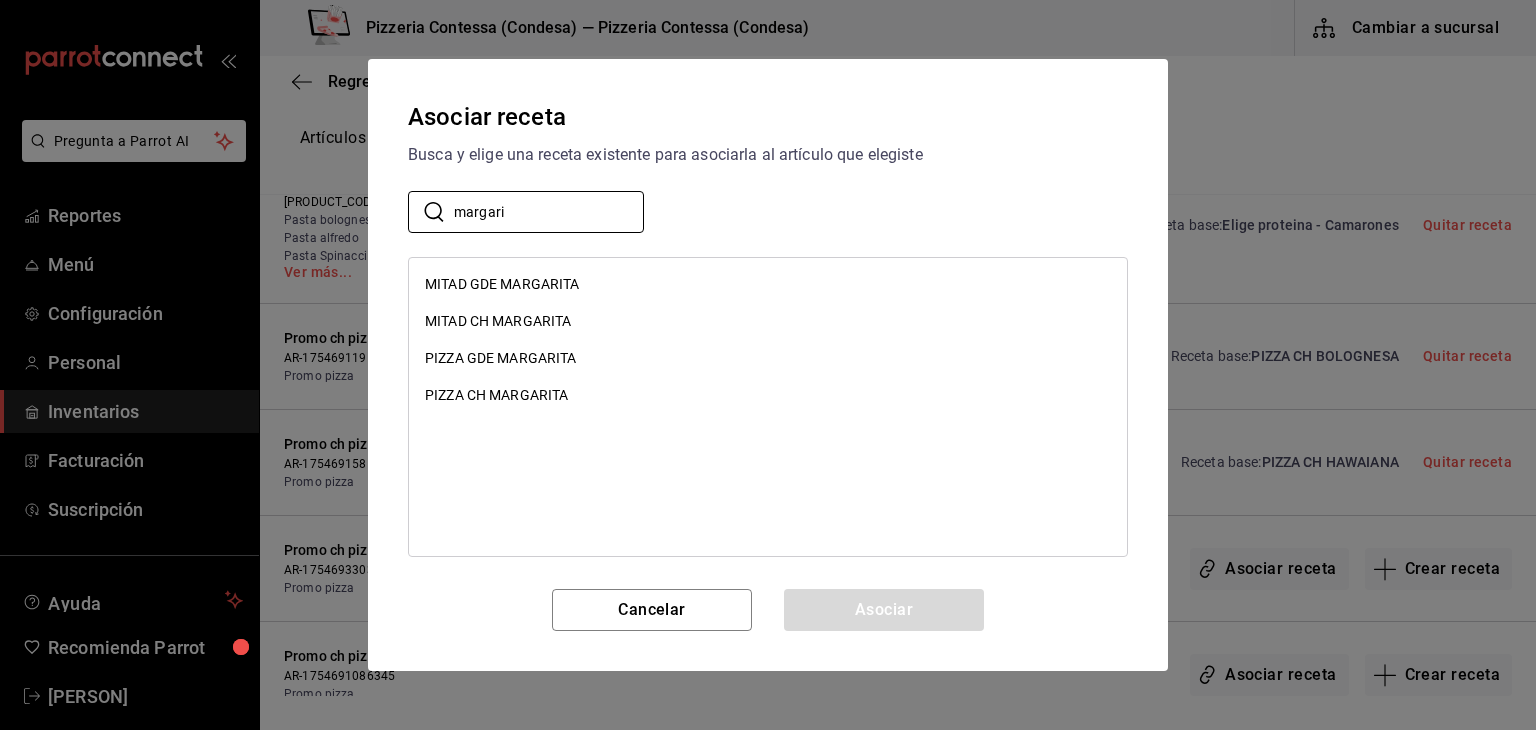 type on "margari" 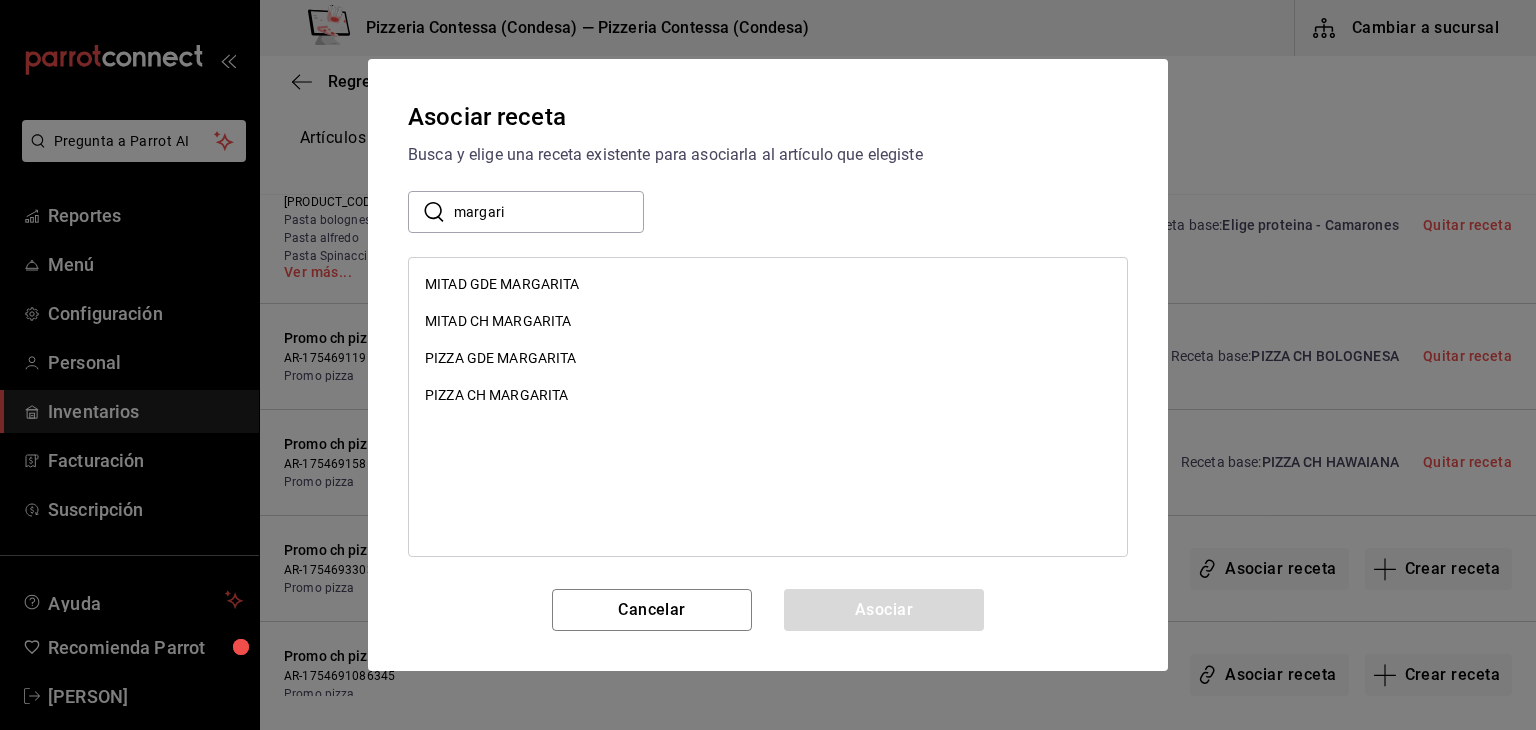 click on "PIZZA CH MARGARITA" at bounding box center (768, 395) 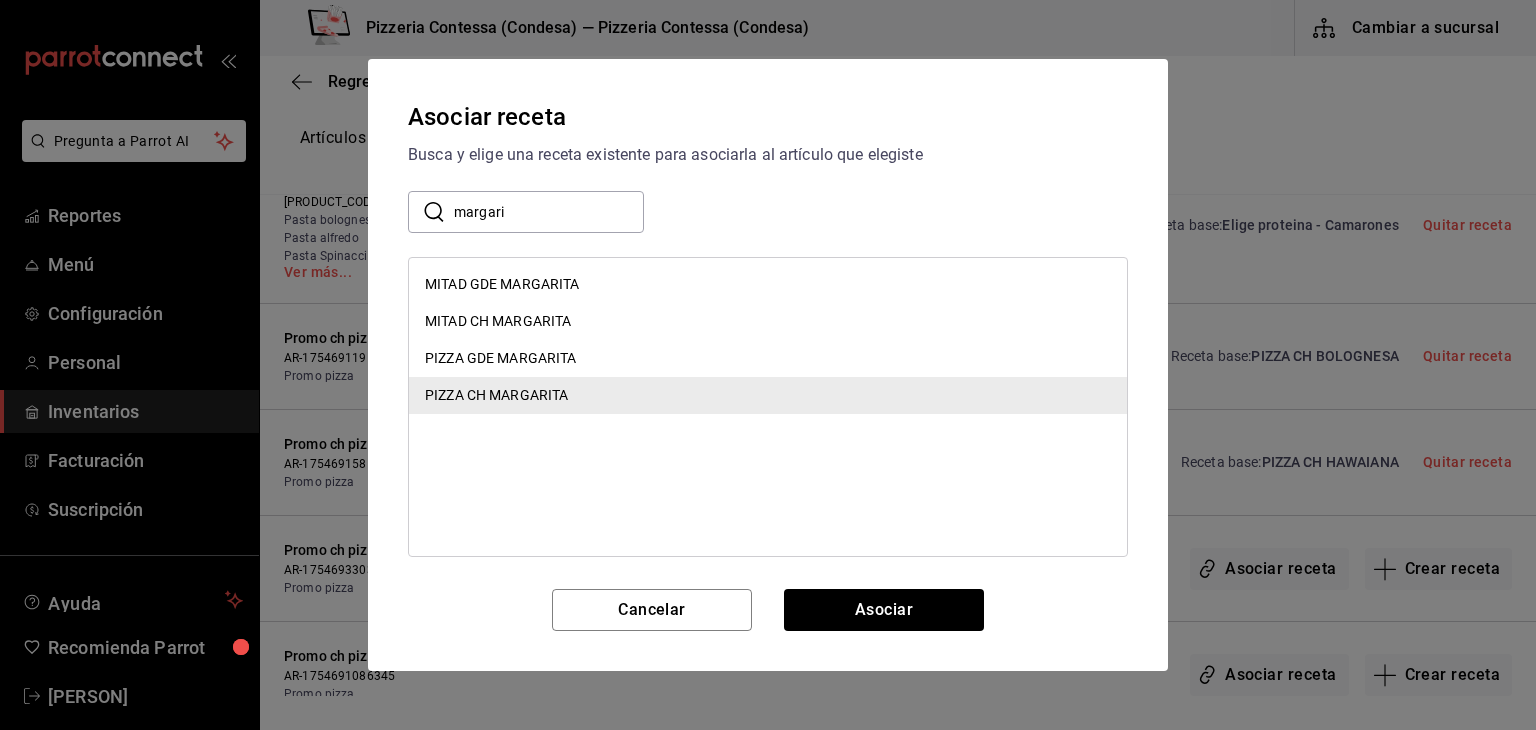 click on "PIZZA CH MARGARITA" at bounding box center [768, 395] 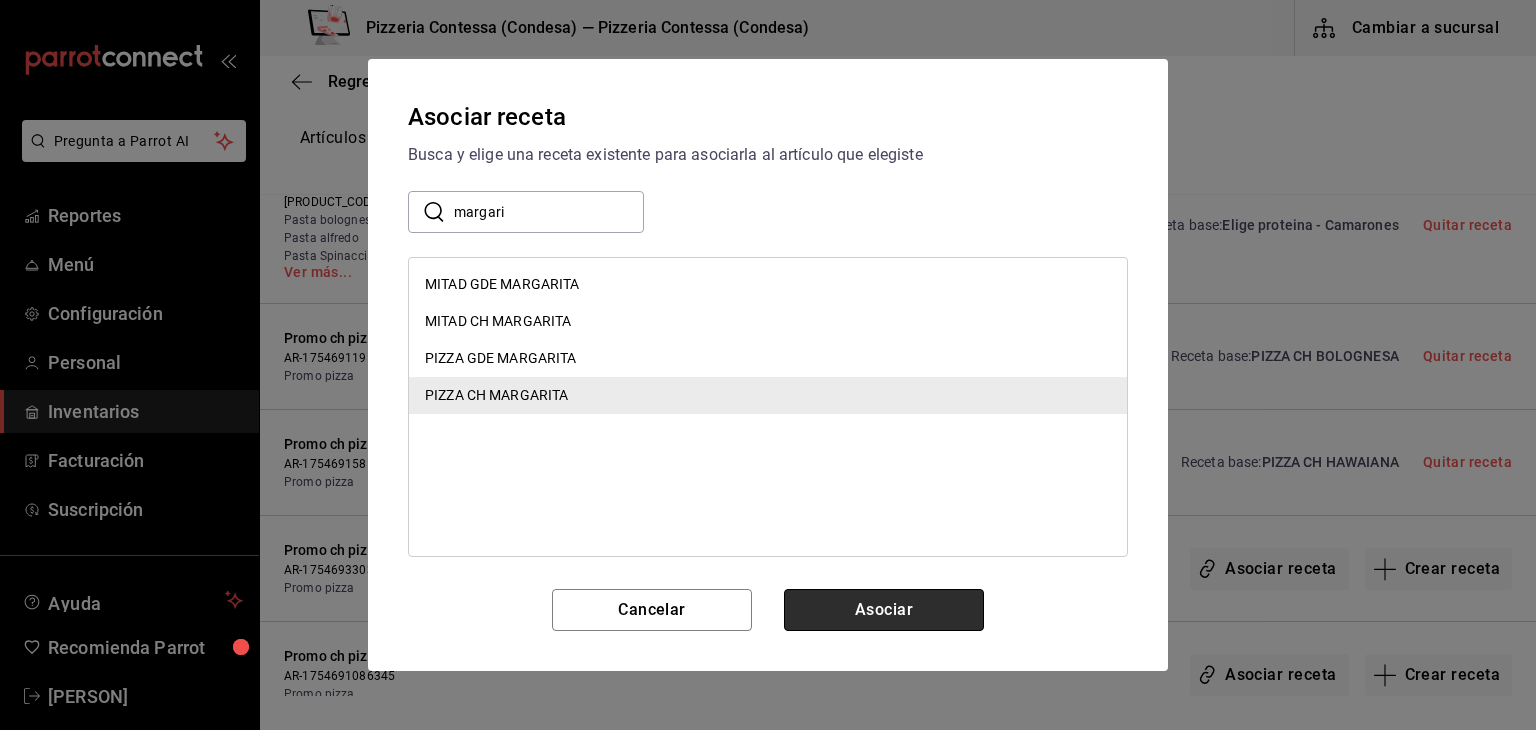 click on "Asociar" at bounding box center (884, 610) 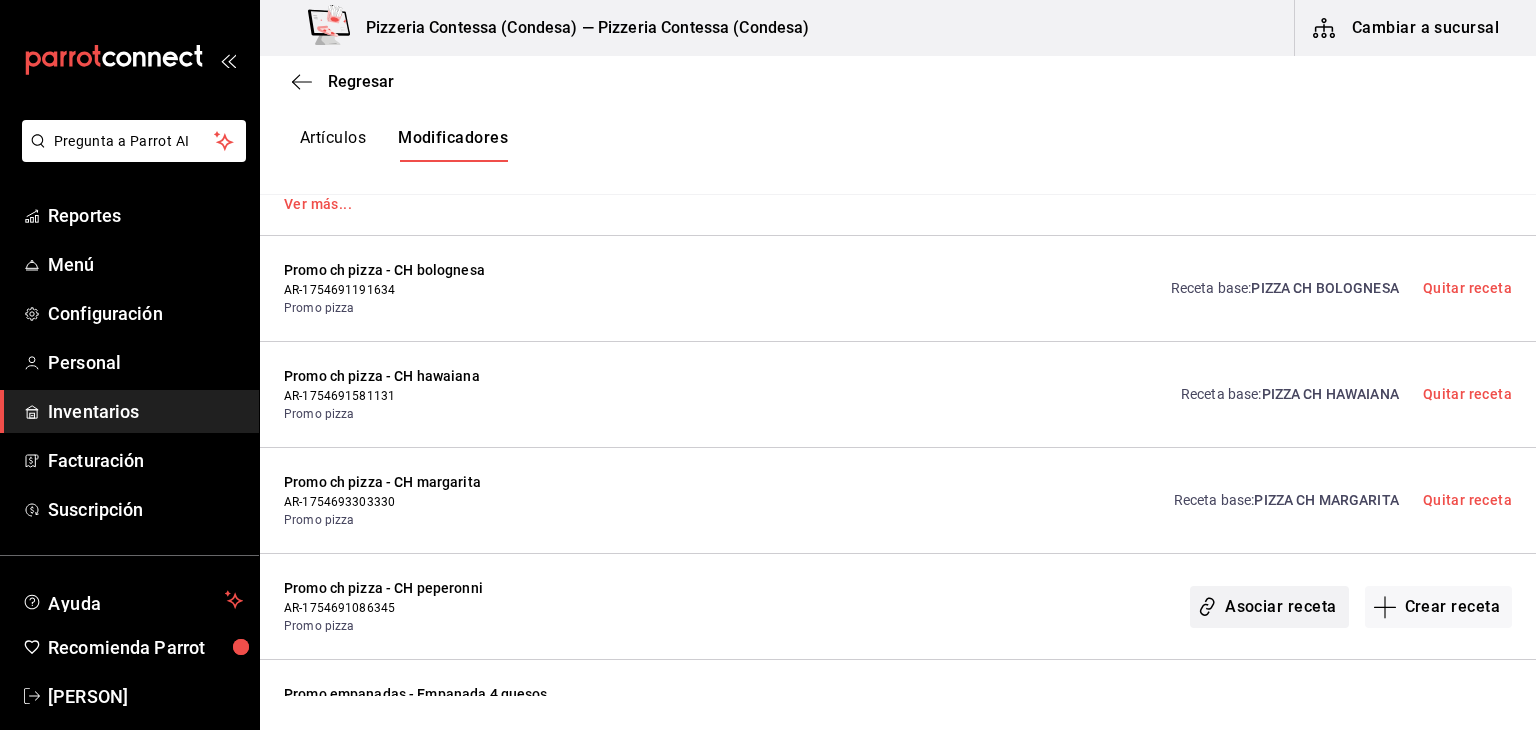 scroll, scrollTop: 567, scrollLeft: 0, axis: vertical 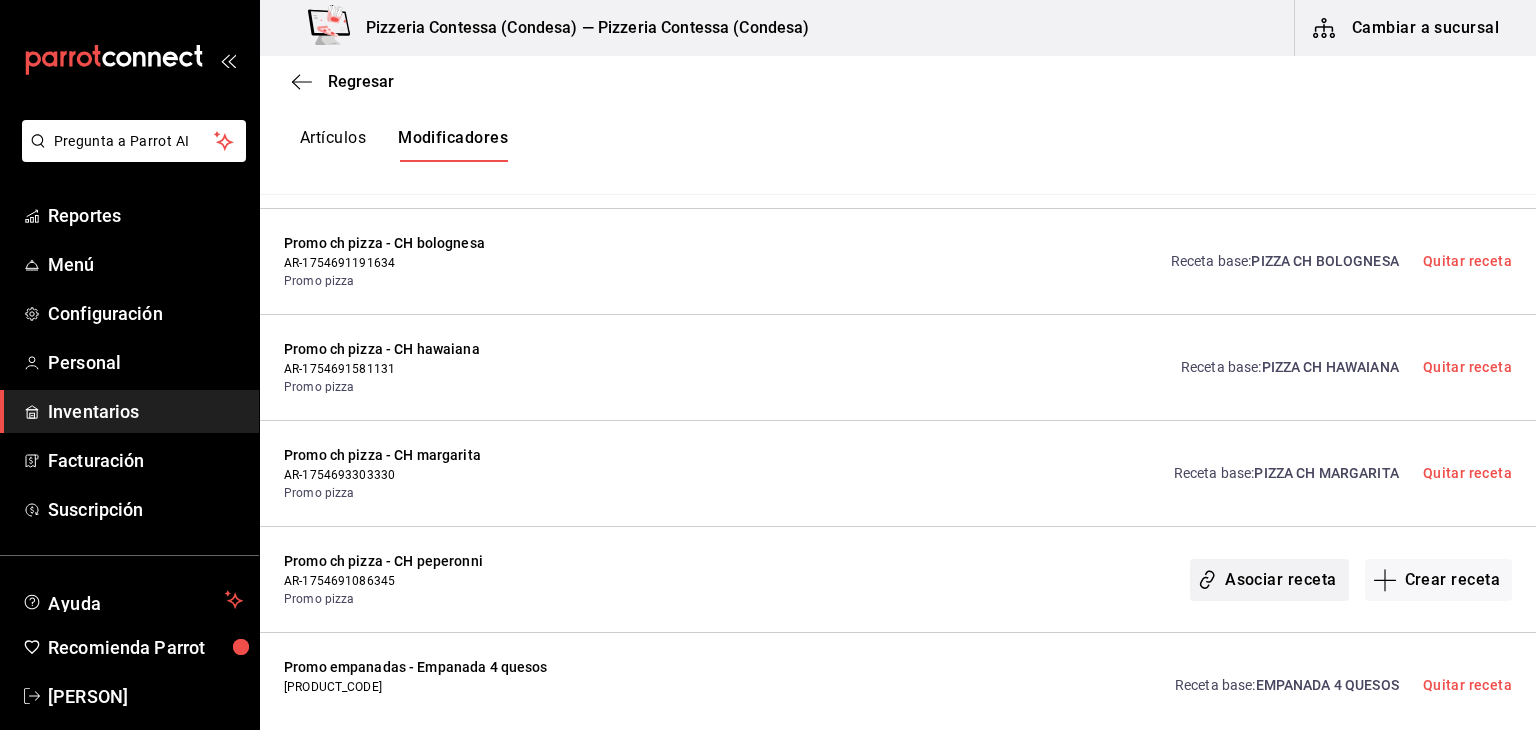 click on "Asociar receta" at bounding box center (1269, 580) 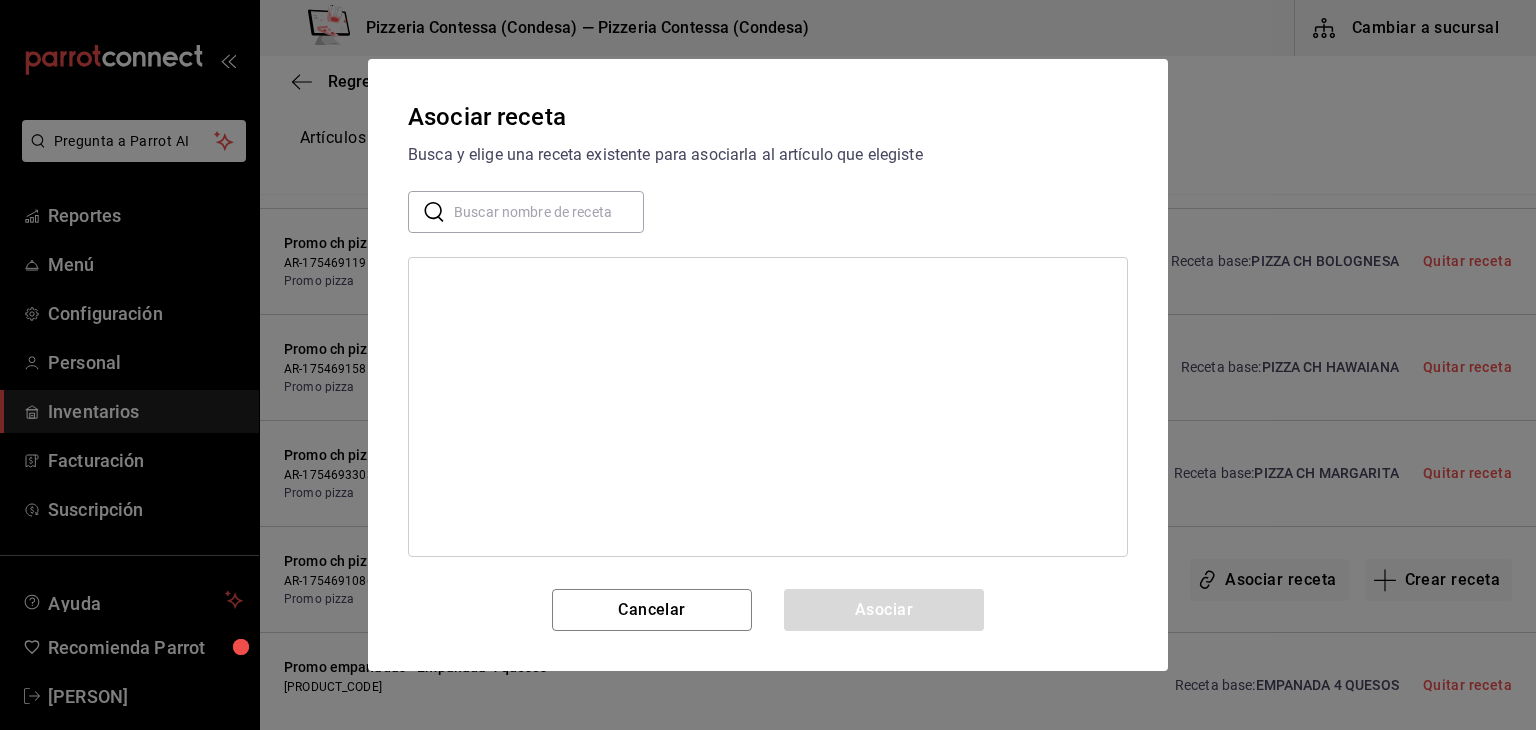 click at bounding box center [549, 212] 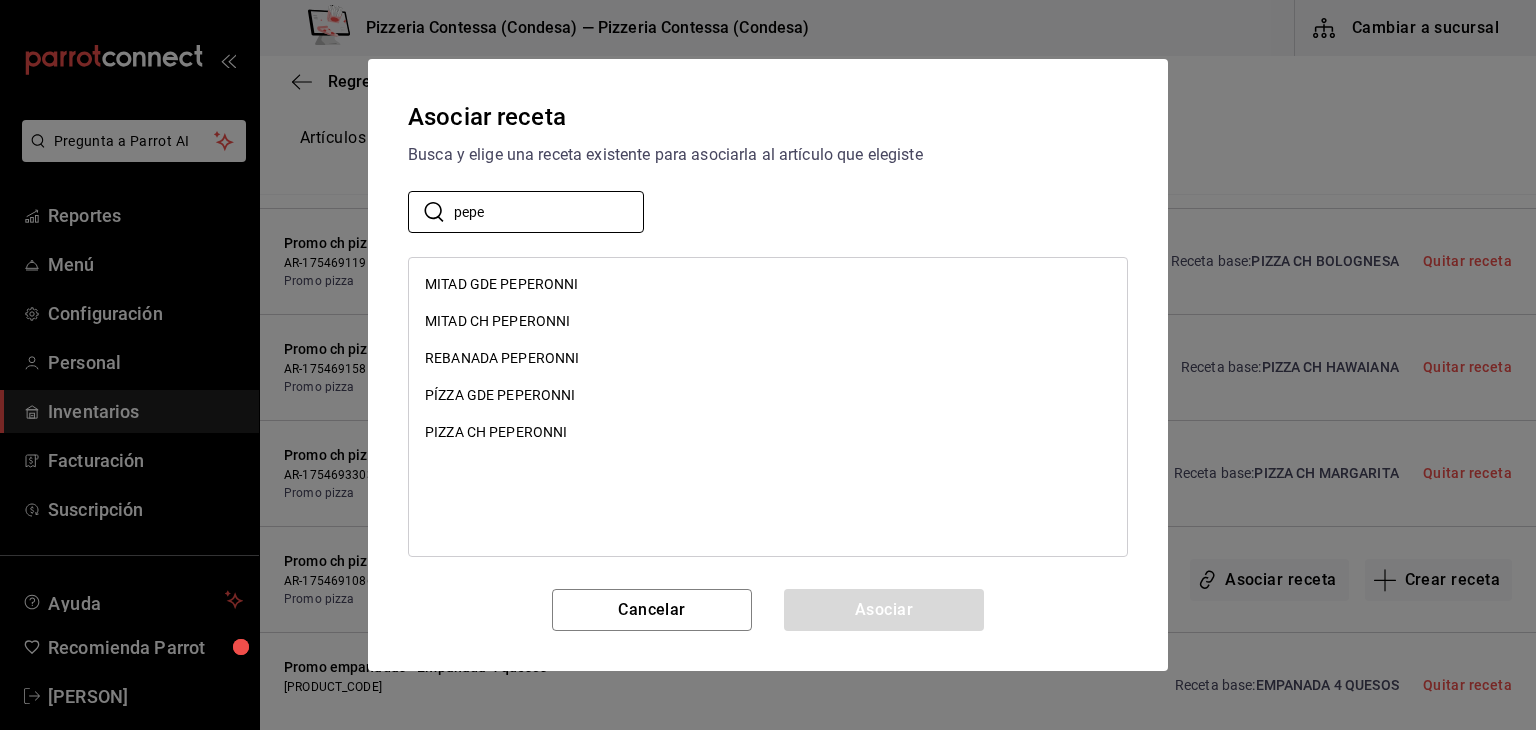 type on "pepe" 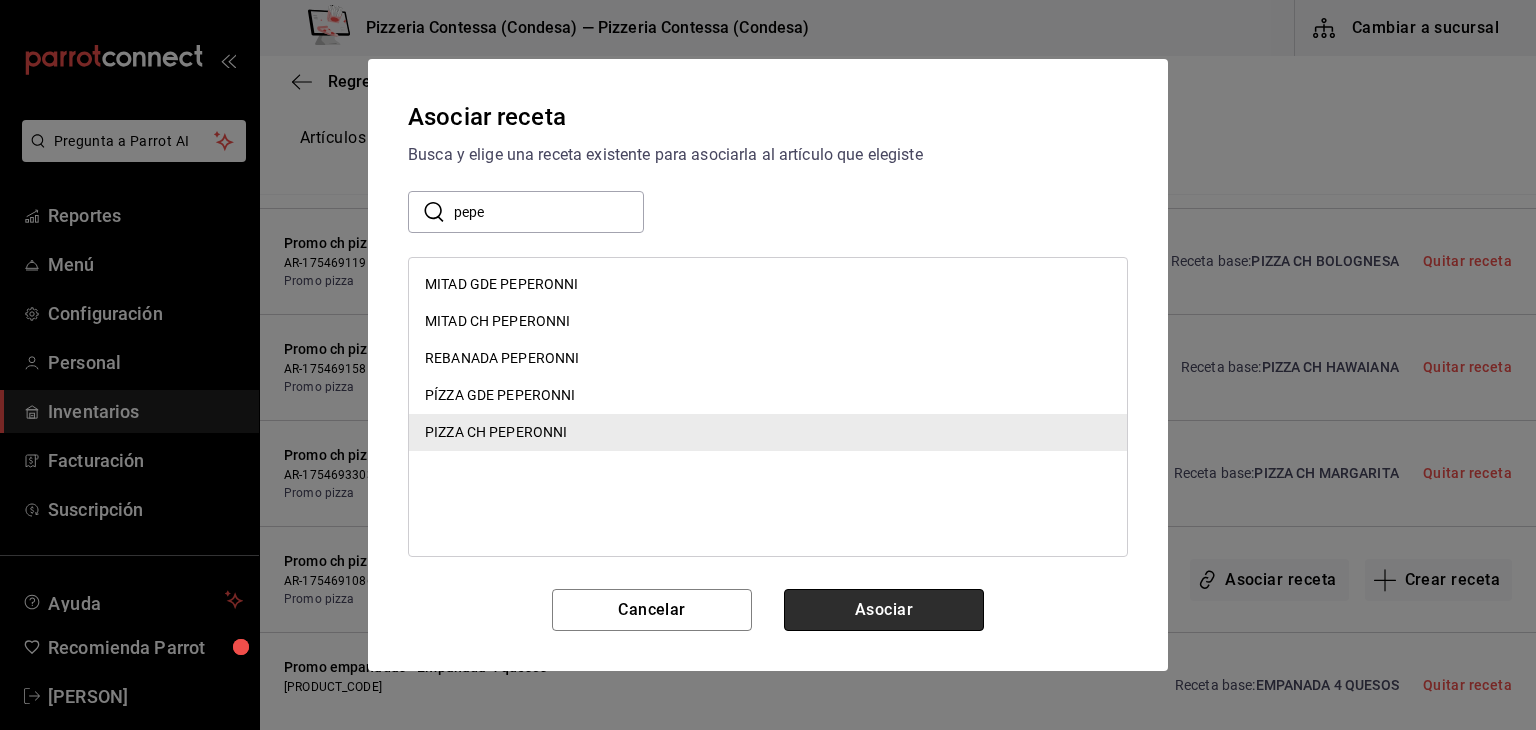 click on "Asociar" at bounding box center [884, 610] 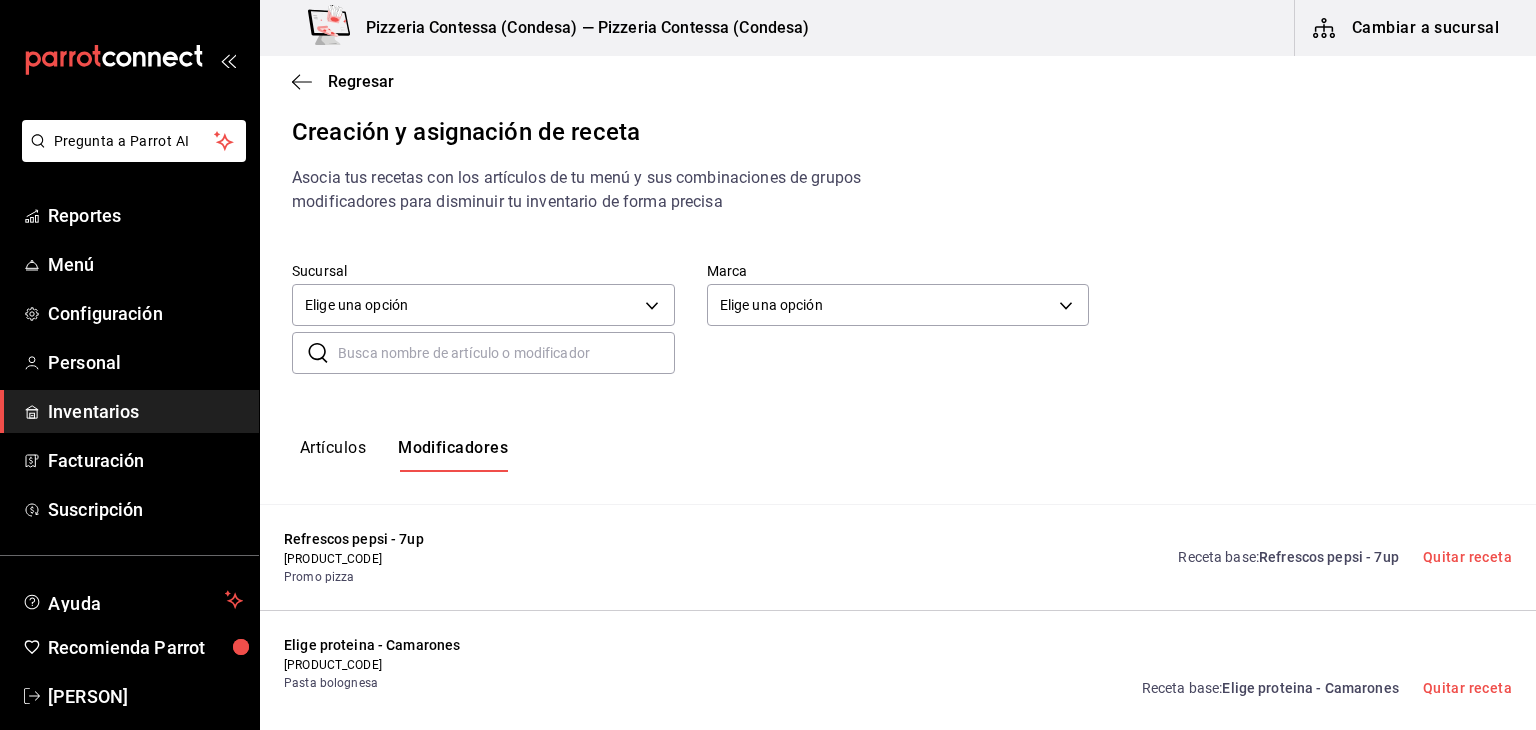 scroll, scrollTop: 8, scrollLeft: 0, axis: vertical 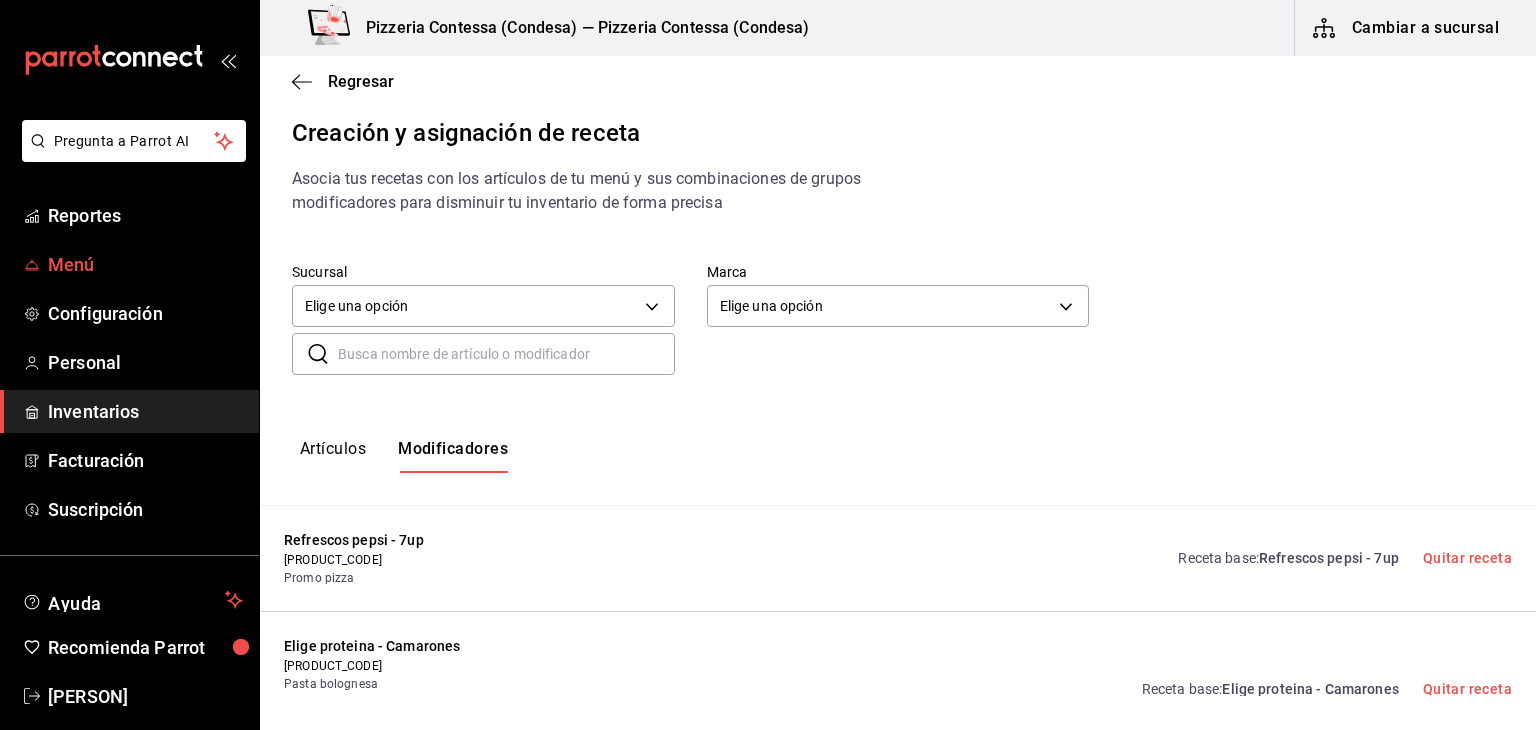 click on "Menú" at bounding box center [129, 264] 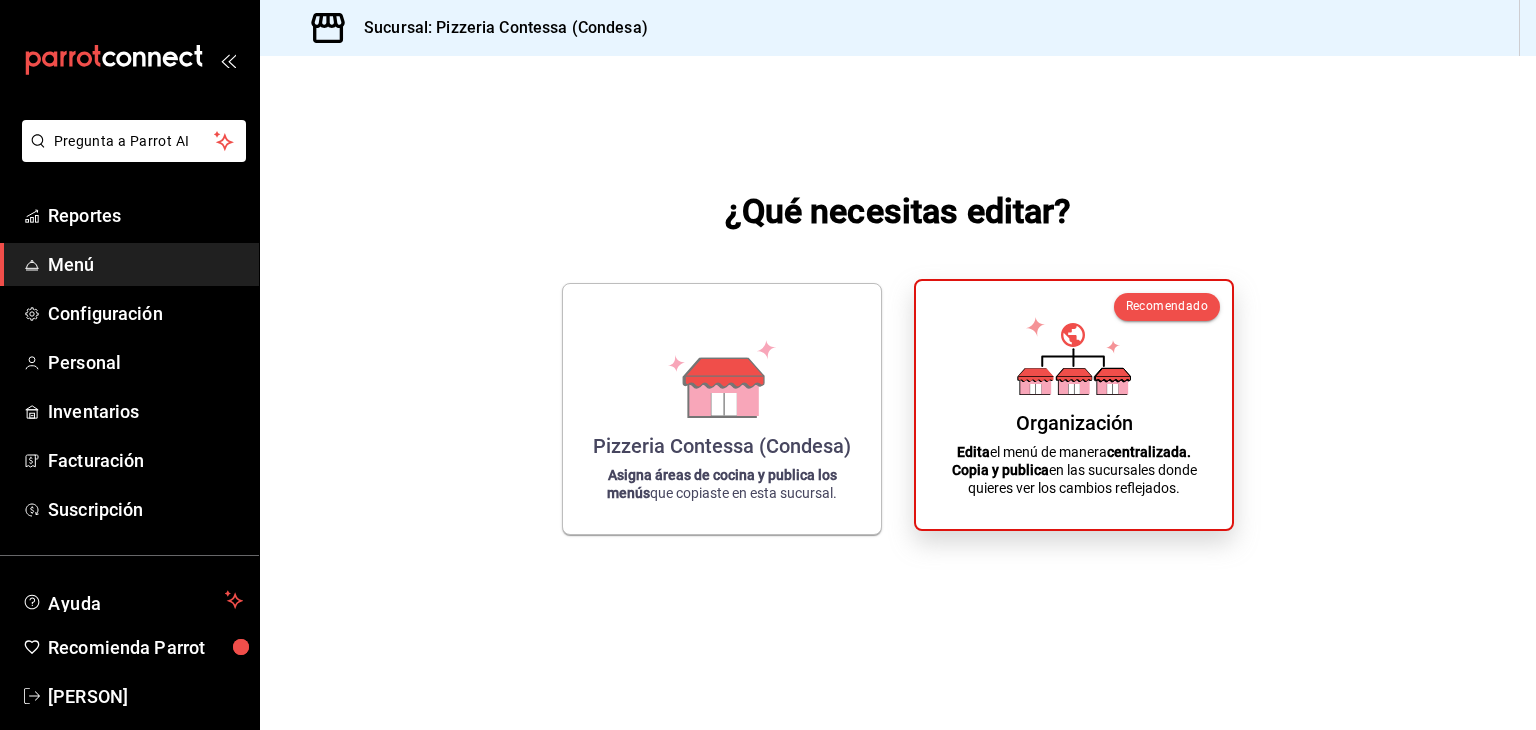 click on "Organización Edita  el menú de manera  centralizada.     Copia y publica  en las sucursales donde quieres ver los cambios reflejados." at bounding box center [1074, 405] 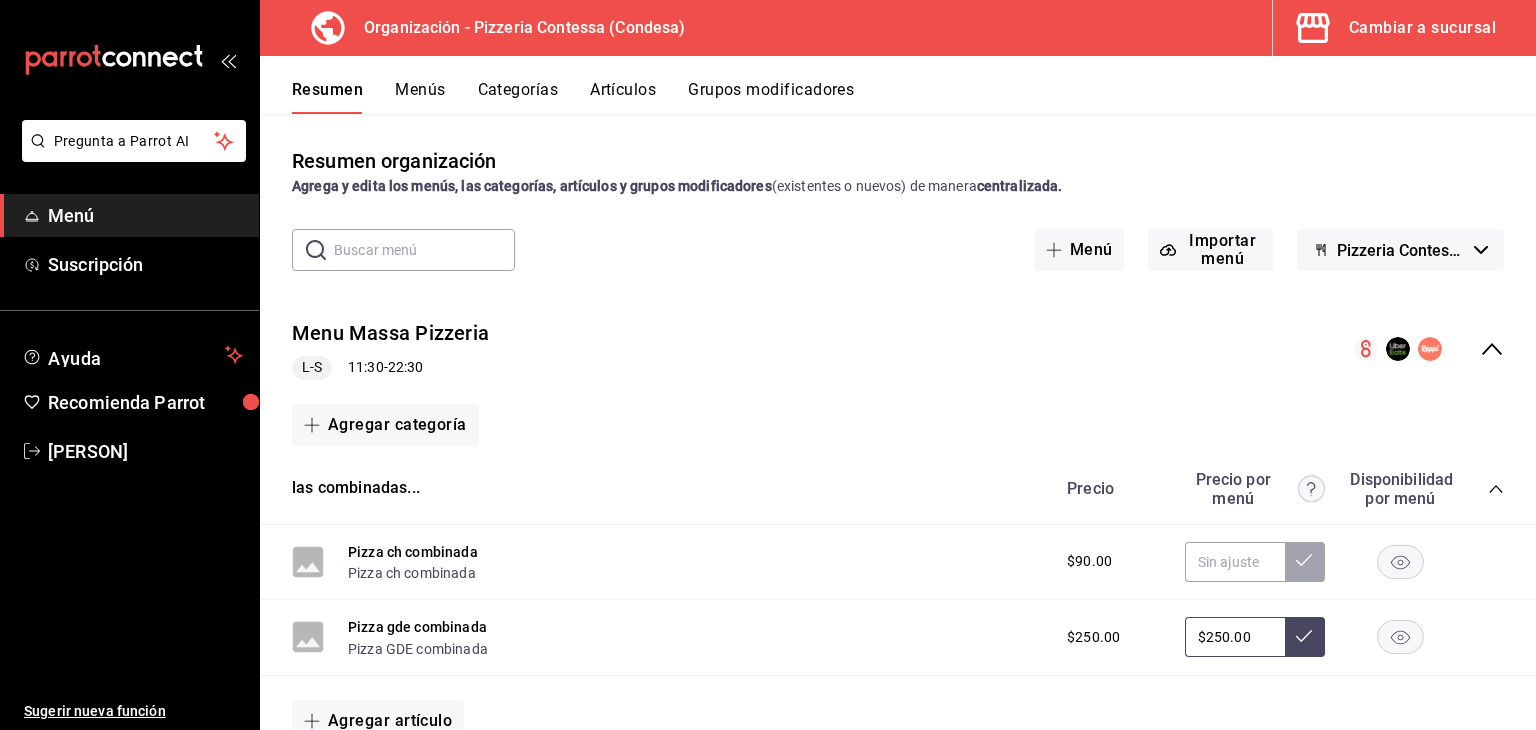 click on "Grupos modificadores" at bounding box center [771, 97] 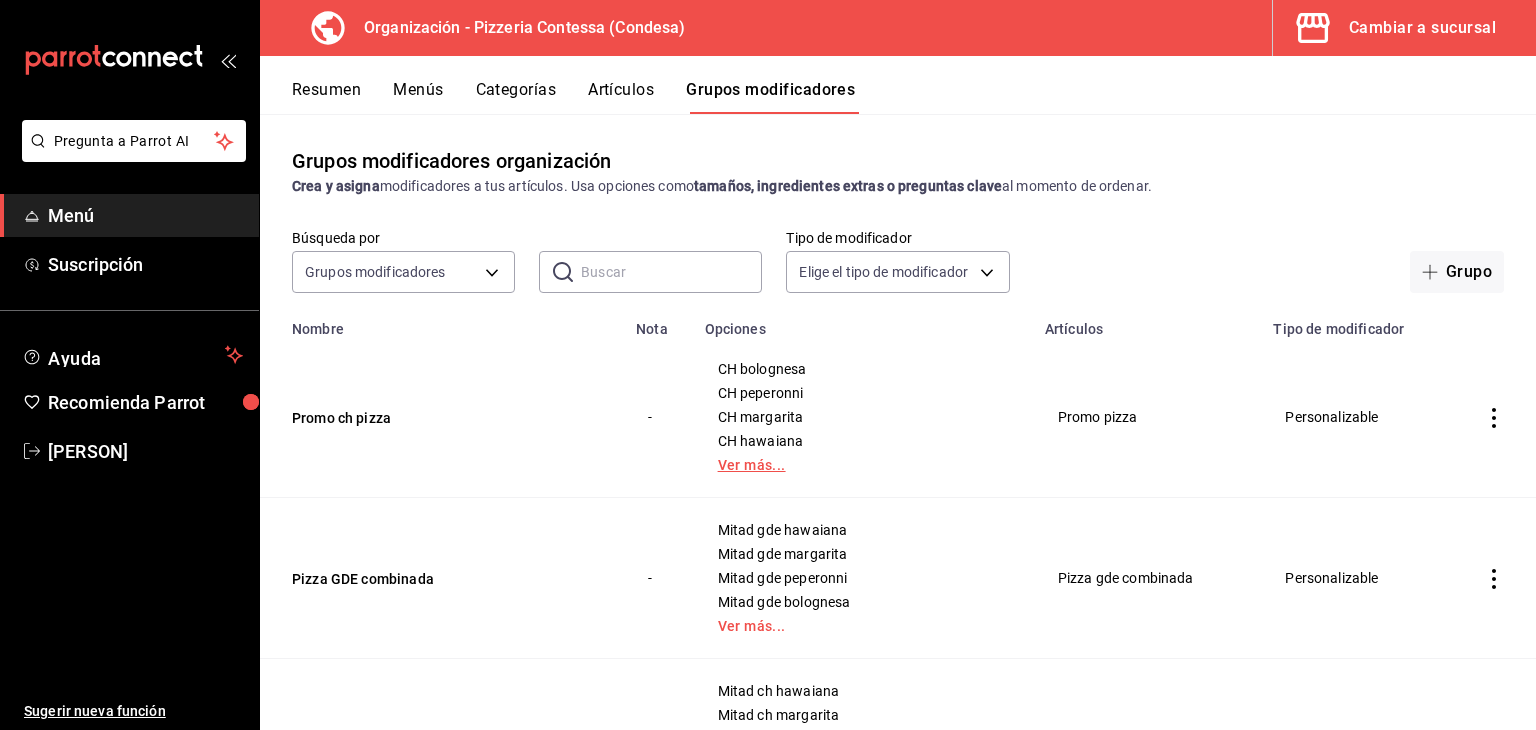 click on "Ver más..." at bounding box center (863, 465) 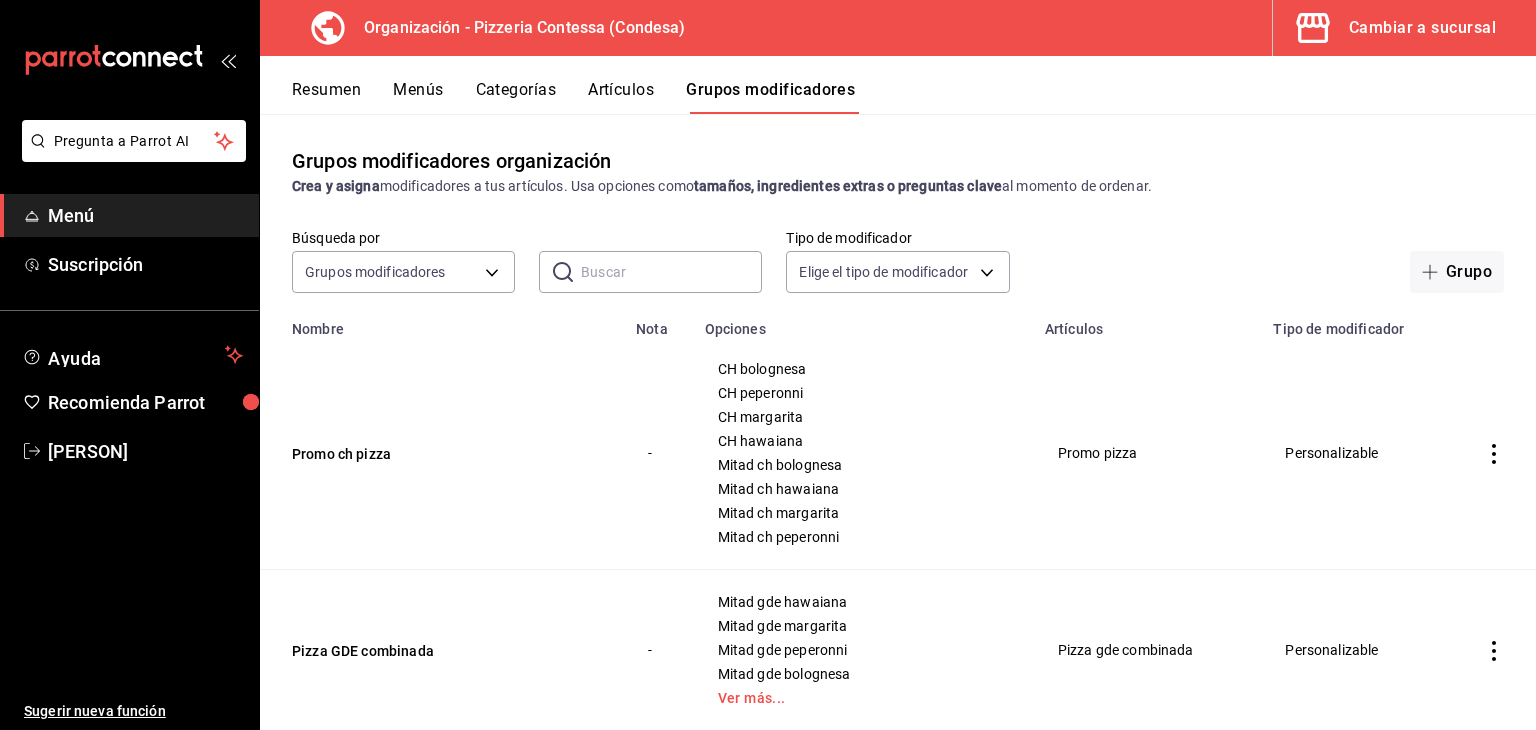 click 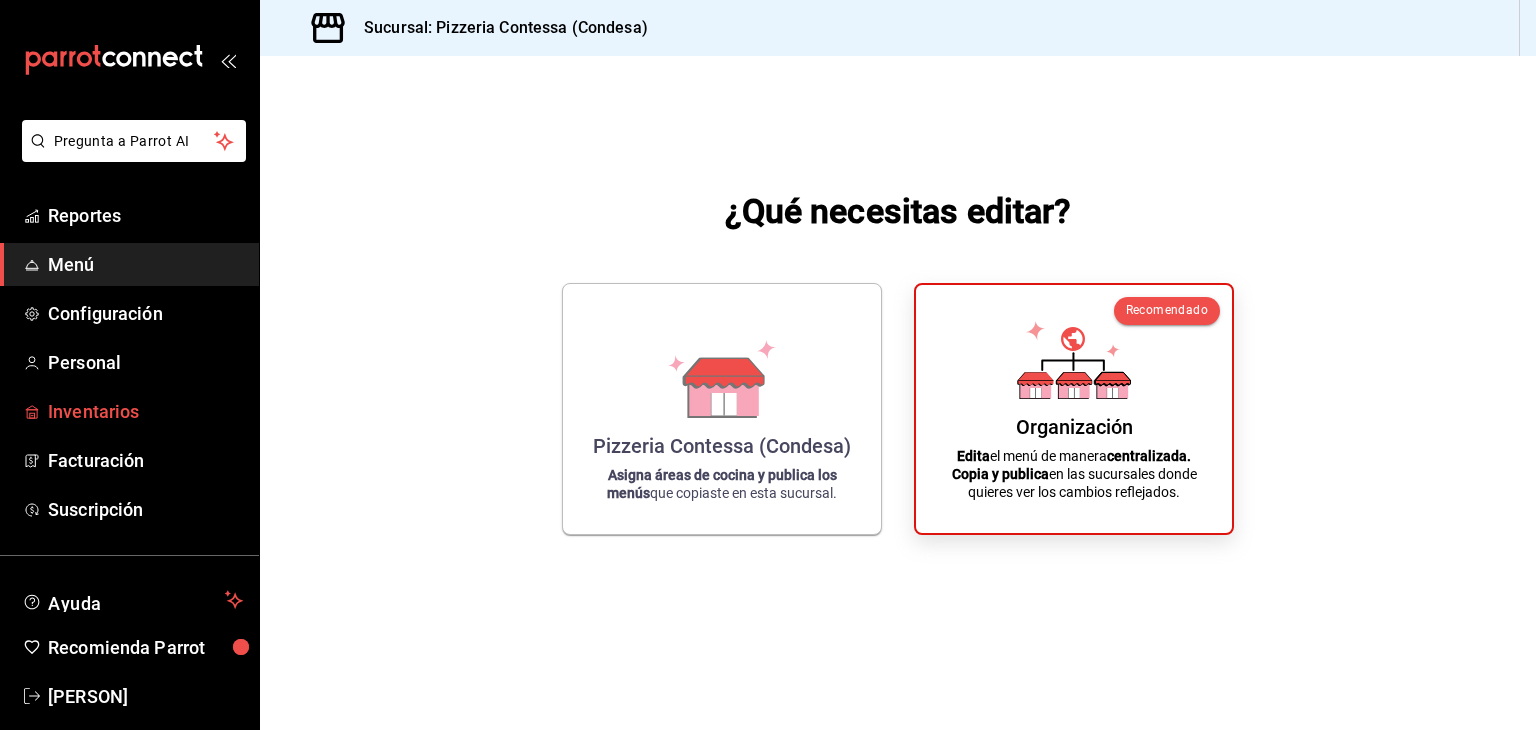click on "Inventarios" at bounding box center [145, 411] 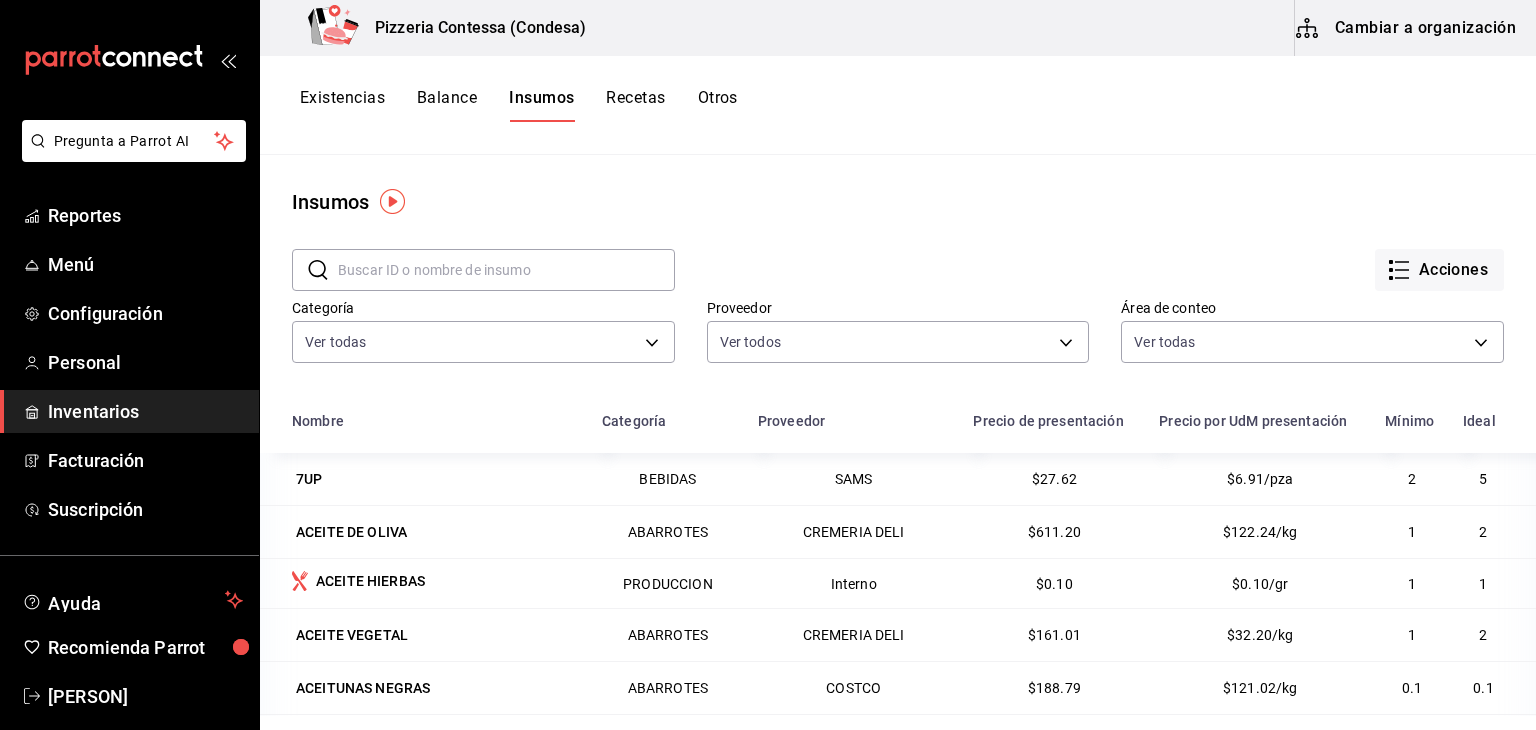 click on "Recetas" at bounding box center [635, 105] 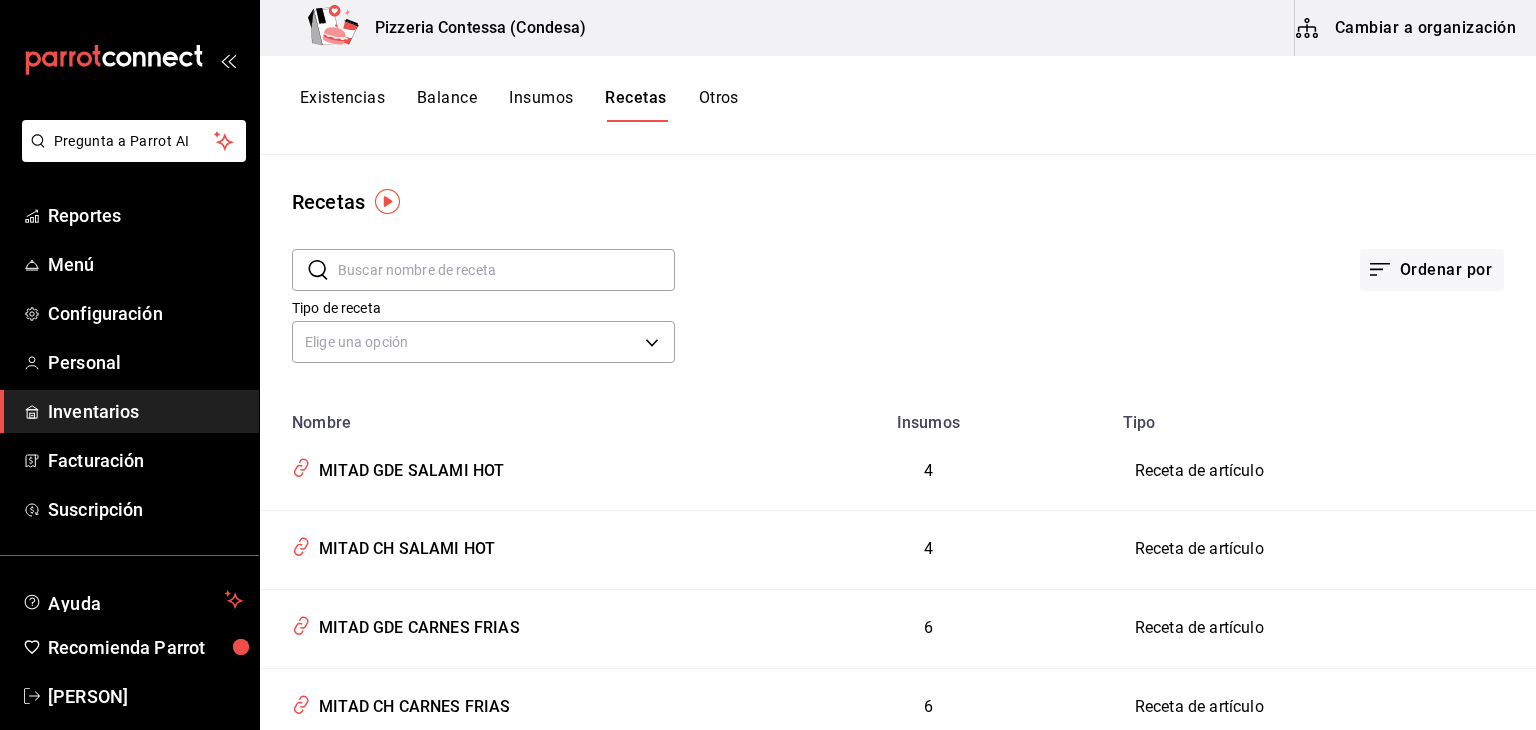 click on "Cambiar a organización" at bounding box center [1407, 28] 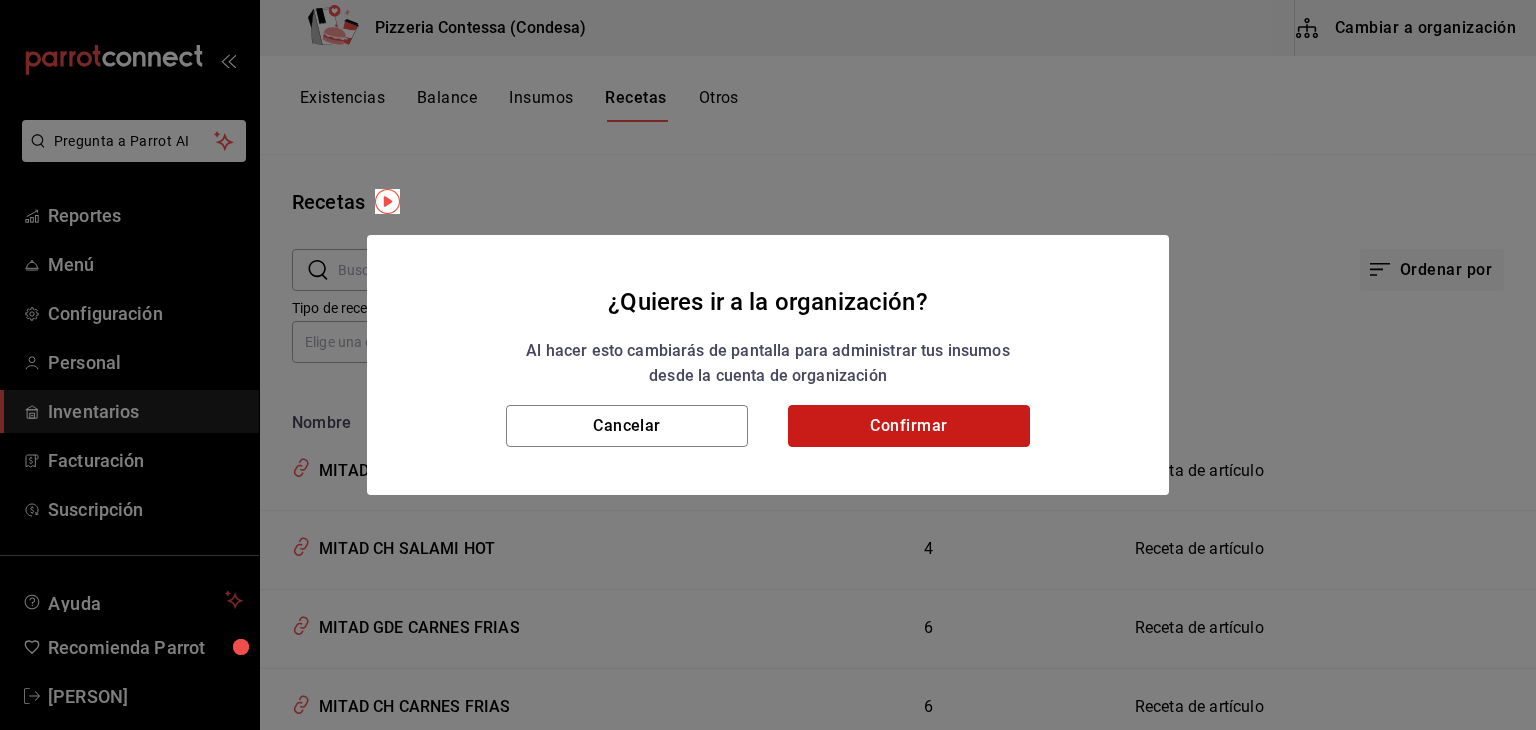 click on "Confirmar" at bounding box center [909, 426] 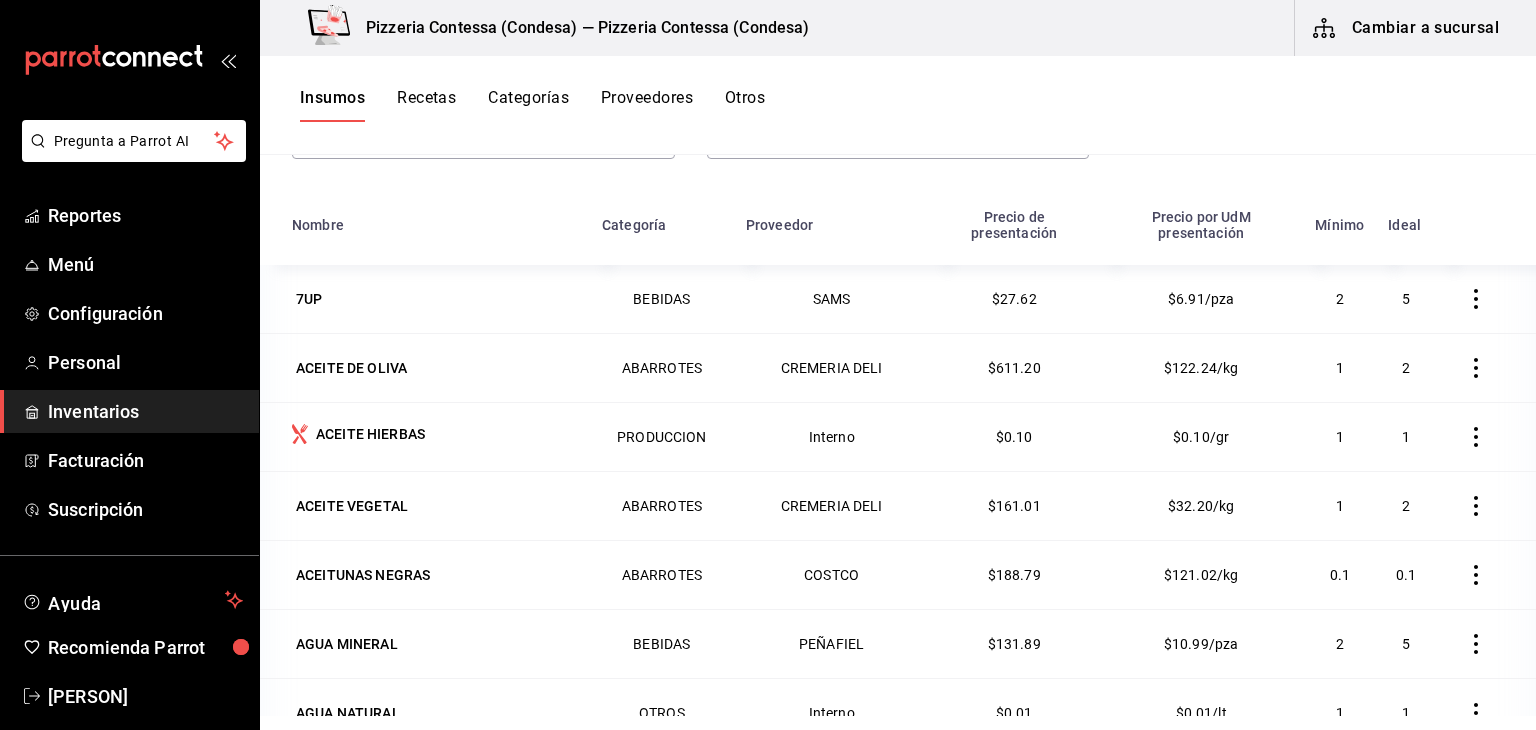 scroll, scrollTop: 0, scrollLeft: 0, axis: both 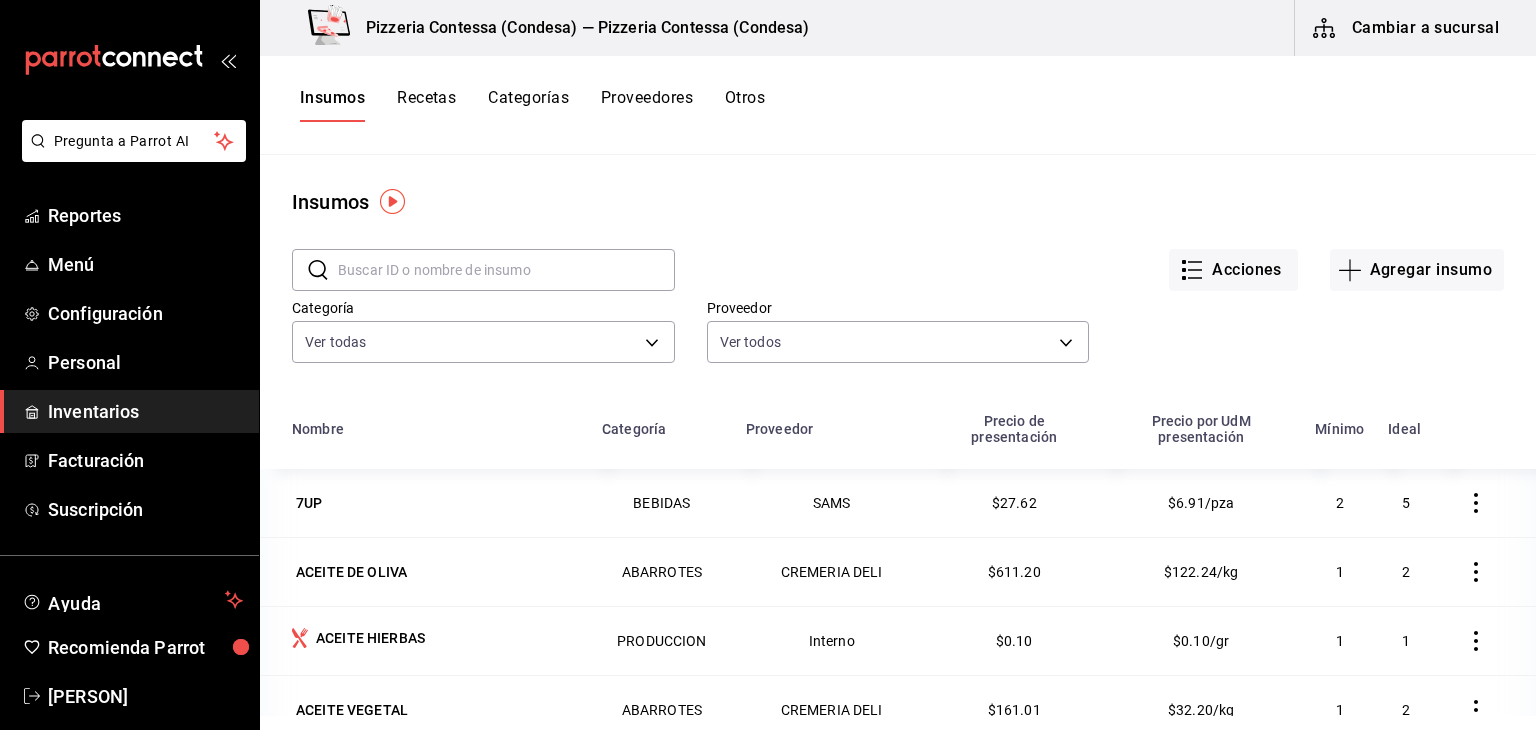 click on "Recetas" at bounding box center [426, 105] 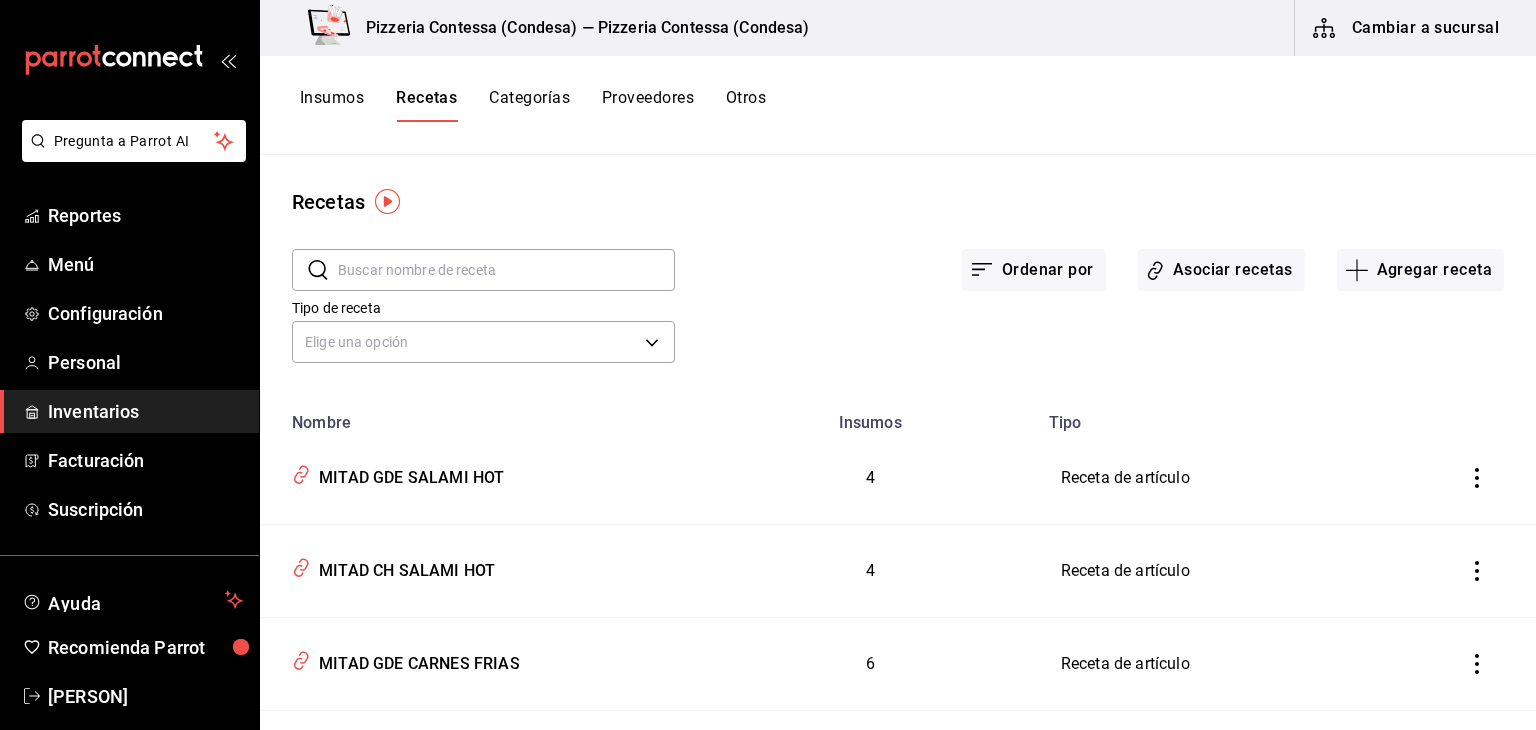 click on "Recetas" at bounding box center [426, 105] 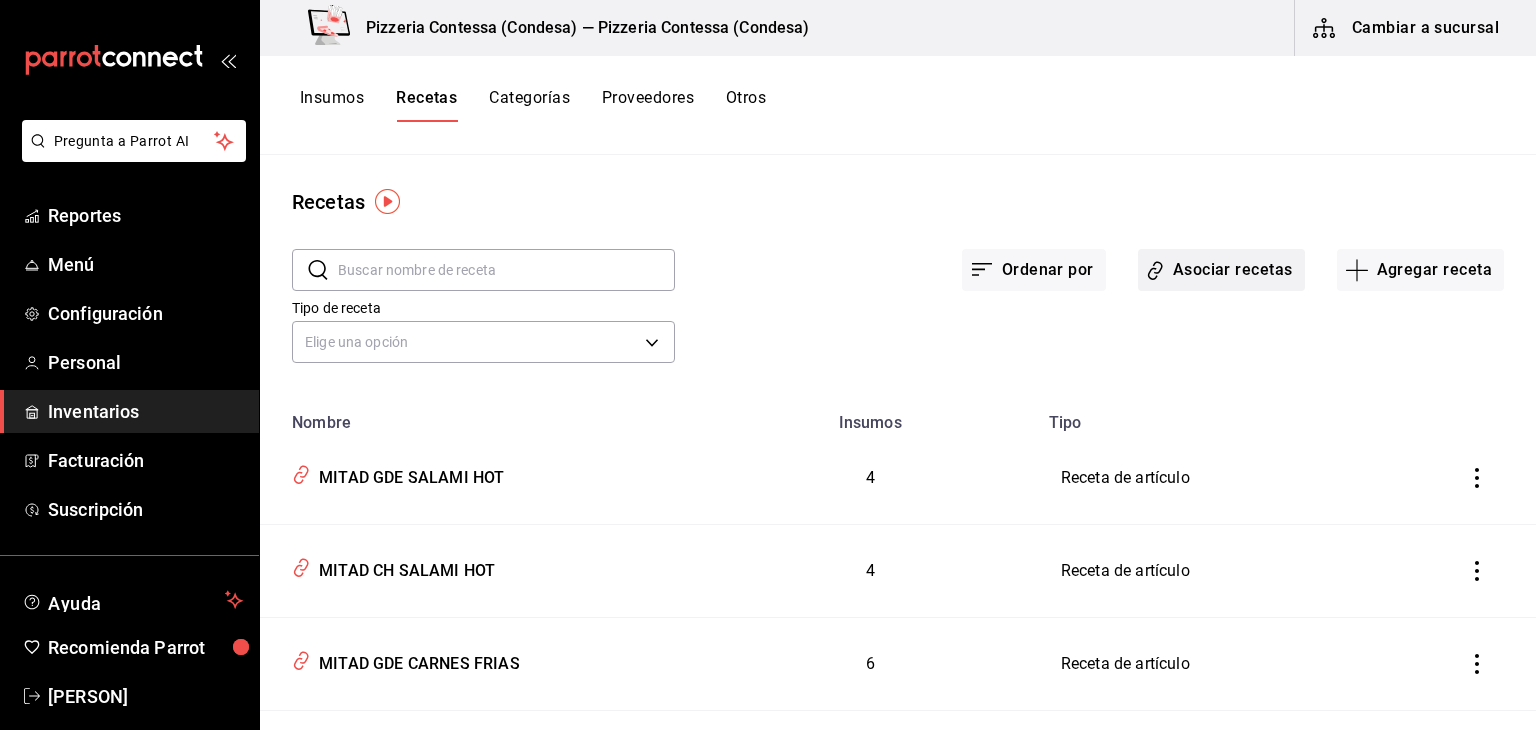 click on "Asociar recetas" at bounding box center [1221, 270] 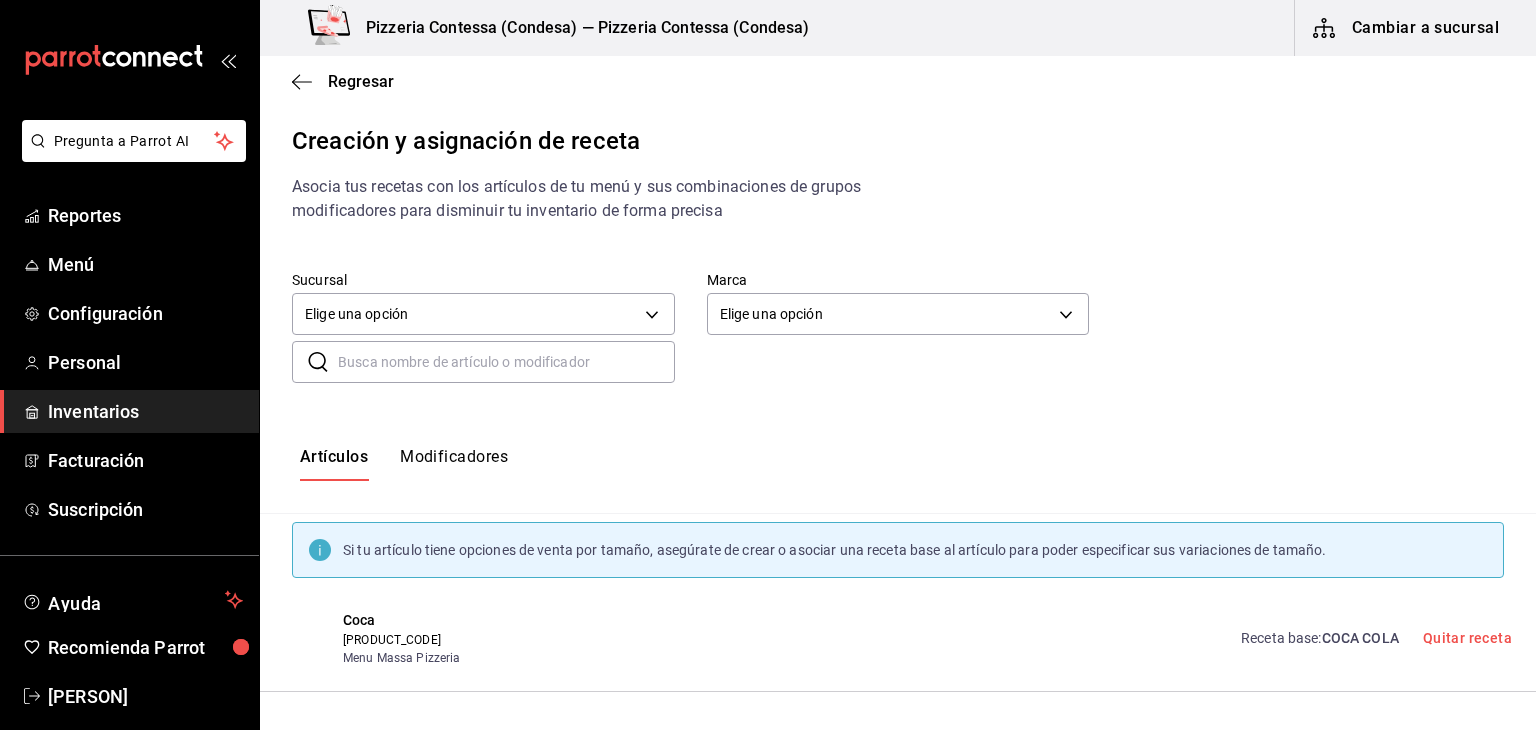 click on "Modificadores" at bounding box center (454, 464) 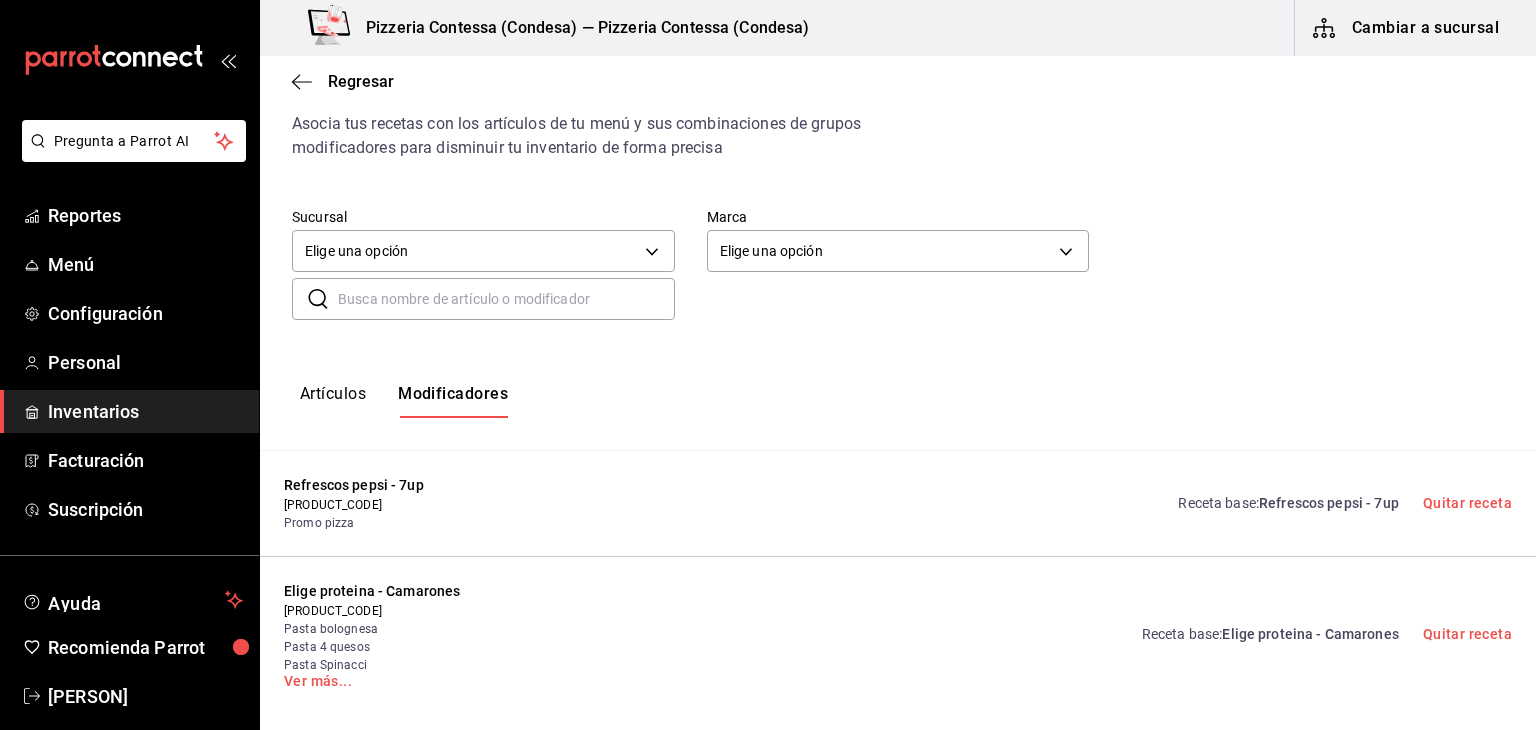scroll, scrollTop: 0, scrollLeft: 0, axis: both 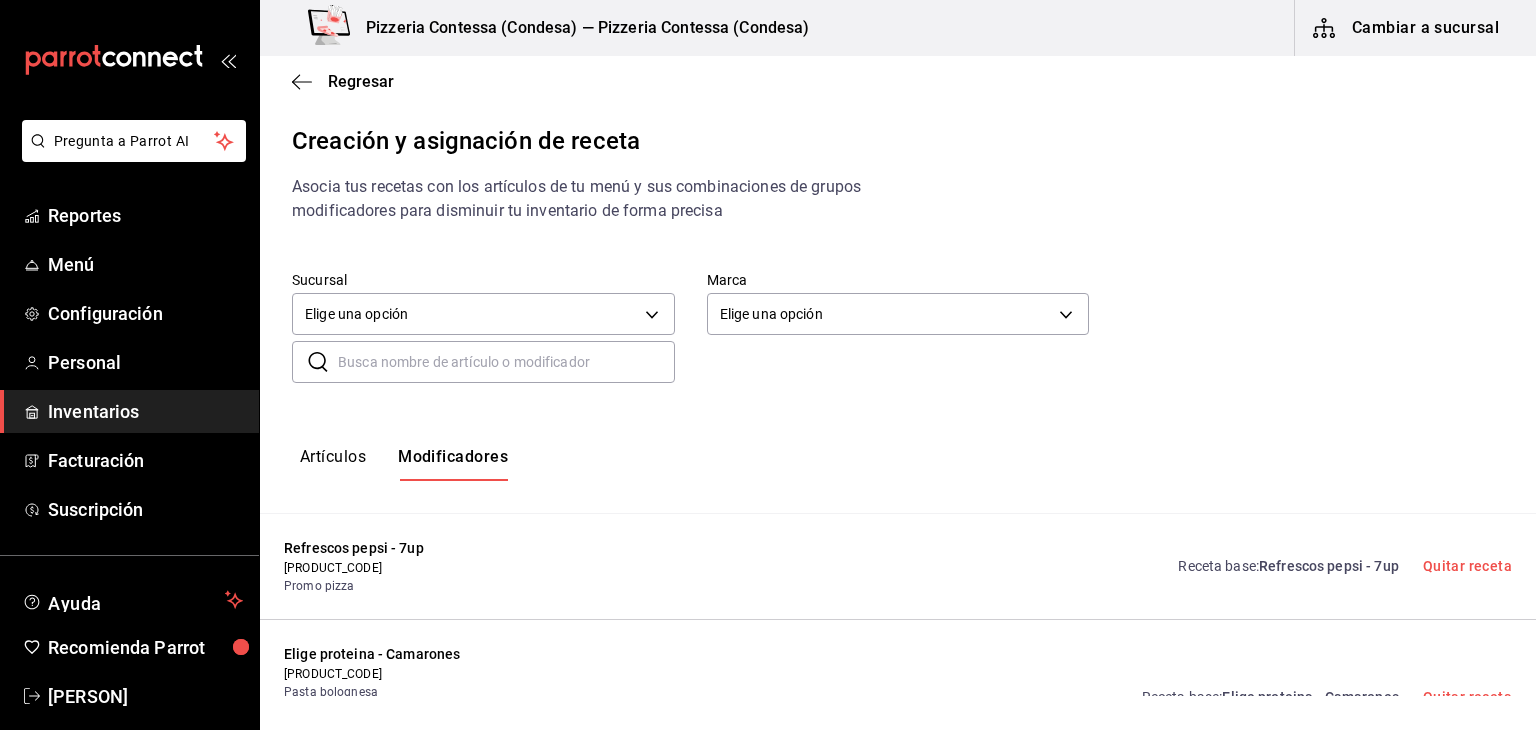 click at bounding box center [506, 362] 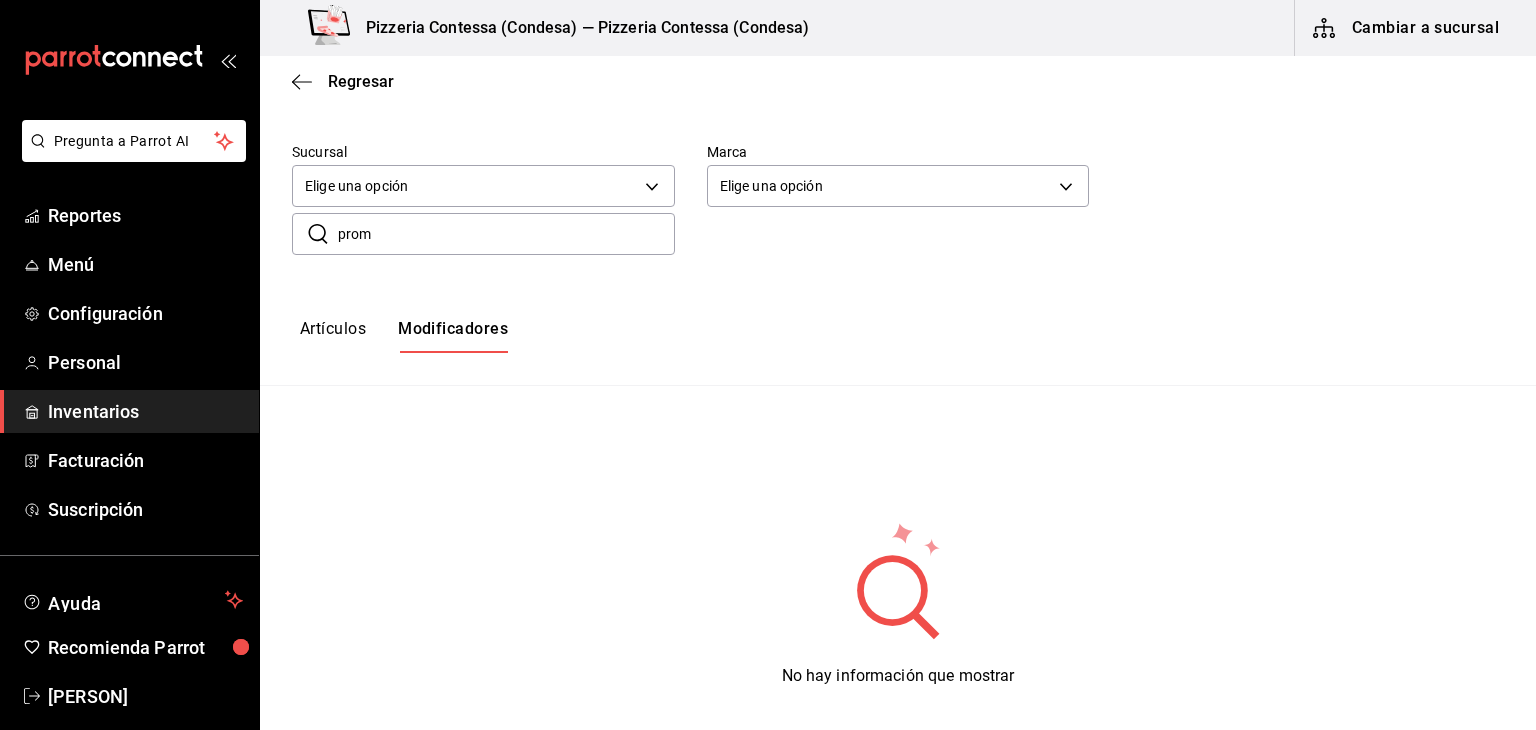 scroll, scrollTop: 0, scrollLeft: 0, axis: both 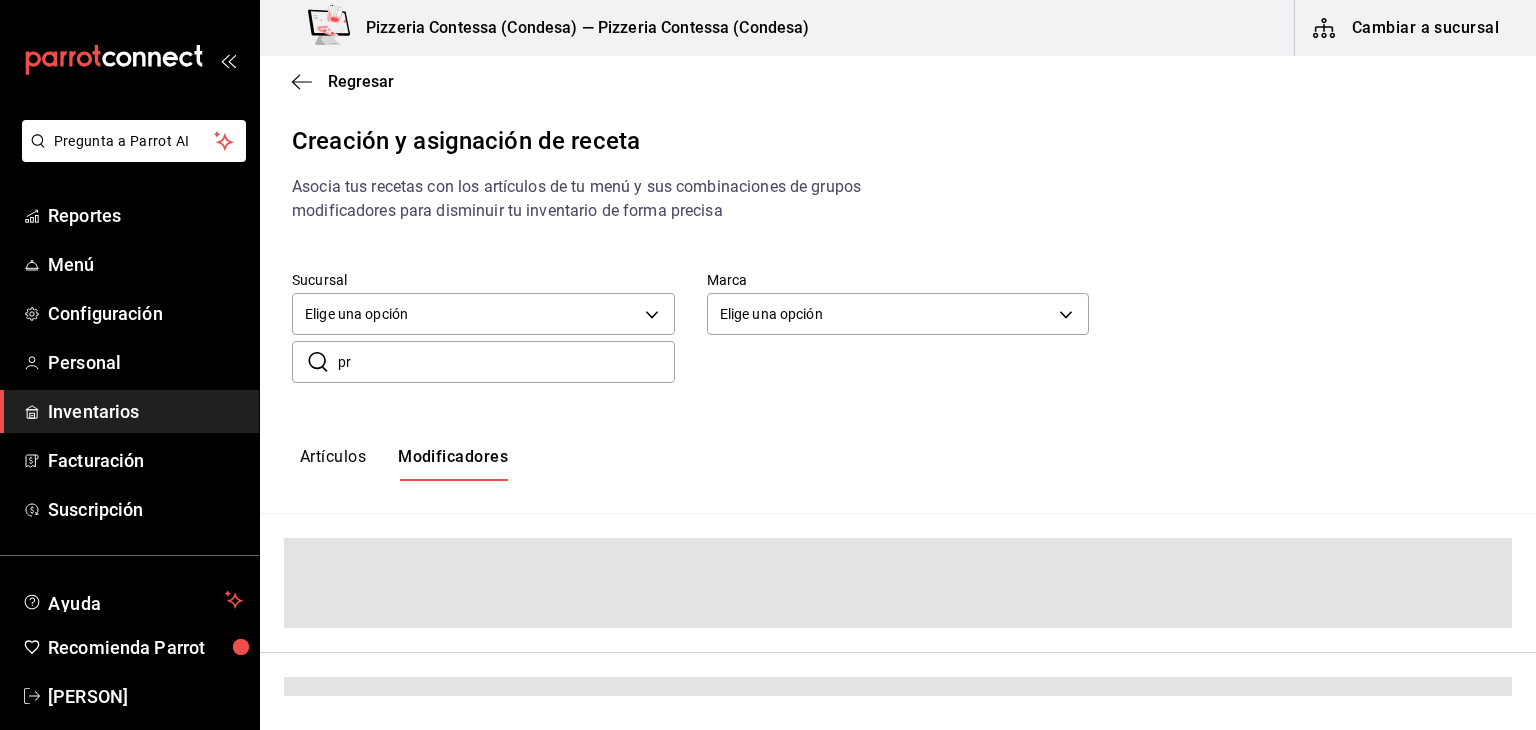 type on "p" 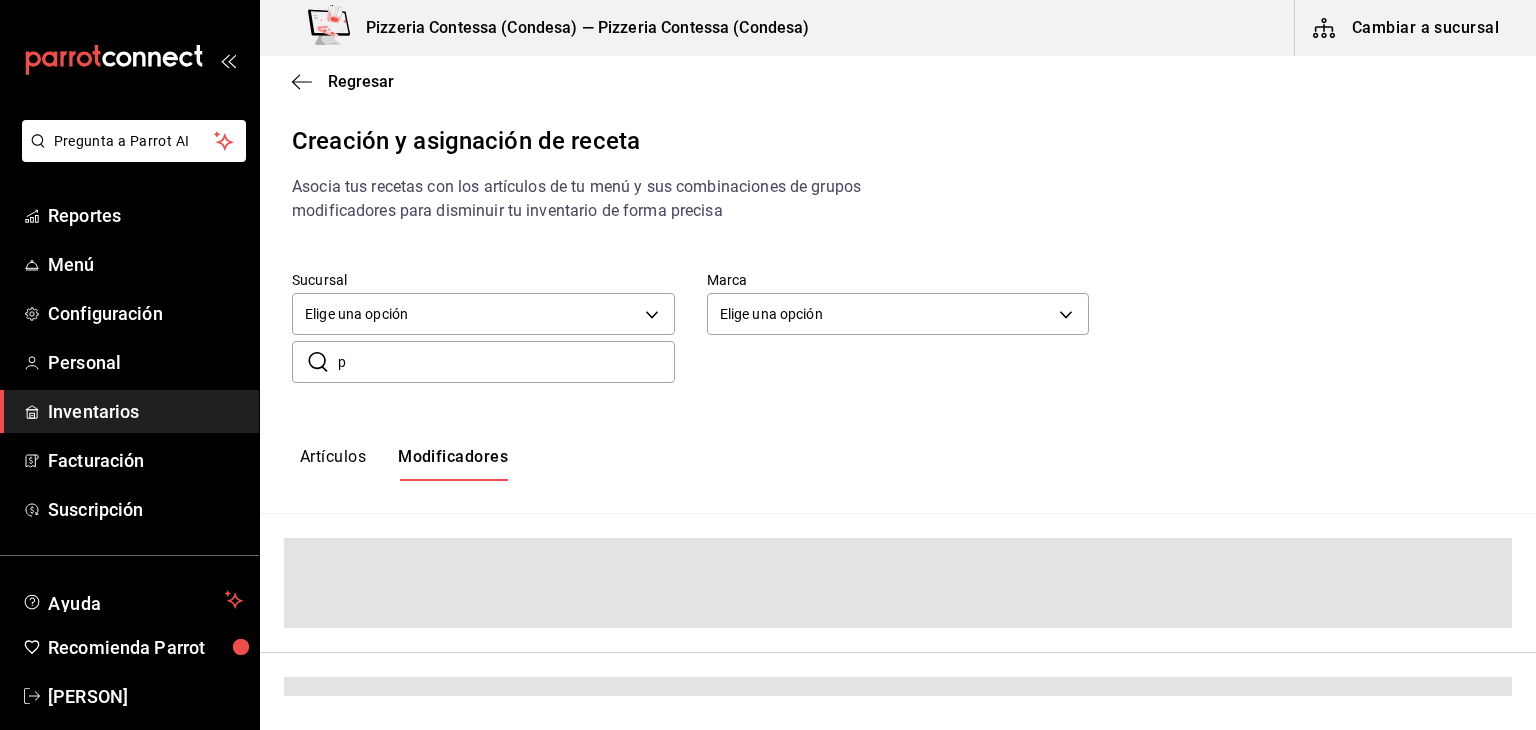 type 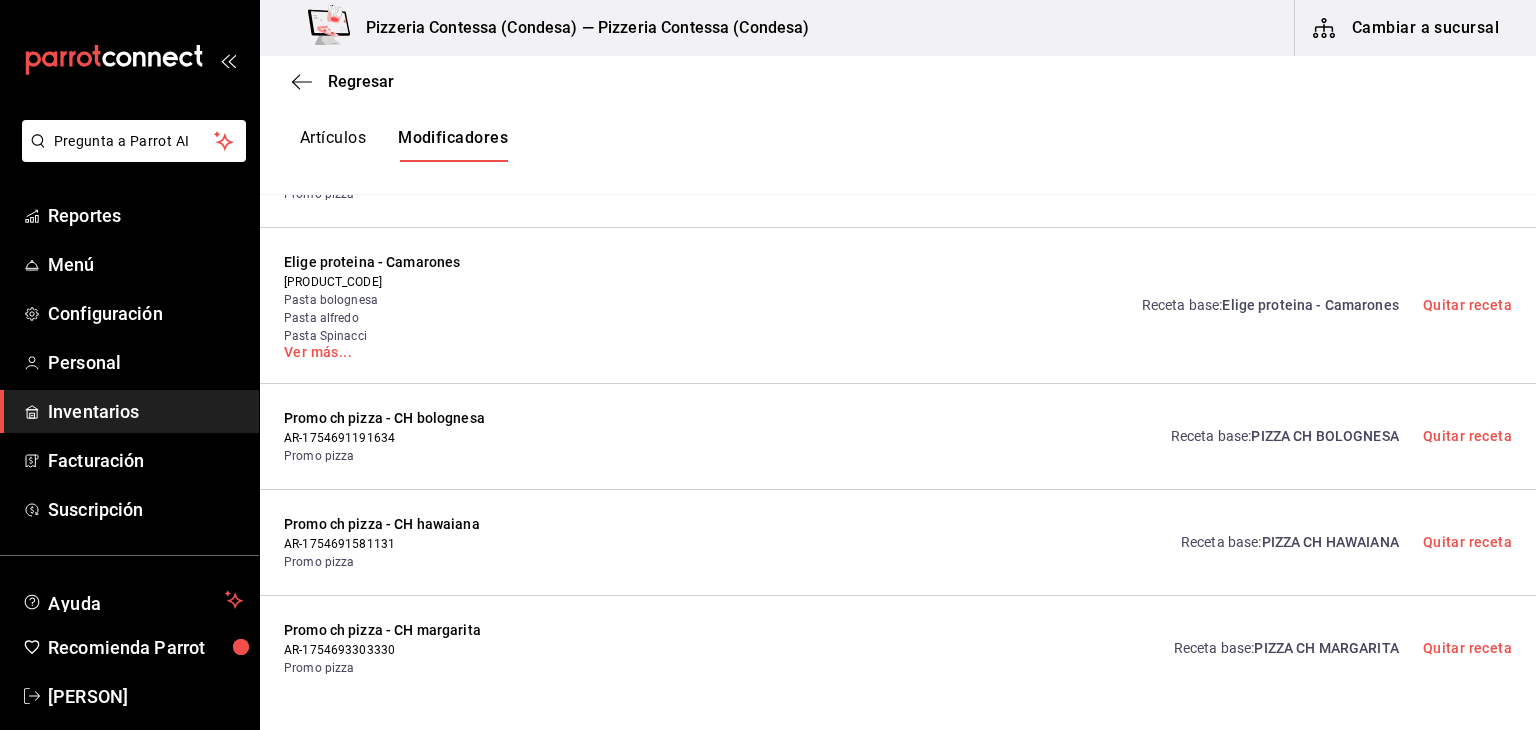 scroll, scrollTop: 394, scrollLeft: 0, axis: vertical 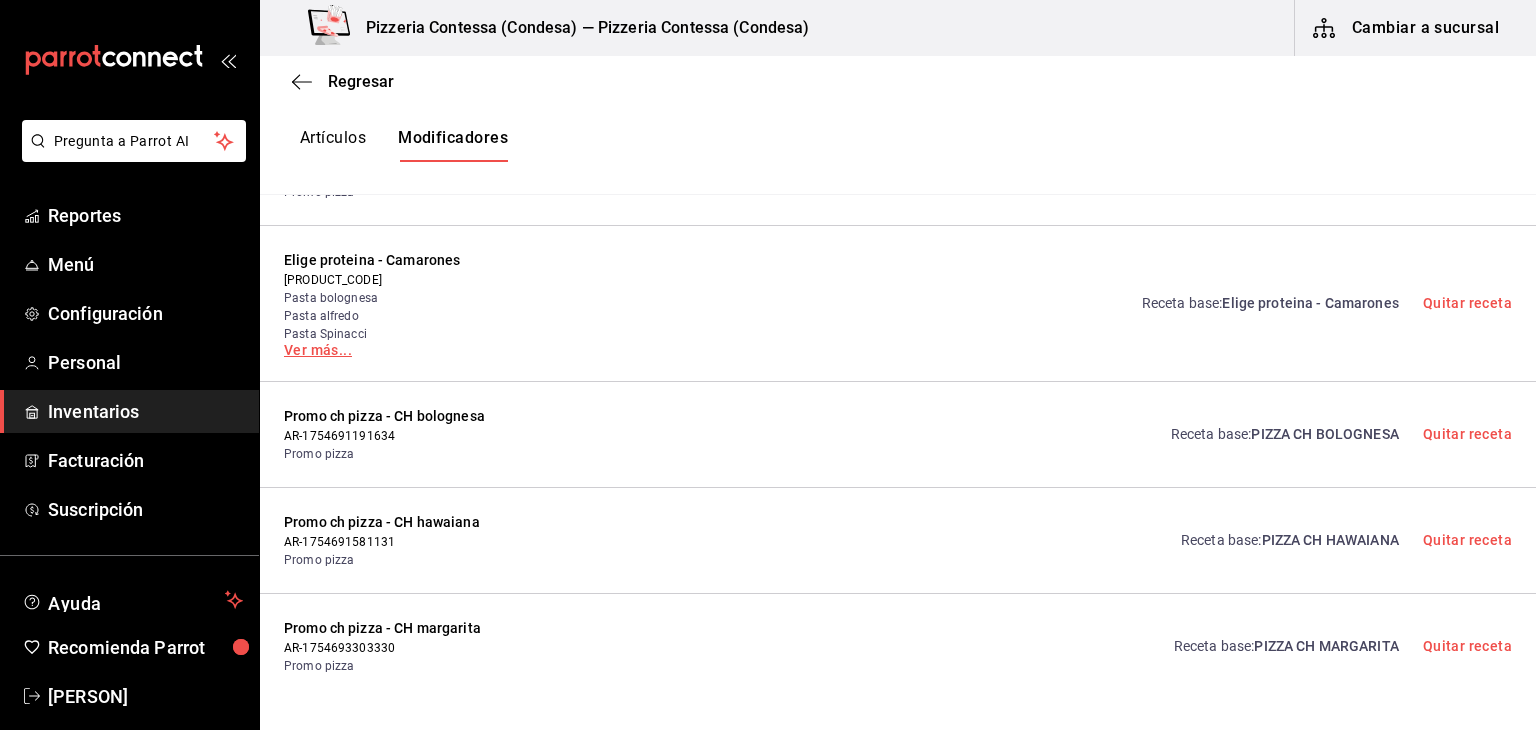 click on "Ver más..." at bounding box center (425, 350) 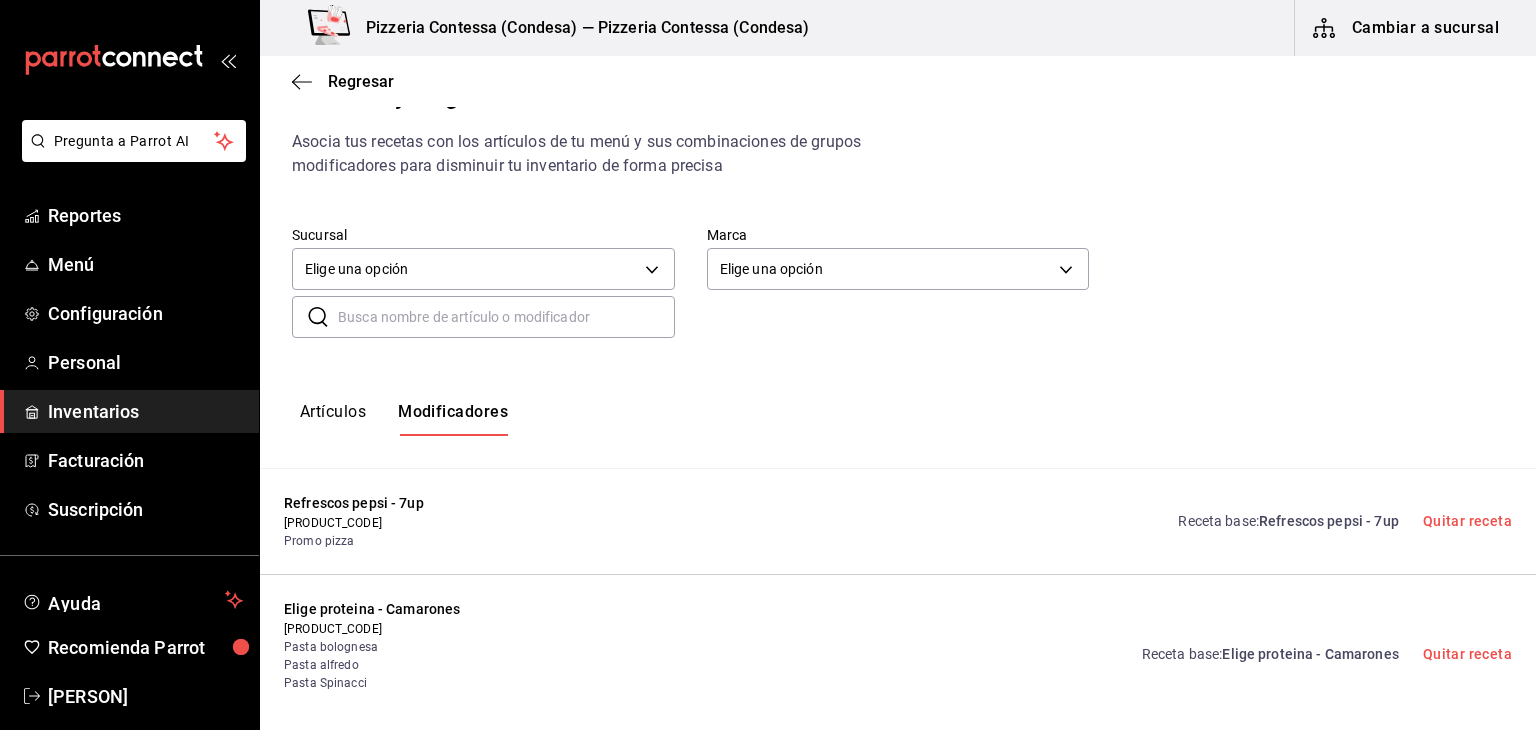 scroll, scrollTop: 44, scrollLeft: 0, axis: vertical 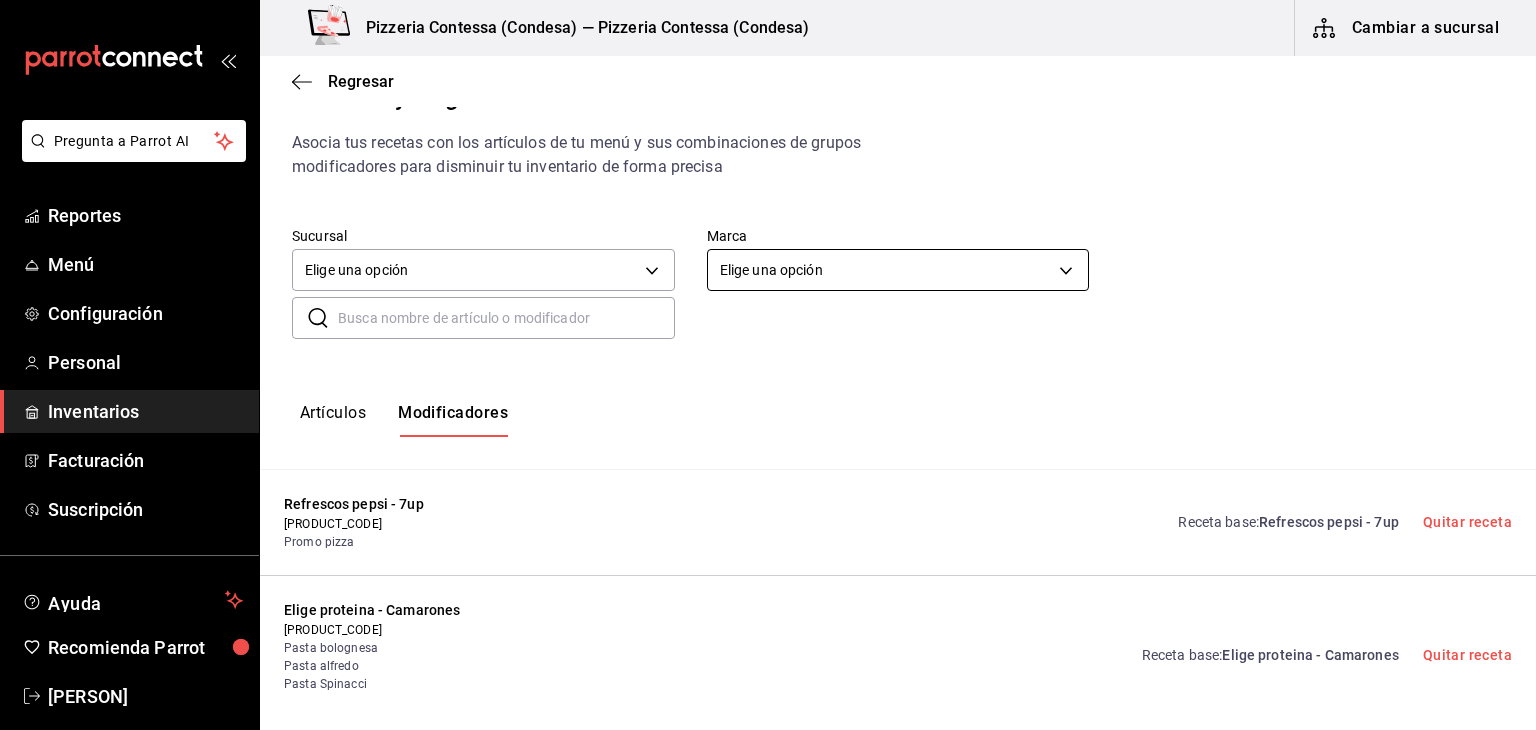 click on "Pregunta a Parrot AI Reportes   Menú   Configuración   Personal   Inventarios   Facturación   Suscripción   Ayuda Recomienda Parrot   [PERSON]   Sugerir nueva función   Pizzeria Contessa (Condesa) — Pizzeria Contessa (Condesa) Cambiar a sucursal Regresar Creación y asignación de receta Asocia tus recetas con los artículos de tu menú y sus combinaciones de grupos modificadores para disminuir tu inventario de forma precisa Sucursal Elige una opción default Marca Elige una opción default ​ ​ Artículos Modificadores Refrescos pepsi - 7up [PRODUCT_CODE] Promo pizza Receta base :  Refrescos pepsi - 7up Quitar receta Elige proteina - Camarones [PRODUCT_CODE] Pasta bolognesa Pasta alfredo Pasta Spinacci Pasta 4 quesos Receta base :  Elige proteina - Camarones Quitar receta Promo ch pizza - CH bolognesa [PRODUCT_CODE] Promo pizza Receta base :  PIZZA CH BOLOGNESA Quitar receta Promo ch pizza - CH hawaiana [PRODUCT_CODE] Promo pizza Receta base :  PIZZA CH HAWAIANA Quitar receta :  :  :" at bounding box center [768, 348] 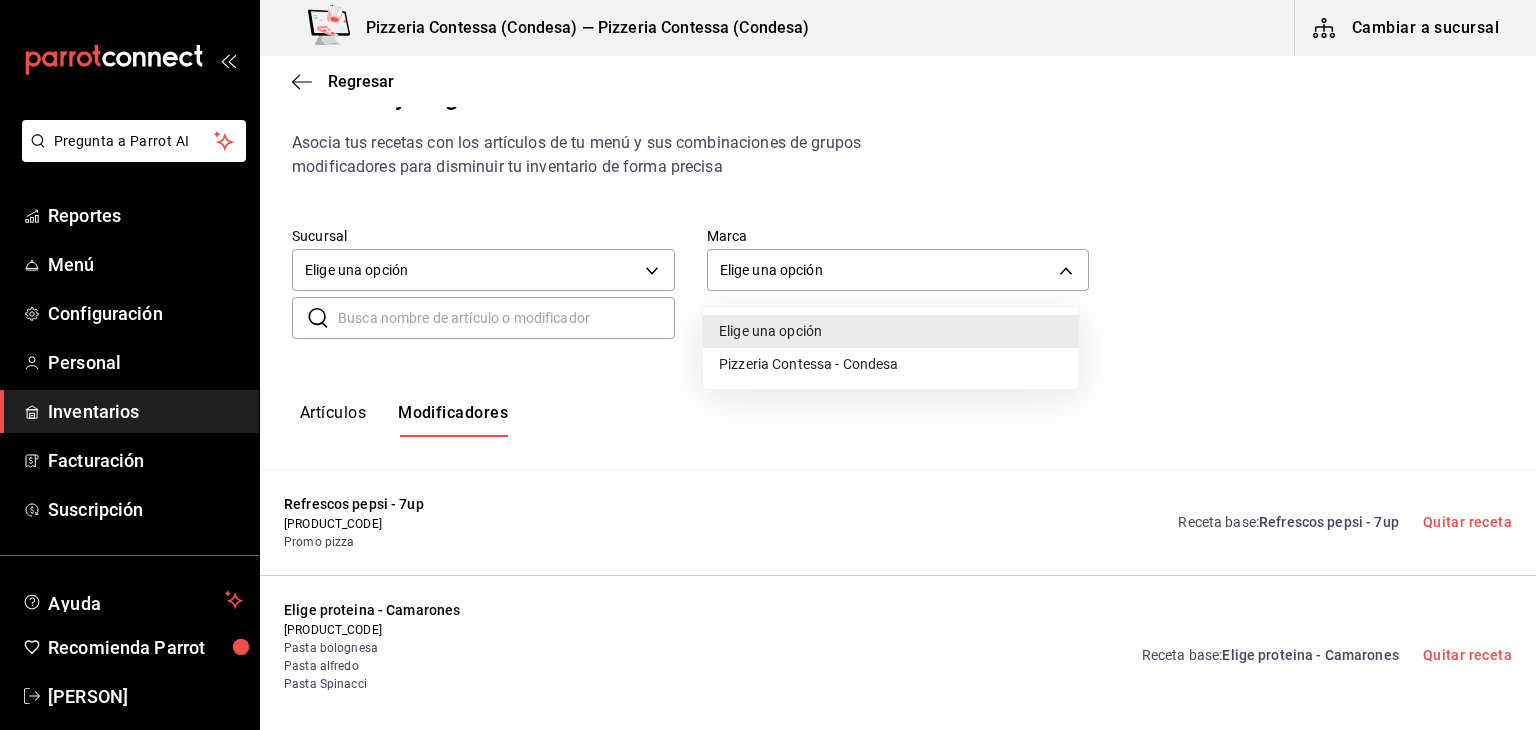 click on "Pizzeria Contessa - Condesa" at bounding box center [891, 364] 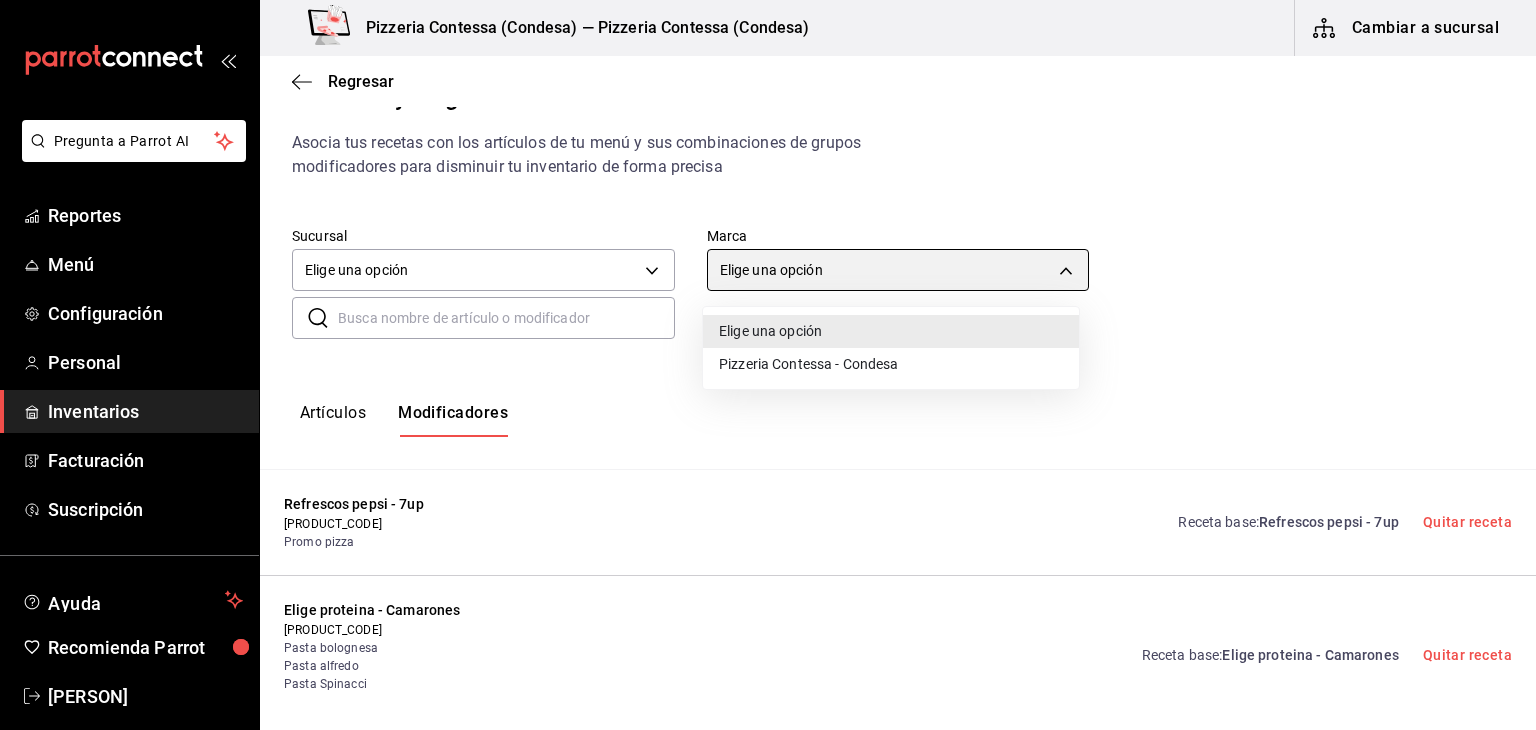 type on "[UUID]" 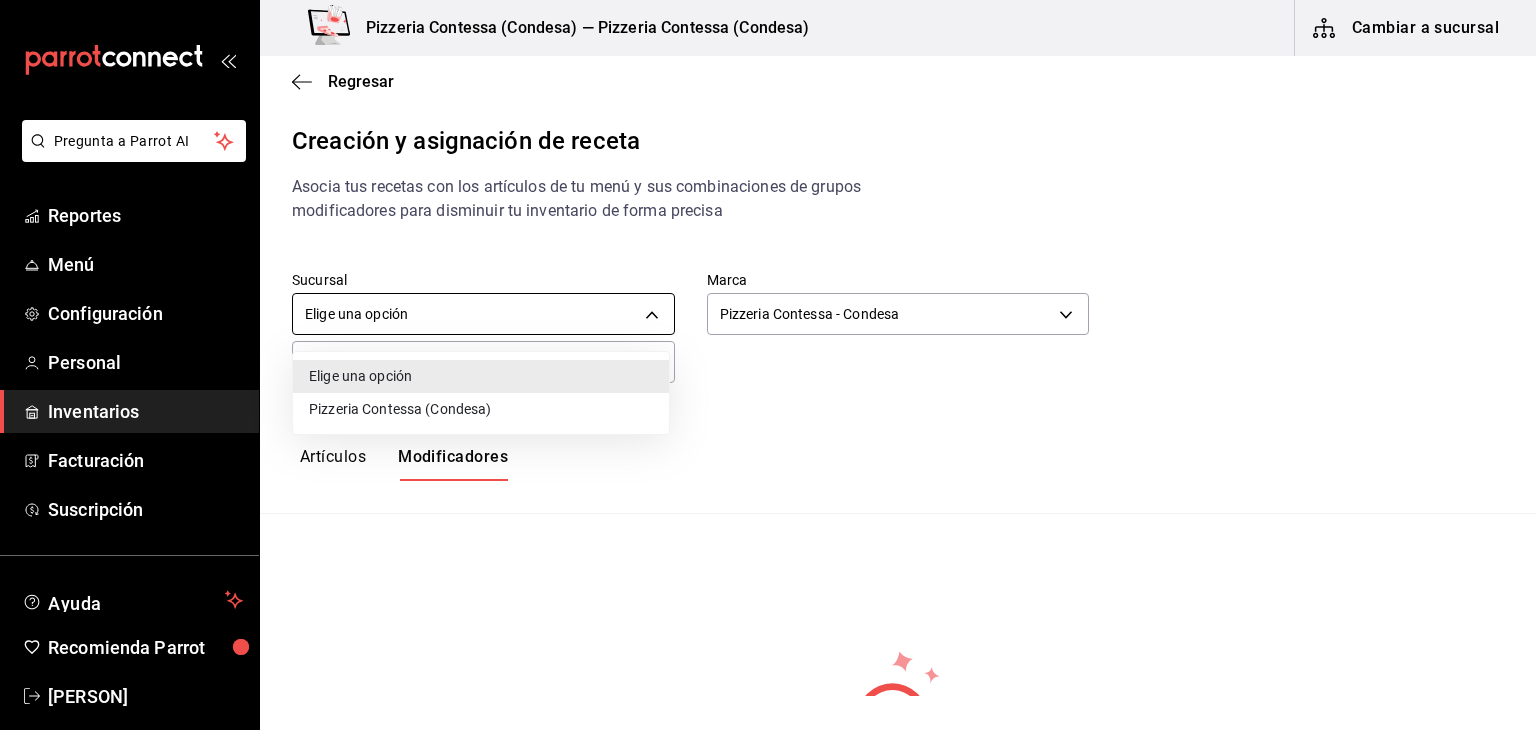 click on "Pregunta a Parrot AI Reportes   Menú   Configuración   Personal   Inventarios   Facturación   Suscripción   Ayuda Recomienda Parrot   [FIRST] [LAST]   Sugerir nueva función   Pizzeria Contessa (Condesa) — Pizzeria Contessa (Condesa) Cambiar a sucursal Regresar Creación y asignación de receta Asocia tus recetas con los artículos de tu menú y sus combinaciones de grupos modificadores para disminuir tu inventario de forma precisa Sucursal Elige una opción default Marca Pizzeria Contessa - Condesa [UUID] ​ ​ Artículos Modificadores No hay información que mostrar Guardar Receta de artículo GANA 1 MES GRATIS EN TU SUSCRIPCIÓN AQUÍ ¿Recuerdas cómo empezó tu restaurante?
Hoy puedes ayudar a un colega a tener el mismo cambio que tú viviste.
Recomienda Parrot directamente desde tu Portal Administrador.
Es fácil y rápido.
🎁 Por cada restaurante que se una, ganas 1 mes gratis. Pregunta a Parrot AI Reportes   Menú   Configuración   Personal   Inventarios" at bounding box center (768, 348) 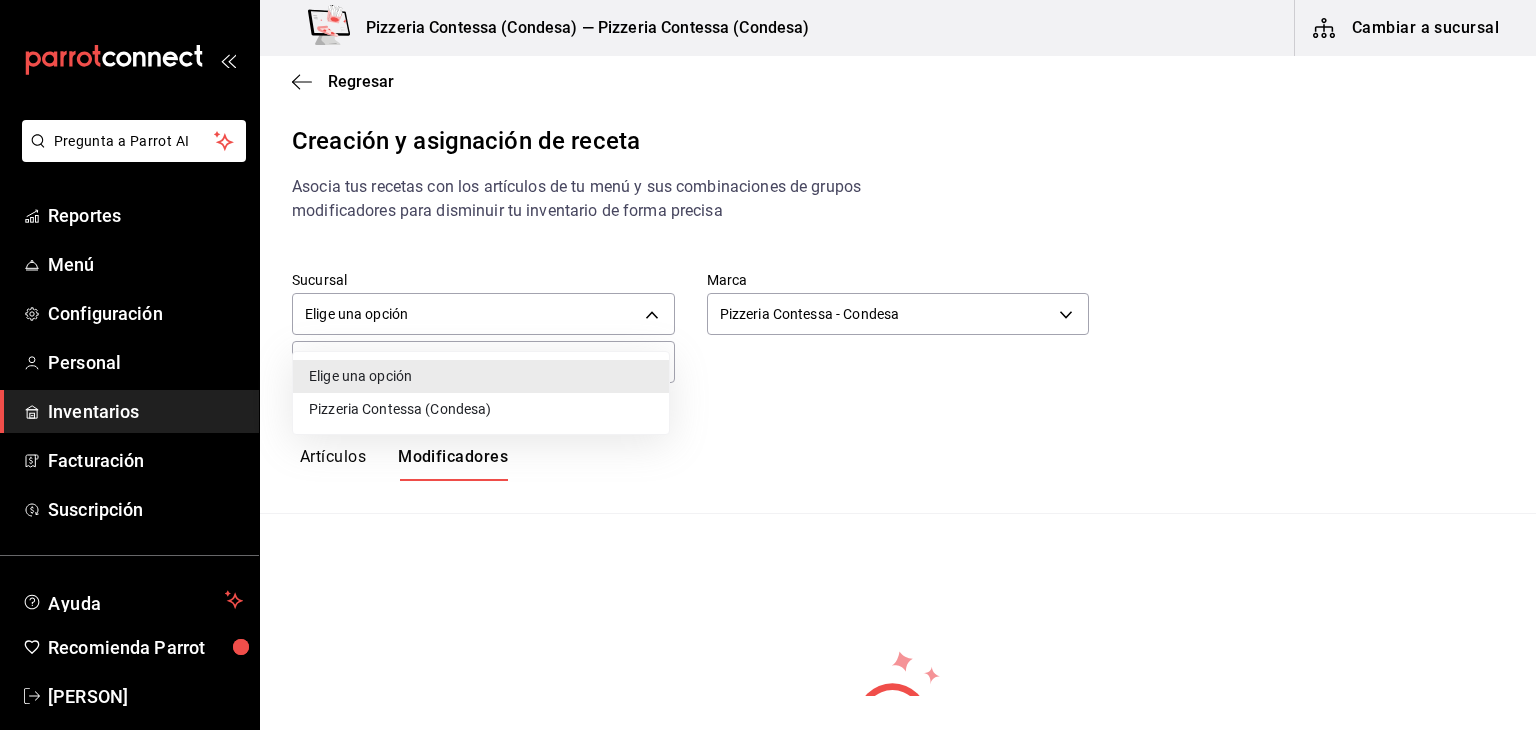 click on "Pizzeria Contessa (Condesa)" at bounding box center [481, 409] 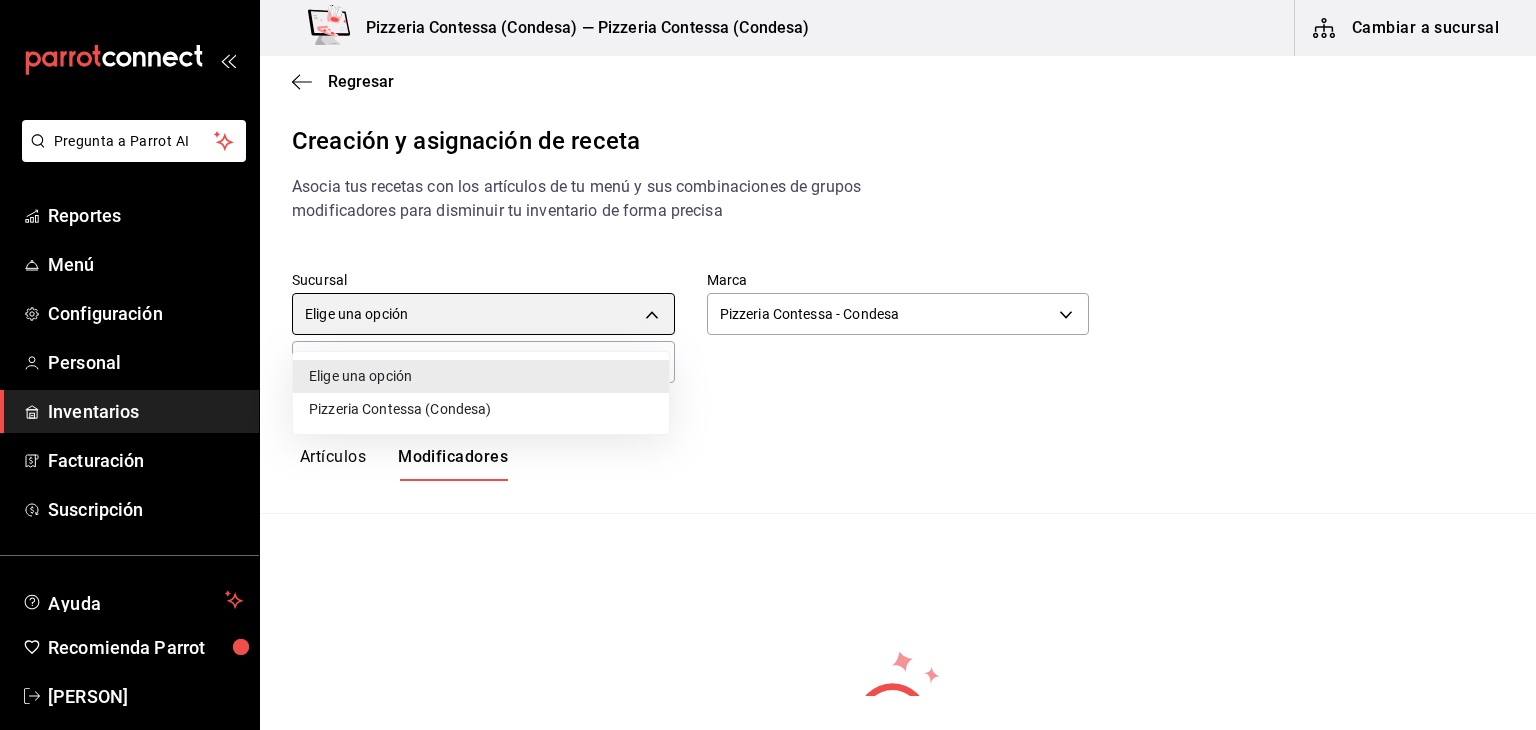type on "[UUID]" 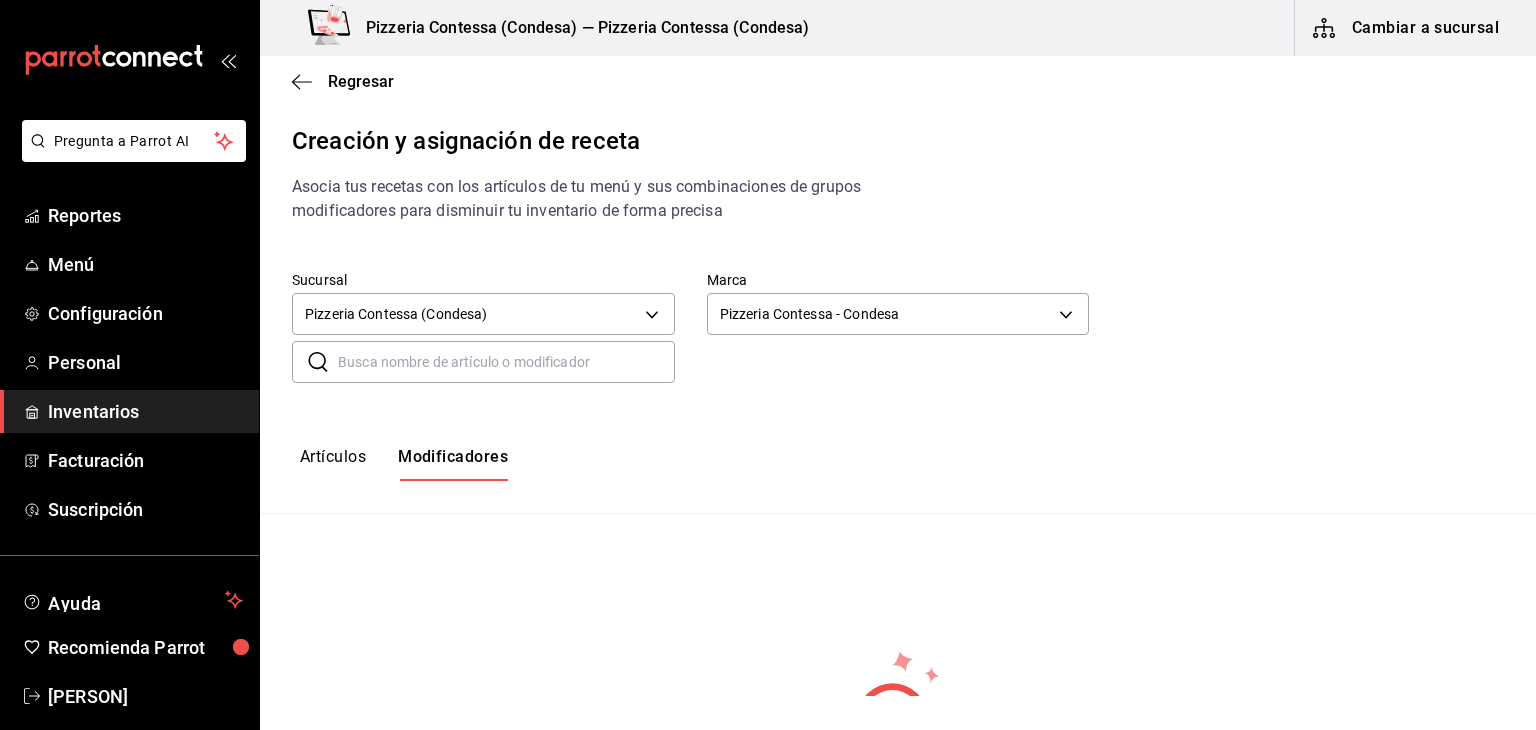 click at bounding box center (506, 362) 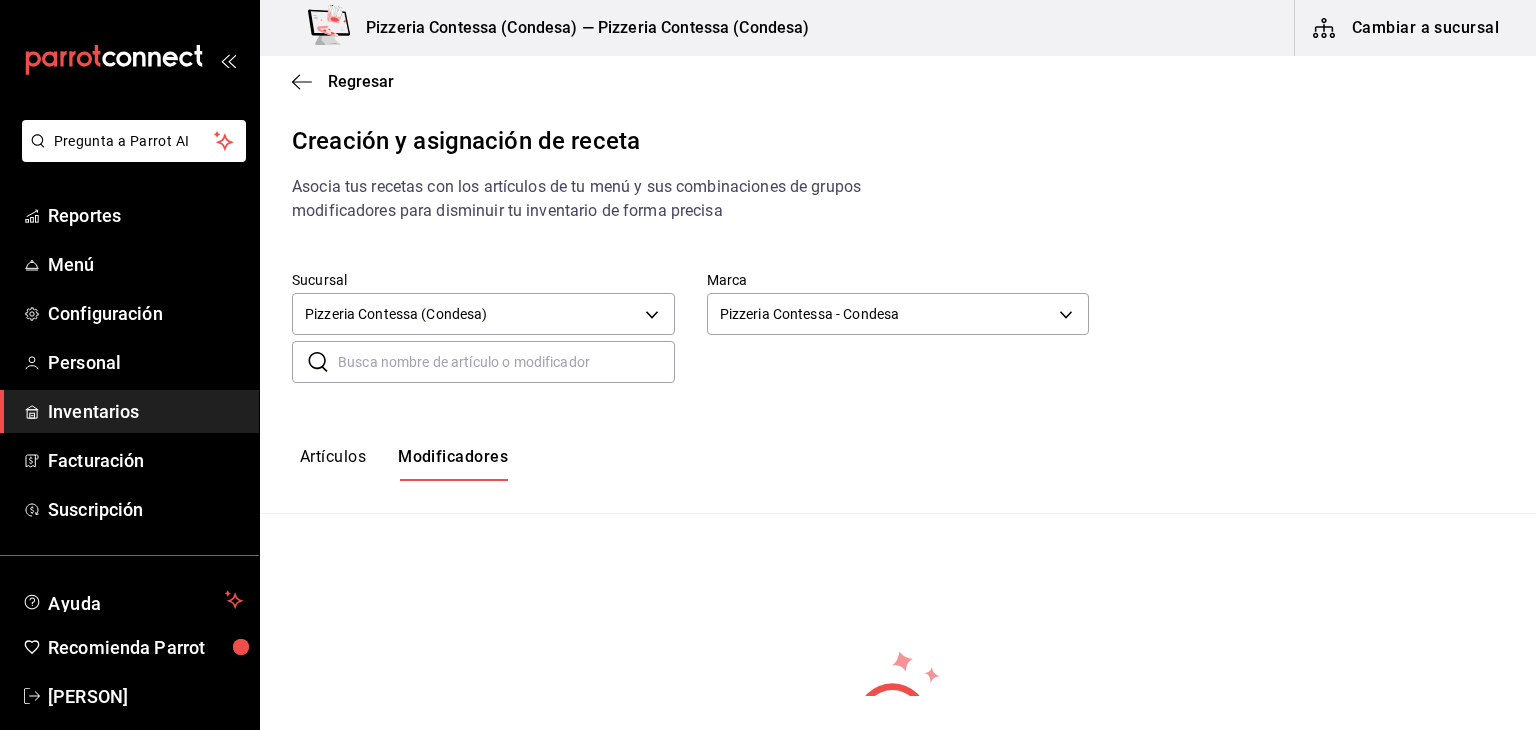 click at bounding box center (506, 362) 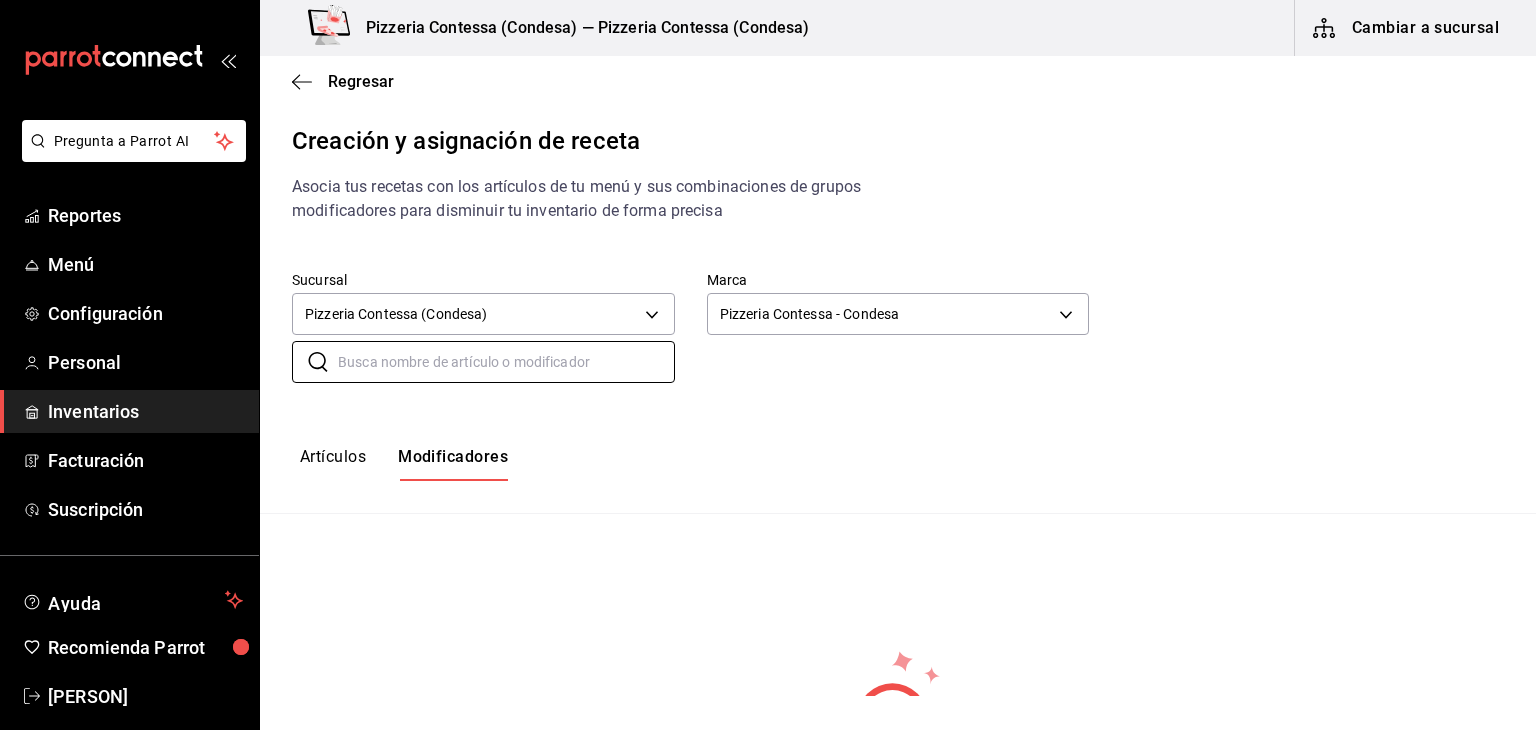 click on "​ ​" at bounding box center [882, 346] 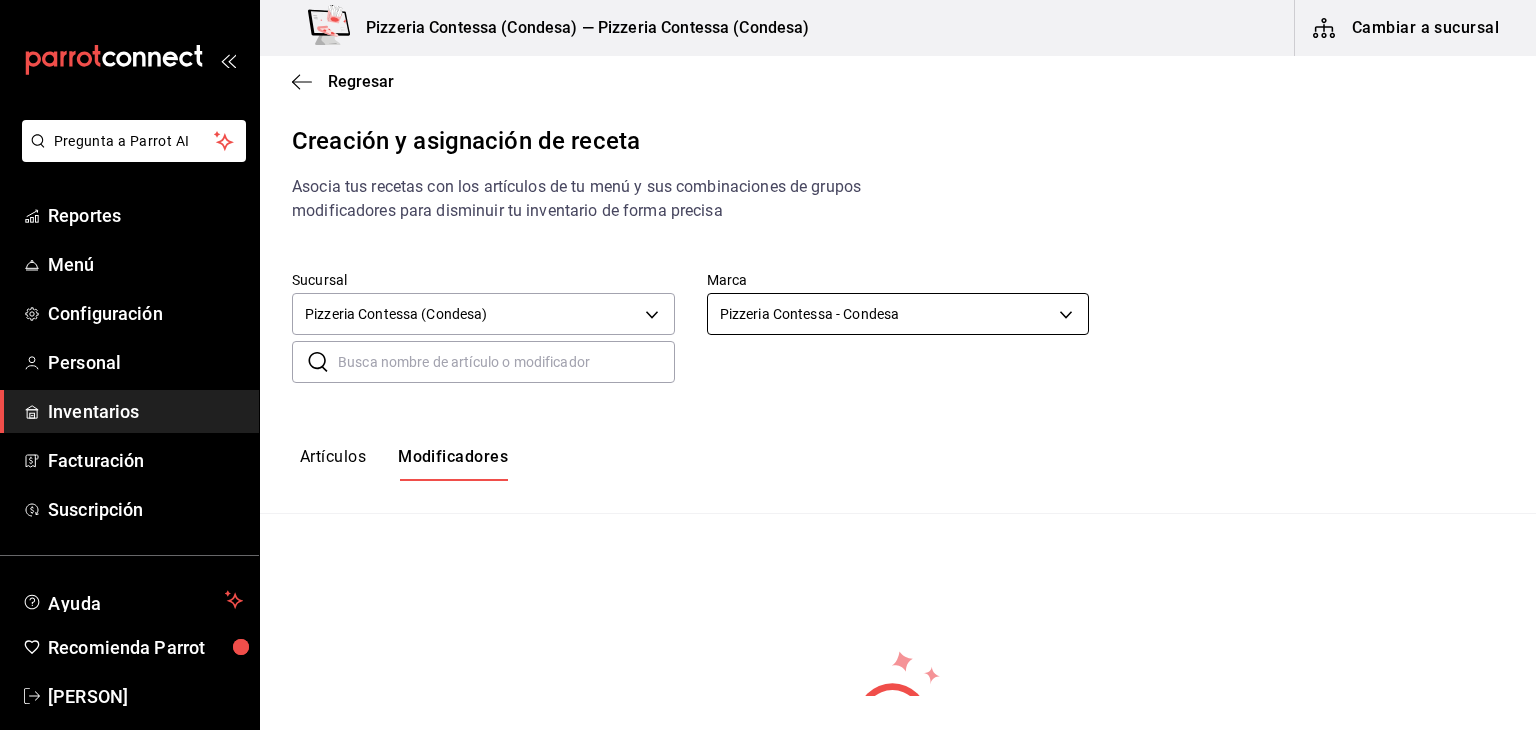 click on "Pregunta a Parrot AI Reportes   Menú   Configuración   Personal   Inventarios   Facturación   Suscripción   Ayuda Recomienda Parrot   [FIRST] [LAST]   Sugerir nueva función   Pizzeria Contessa (Condesa) — Pizzeria Contessa (Condesa) Cambiar a sucursal Regresar Creación y asignación de receta Asocia tus recetas con los artículos de tu menú y sus combinaciones de grupos modificadores para disminuir tu inventario de forma precisa Sucursal Pizzeria Contessa (Condesa) [UUID] Marca Pizzeria Contessa - Condesa [UUID] ​ ​ Artículos Modificadores No hay información que mostrar Guardar Receta de artículo GANA 1 MES GRATIS EN TU SUSCRIPCIÓN AQUÍ ¿Recuerdas cómo empezó tu restaurante?
Hoy puedes ayudar a un colega a tener el mismo cambio que tú viviste.
Recomienda Parrot directamente desde tu Portal Administrador.
Es fácil y rápido.
🎁 Por cada restaurante que se una, ganas 1 mes gratis. Pregunta a Parrot AI Reportes   Menú" at bounding box center (768, 348) 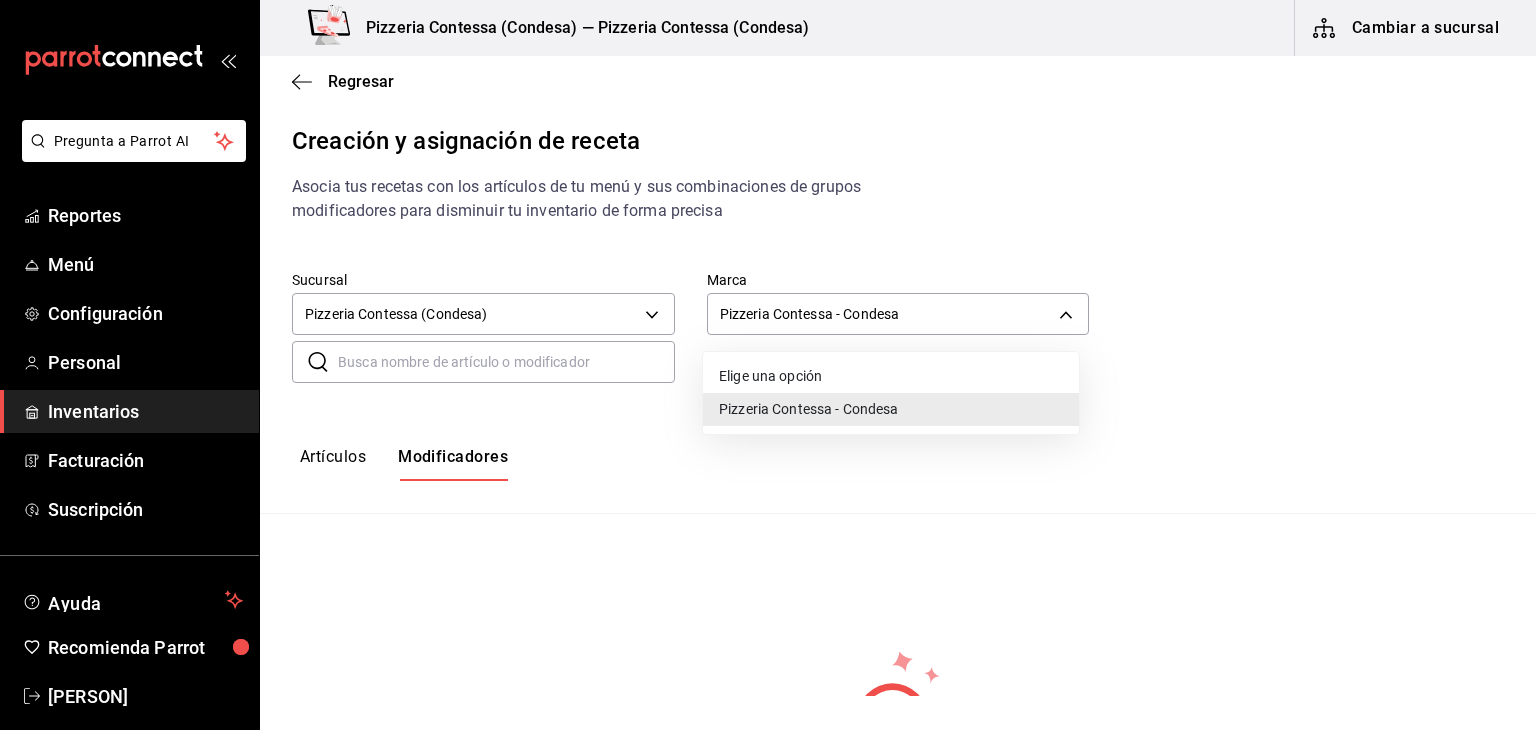 click on "Elige una opción Pizzeria Contessa - Condesa" at bounding box center (891, 393) 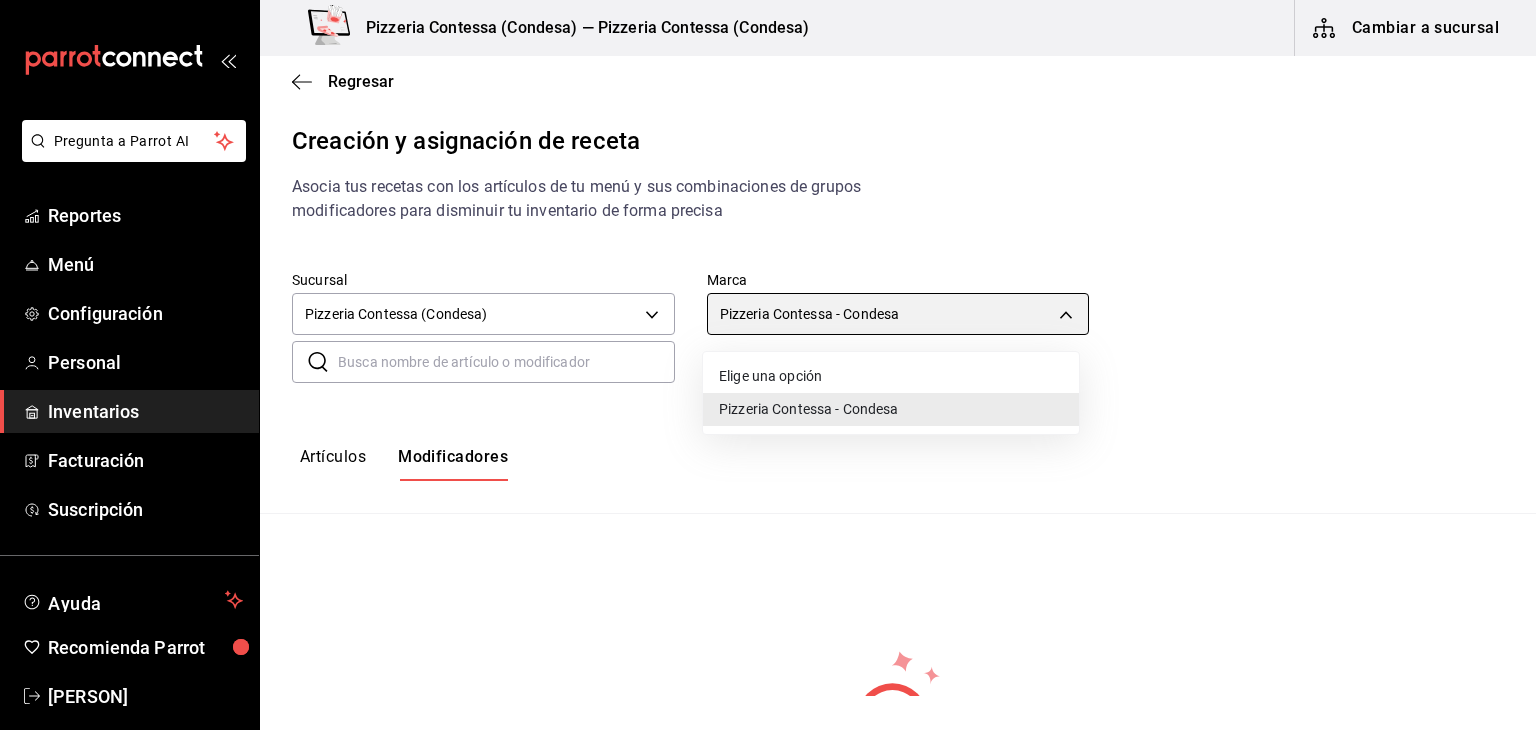 type on "default" 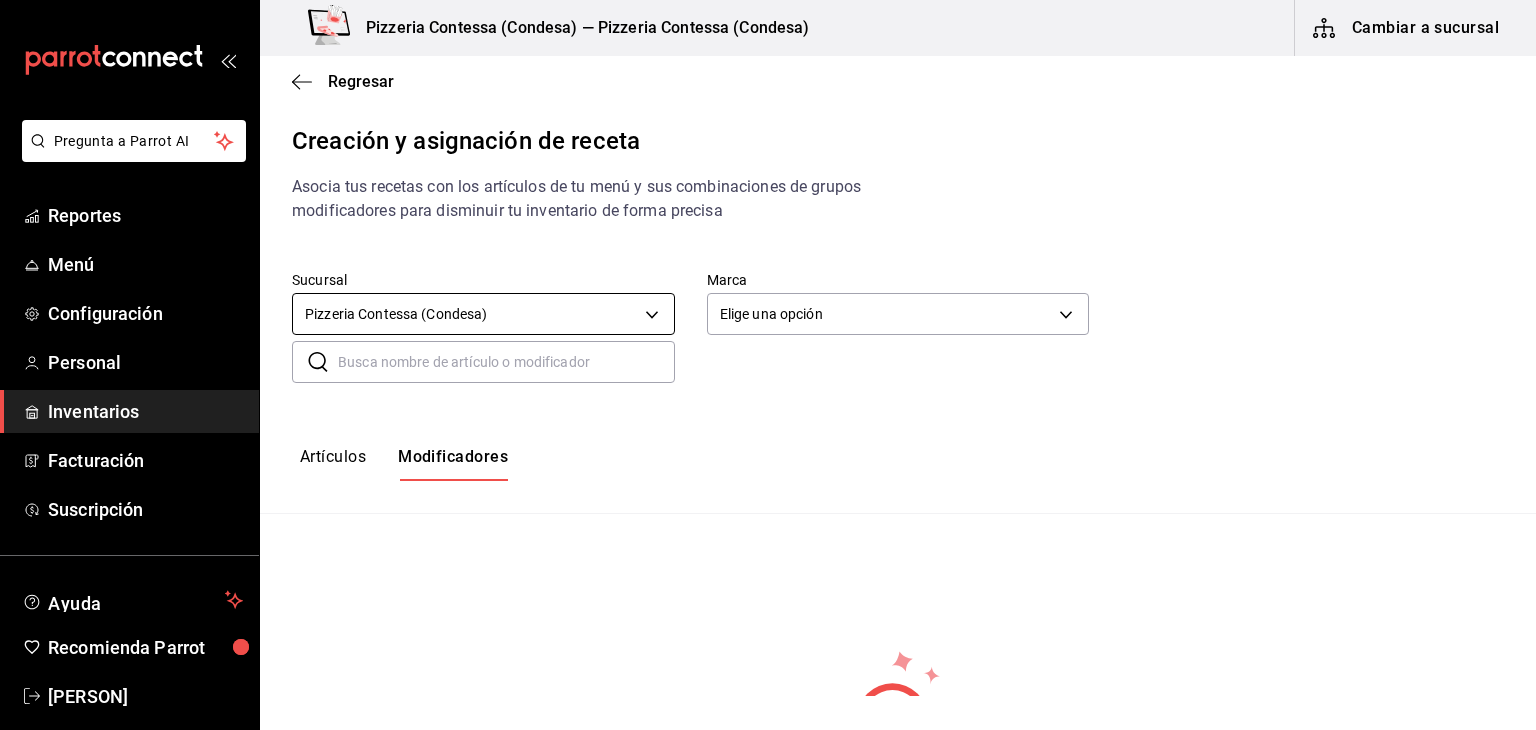 click on "Pregunta a Parrot AI Reportes   Menú   Configuración   Personal   Inventarios   Facturación   Suscripción   Ayuda Recomienda Parrot   [PERSON]   Sugerir nueva función   Pizzeria Contessa (Condesa) — Pizzeria Contessa (Condesa) Cambiar a sucursal Regresar Creación y asignación de receta Asocia tus recetas con los artículos de tu menú y sus combinaciones de grupos modificadores para disminuir tu inventario de forma precisa Sucursal Pizzeria Contessa (Condesa) [UUID] Marca Elige una opción default ​ ​ Artículos Modificadores No hay información que mostrar Guardar Receta de artículo GANA 1 MES GRATIS EN TU SUSCRIPCIÓN AQUÍ ¿Recuerdas cómo empezó tu restaurante?
Hoy puedes ayudar a un colega a tener el mismo cambio que tú viviste.
Recomienda Parrot directamente desde tu Portal Administrador.
Es fácil y rápido.
🎁 Por cada restaurante que se una, ganas 1 mes gratis. Pregunta a Parrot AI Reportes   Menú   Configuración   Personal   Inventarios" at bounding box center [768, 348] 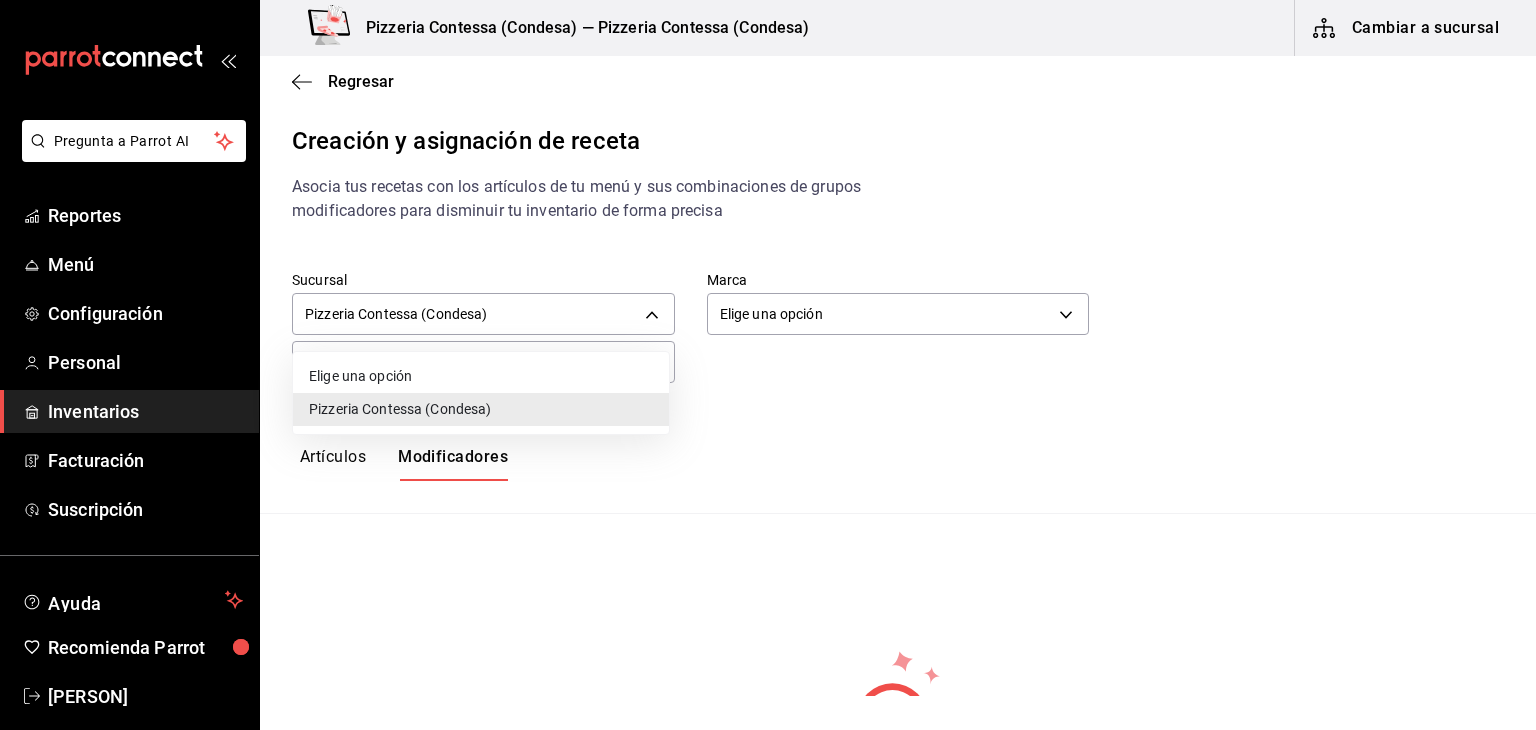click on "Elige una opción" at bounding box center [481, 376] 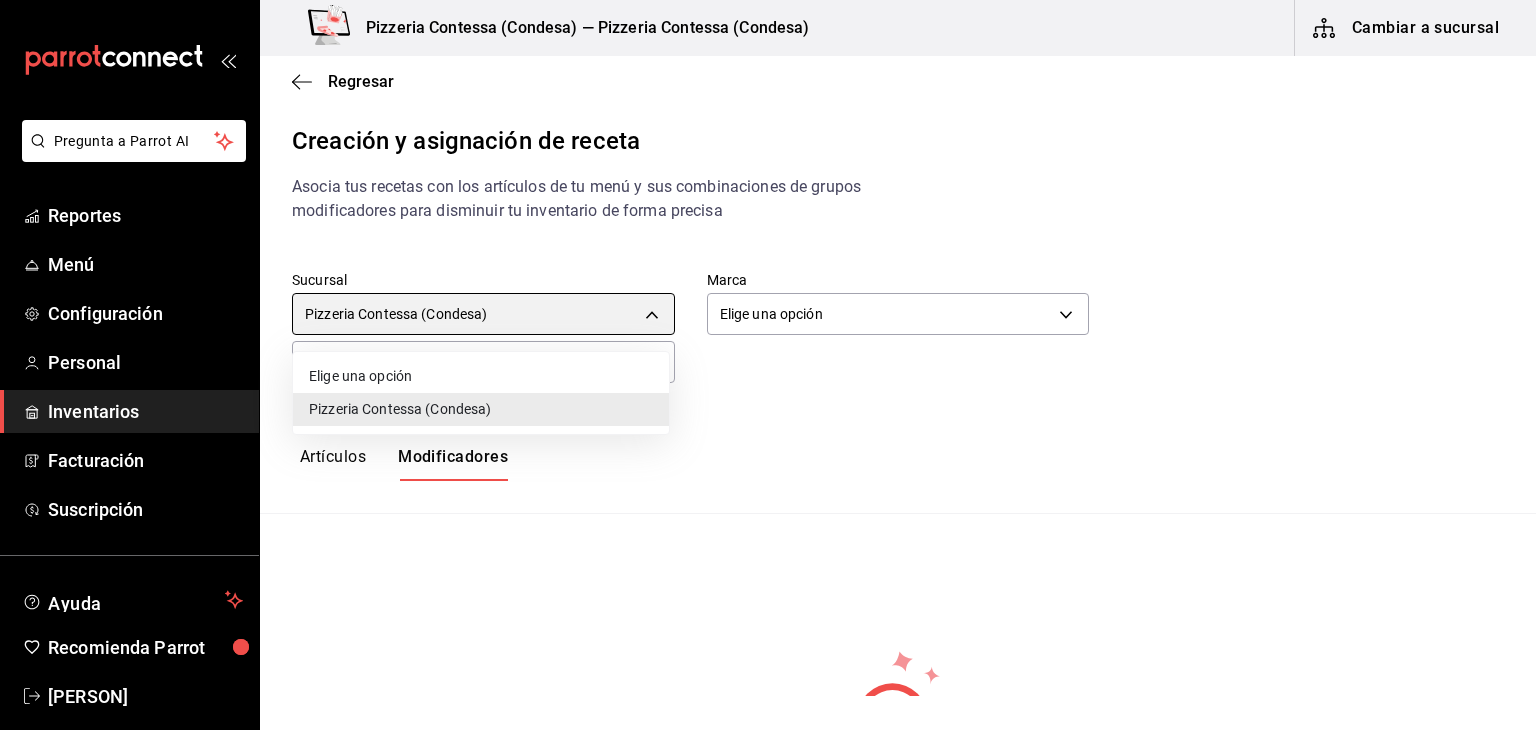 type on "default" 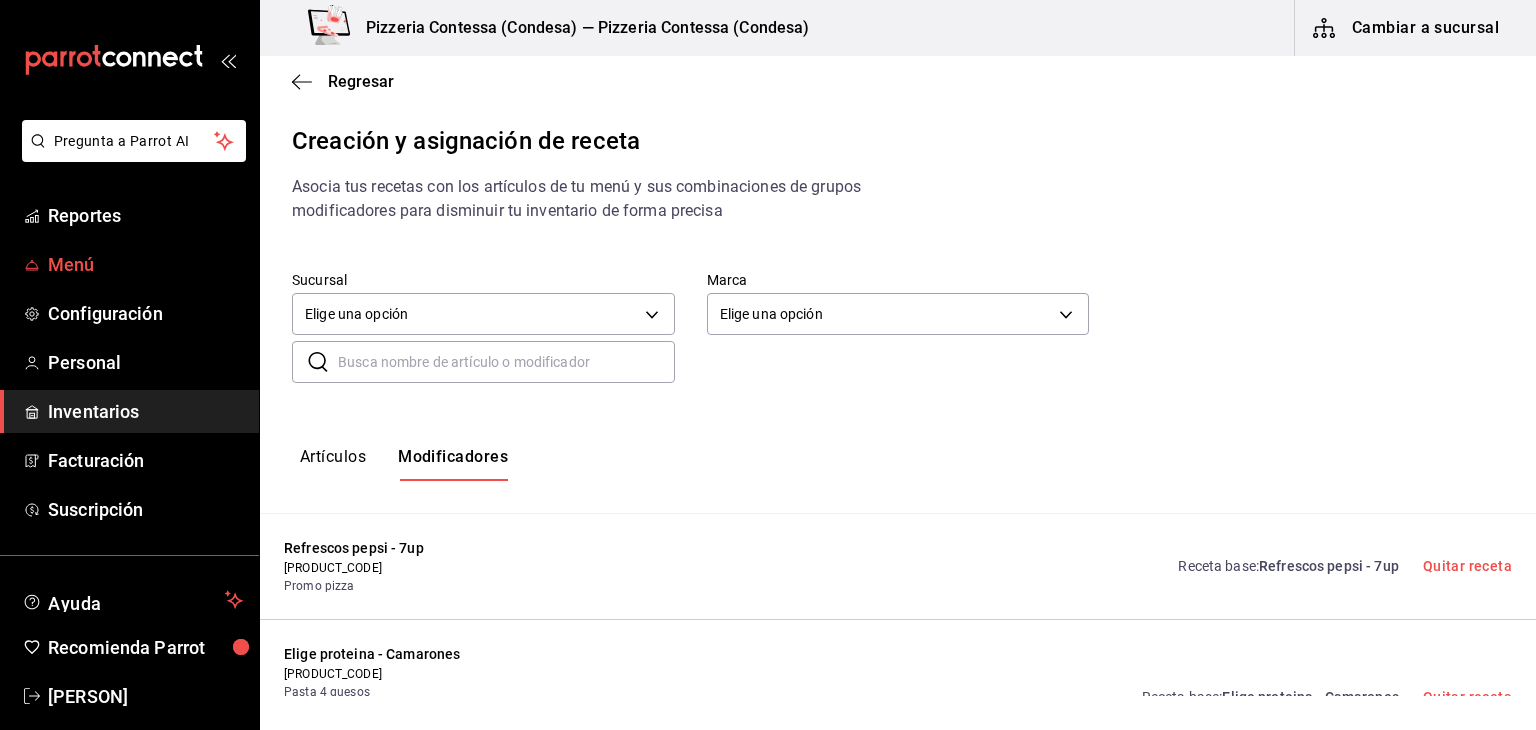 click on "Menú" at bounding box center [145, 264] 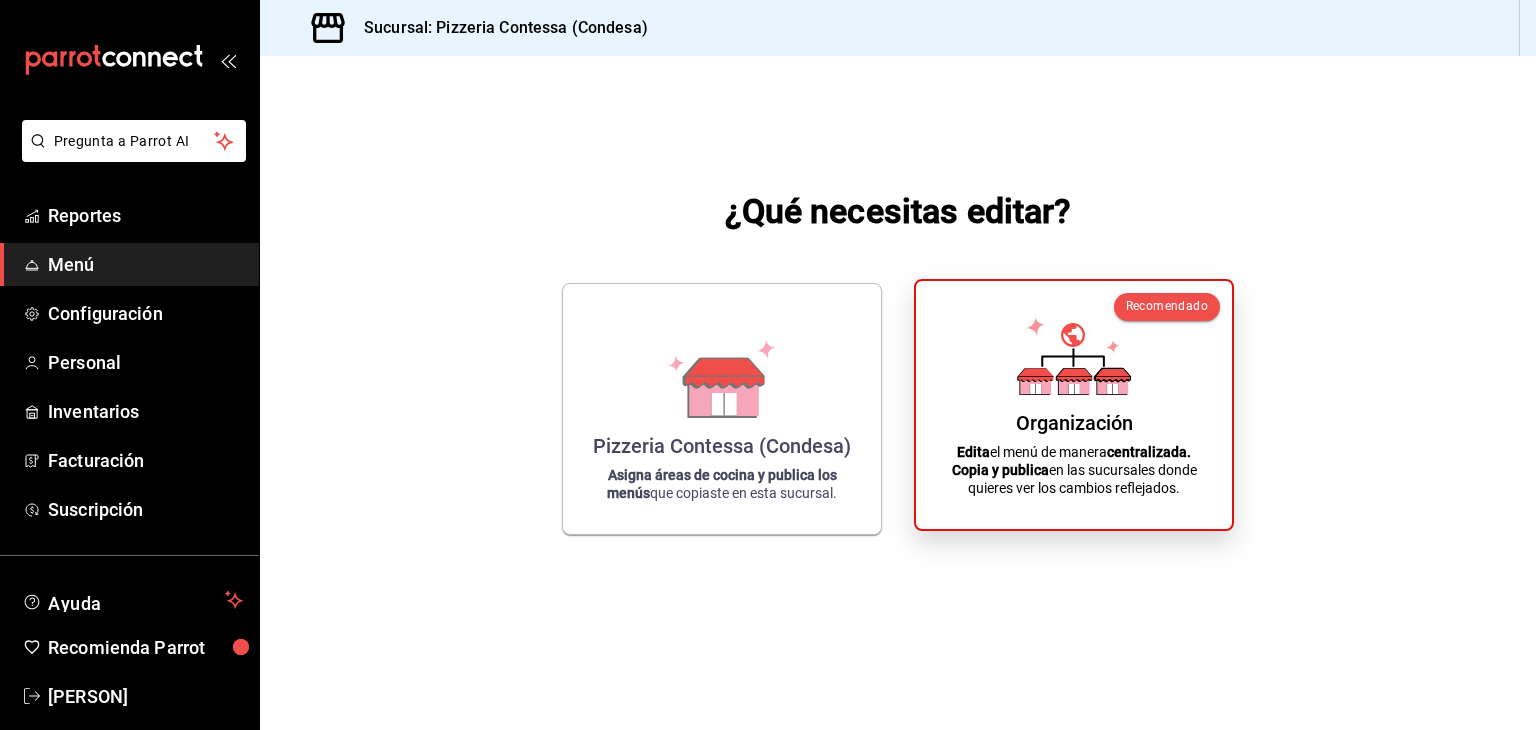click on "Organización Edita  el menú de manera  centralizada.     Copia y publica  en las sucursales donde quieres ver los cambios reflejados." at bounding box center [1074, 405] 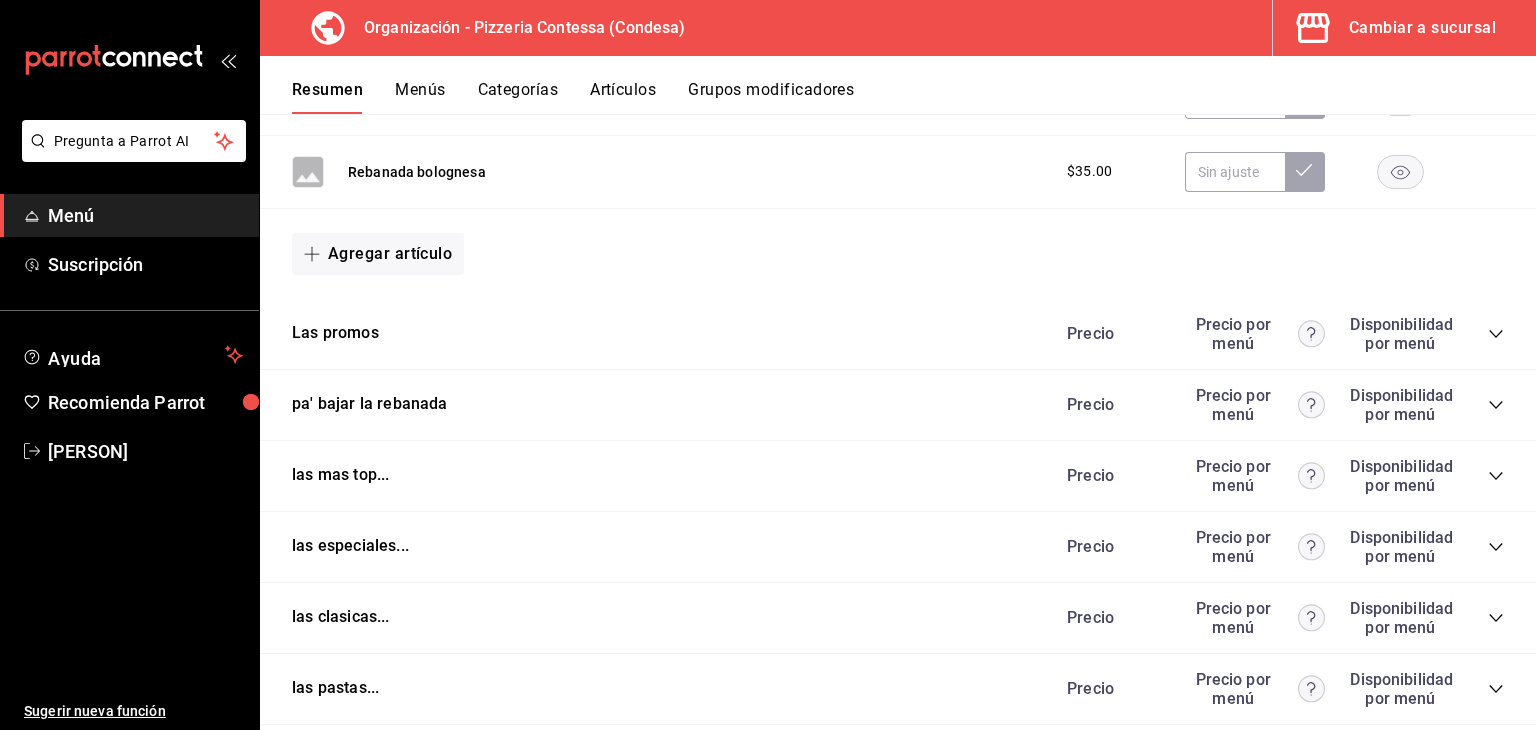 scroll, scrollTop: 868, scrollLeft: 0, axis: vertical 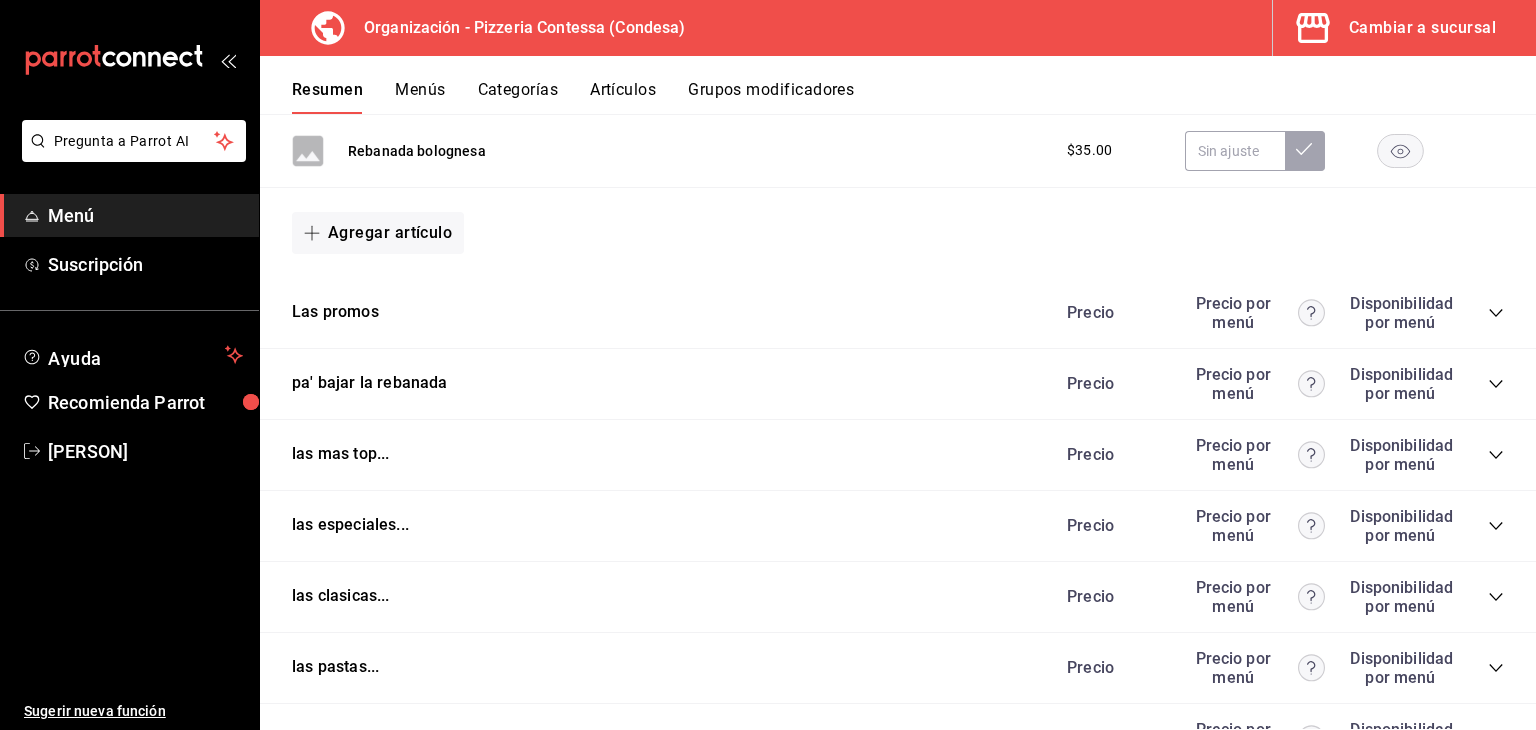 click 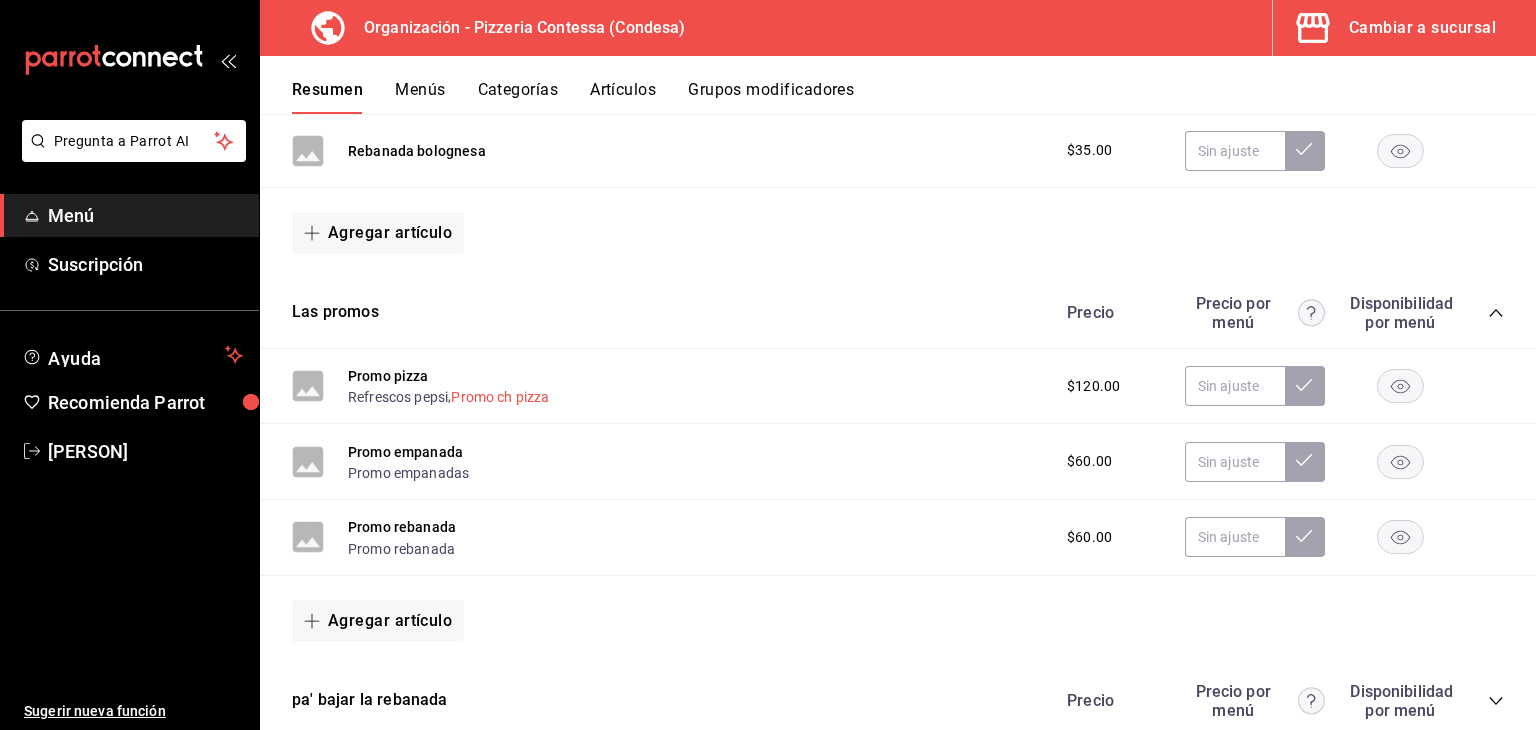 click on "Promo ch pizza" at bounding box center [500, 397] 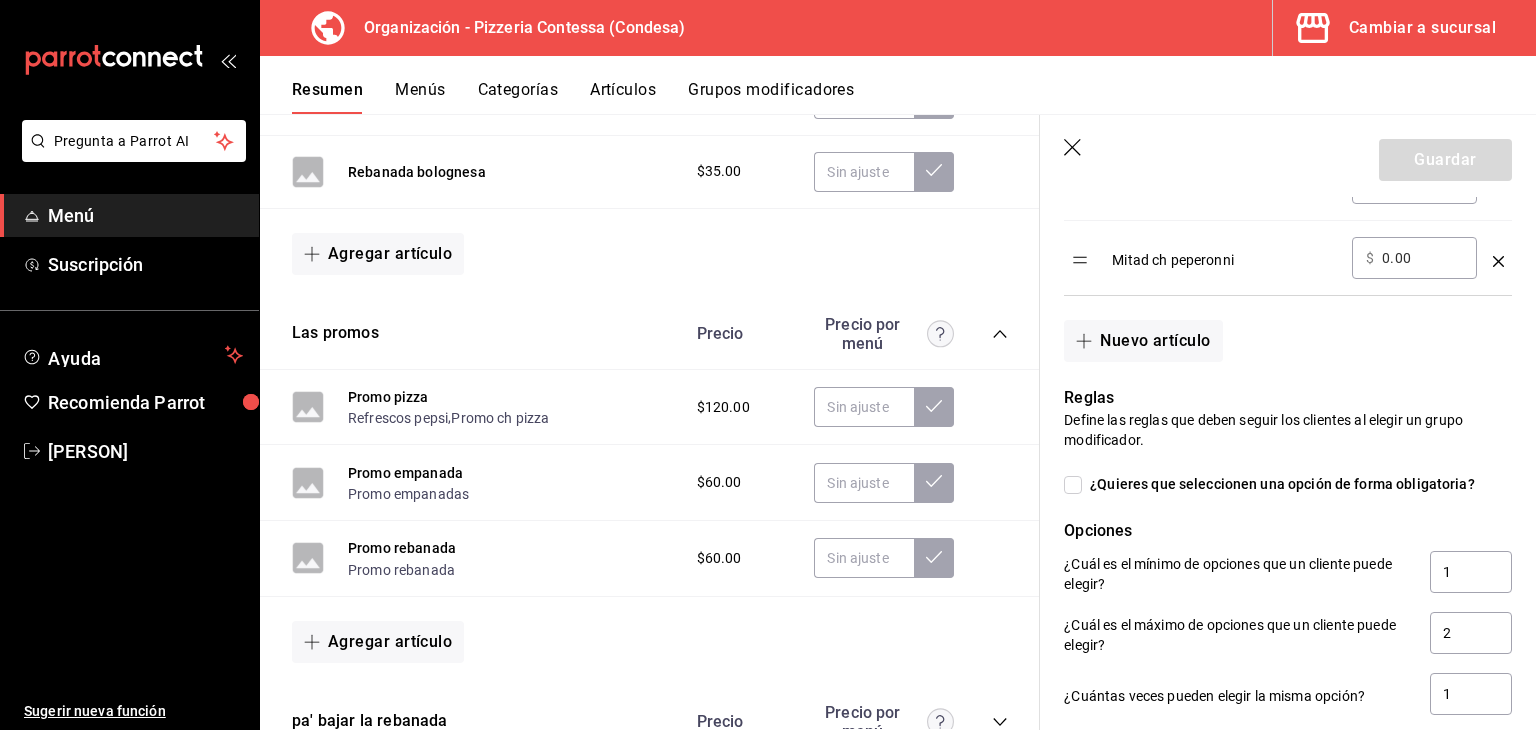 scroll, scrollTop: 1227, scrollLeft: 0, axis: vertical 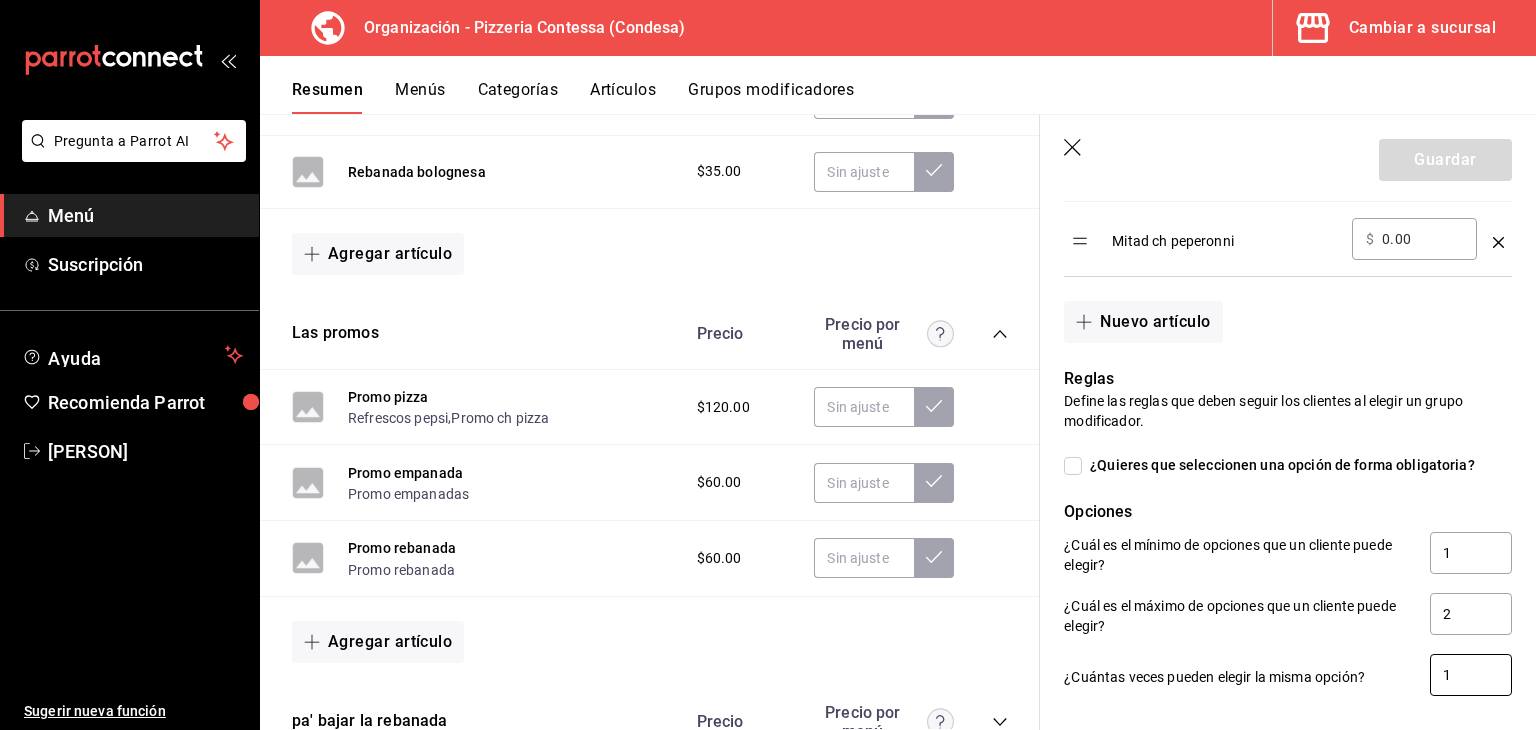 drag, startPoint x: 1447, startPoint y: 677, endPoint x: 1390, endPoint y: 665, distance: 58.249462 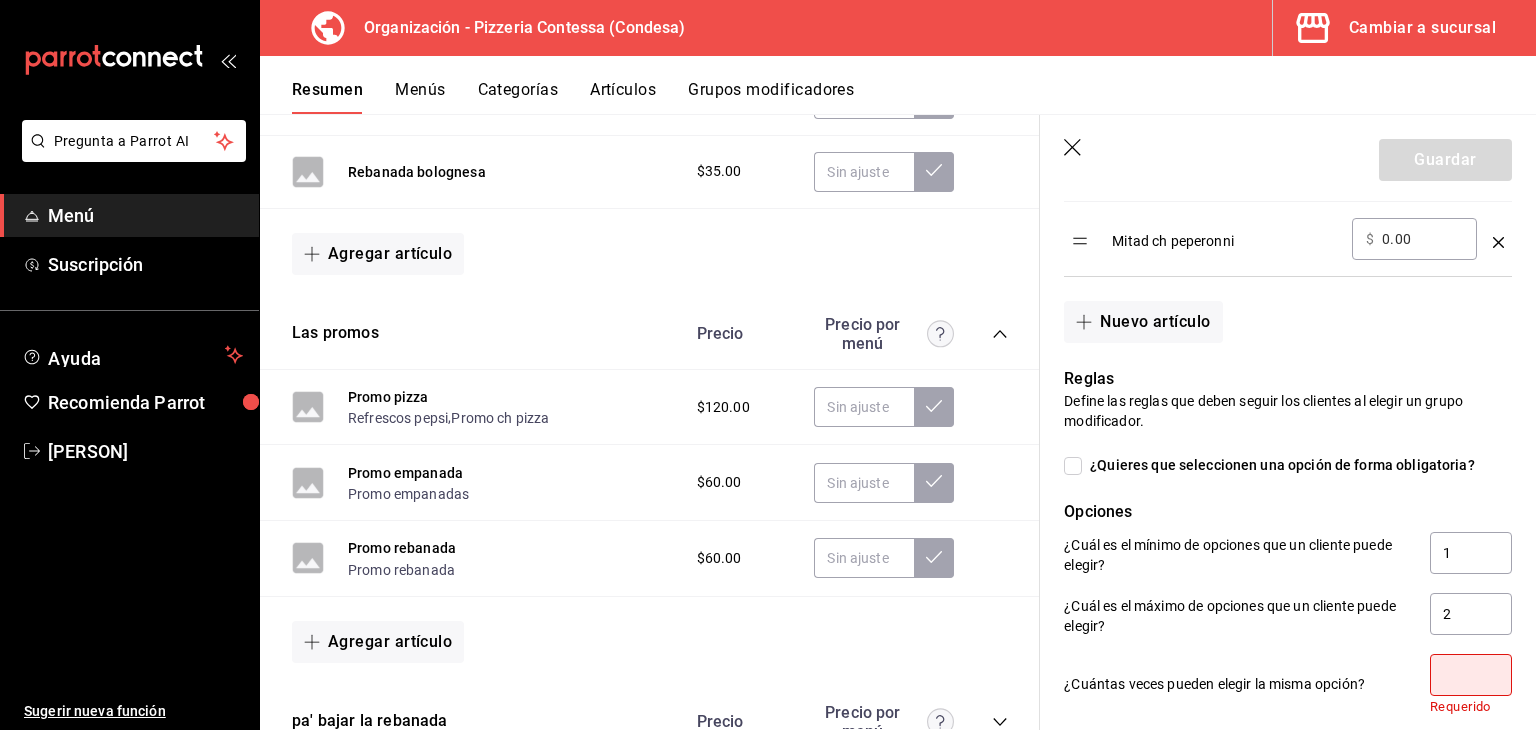 type on "1" 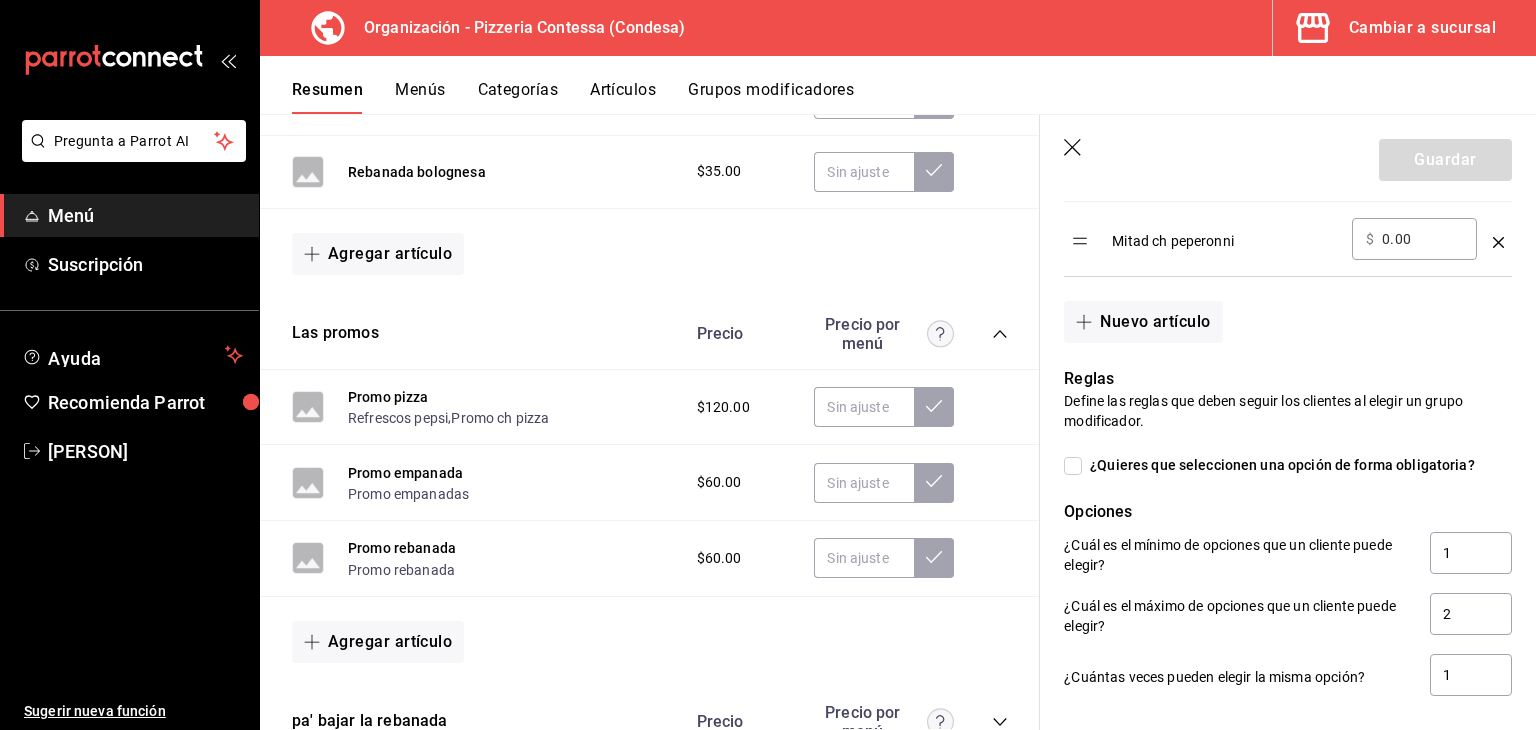 click on "¿Quieres que seleccionen una opción de forma obligatoria?" at bounding box center [1073, 466] 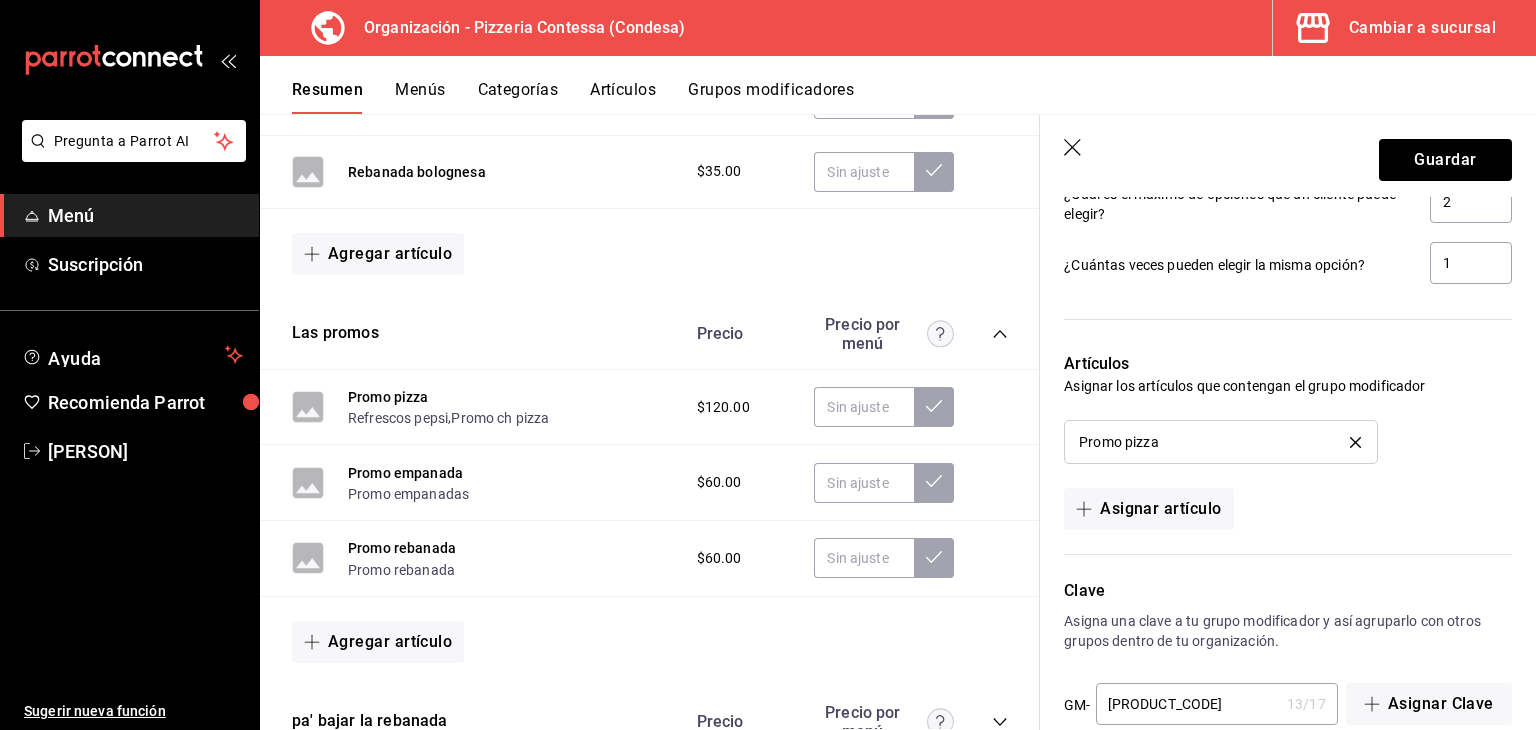 scroll, scrollTop: 1674, scrollLeft: 0, axis: vertical 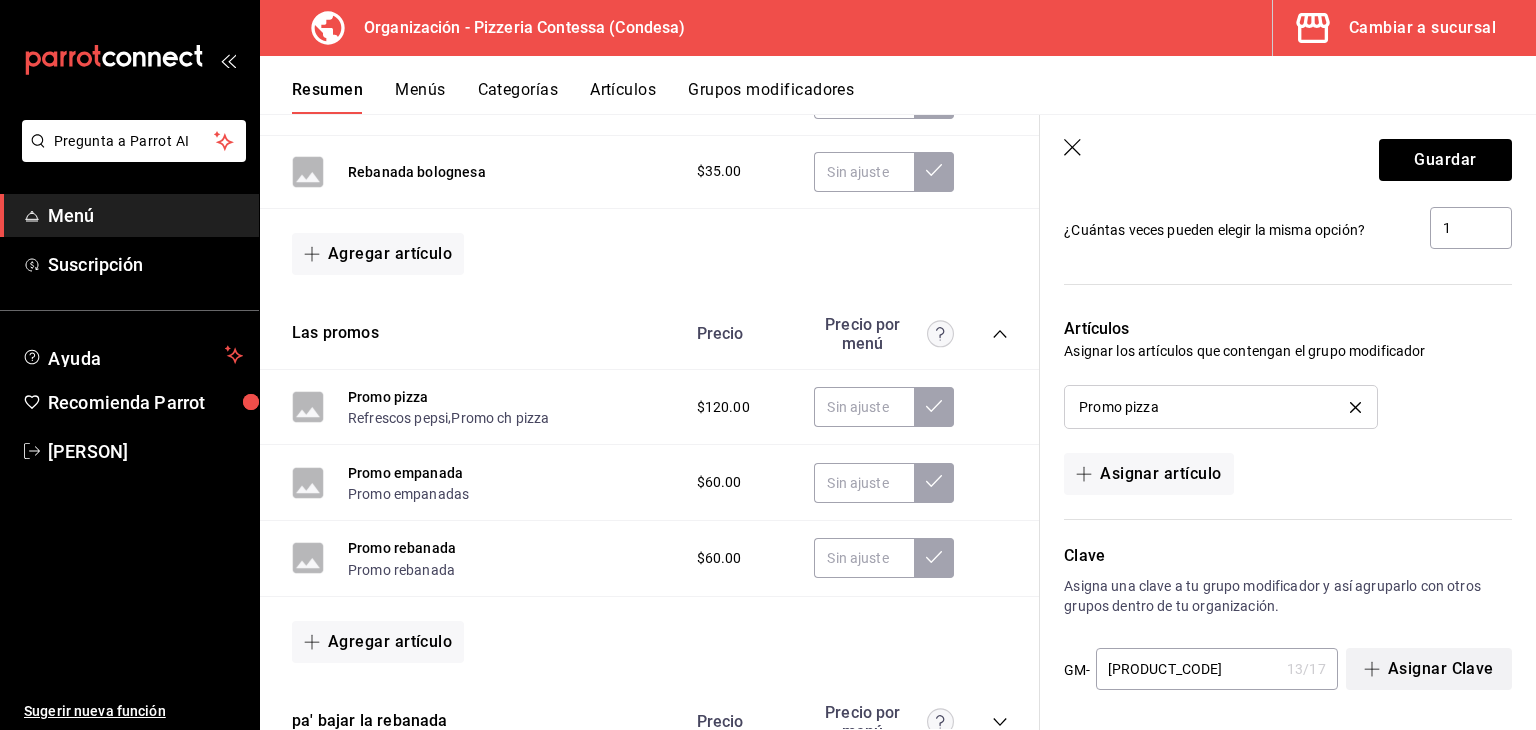 click on "Asignar Clave" at bounding box center [1429, 669] 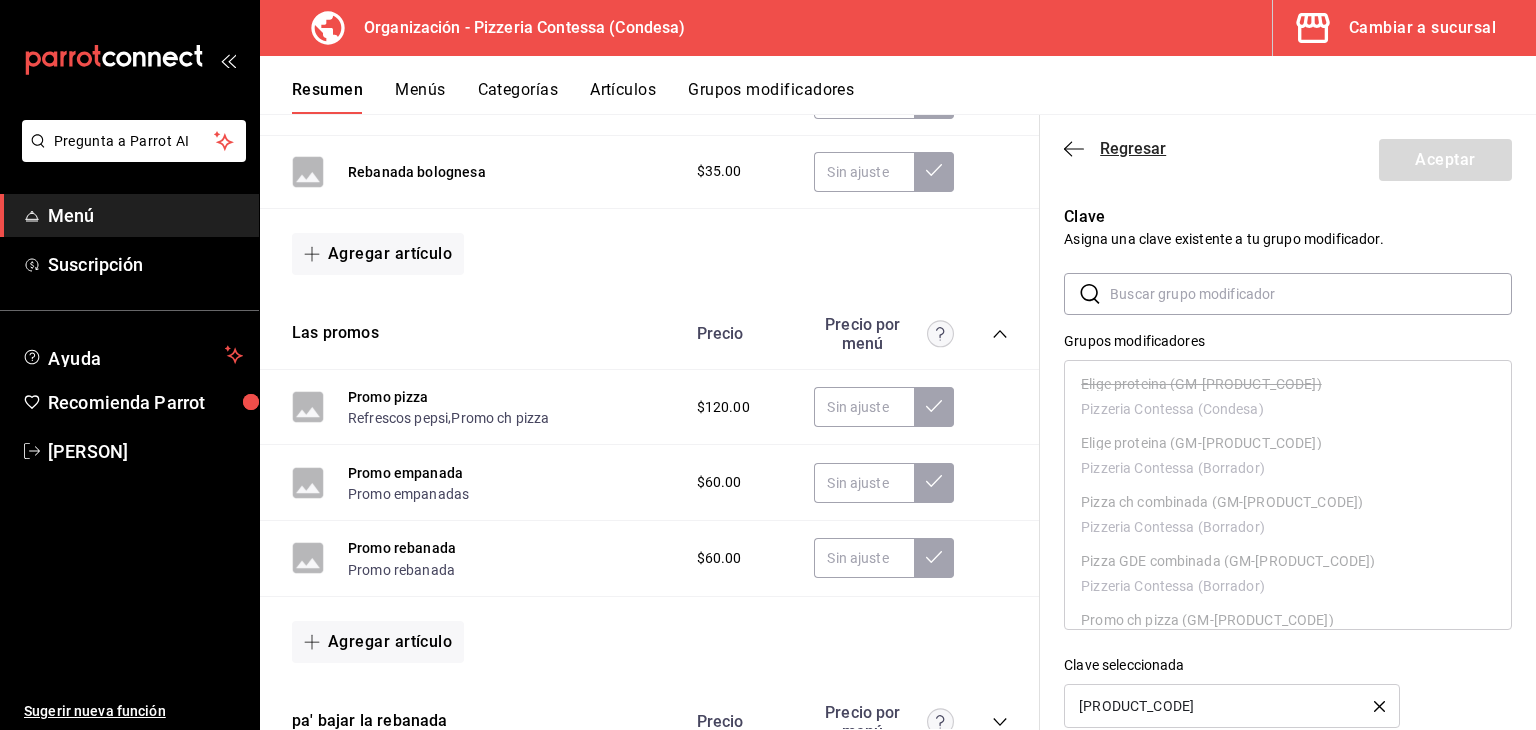 click 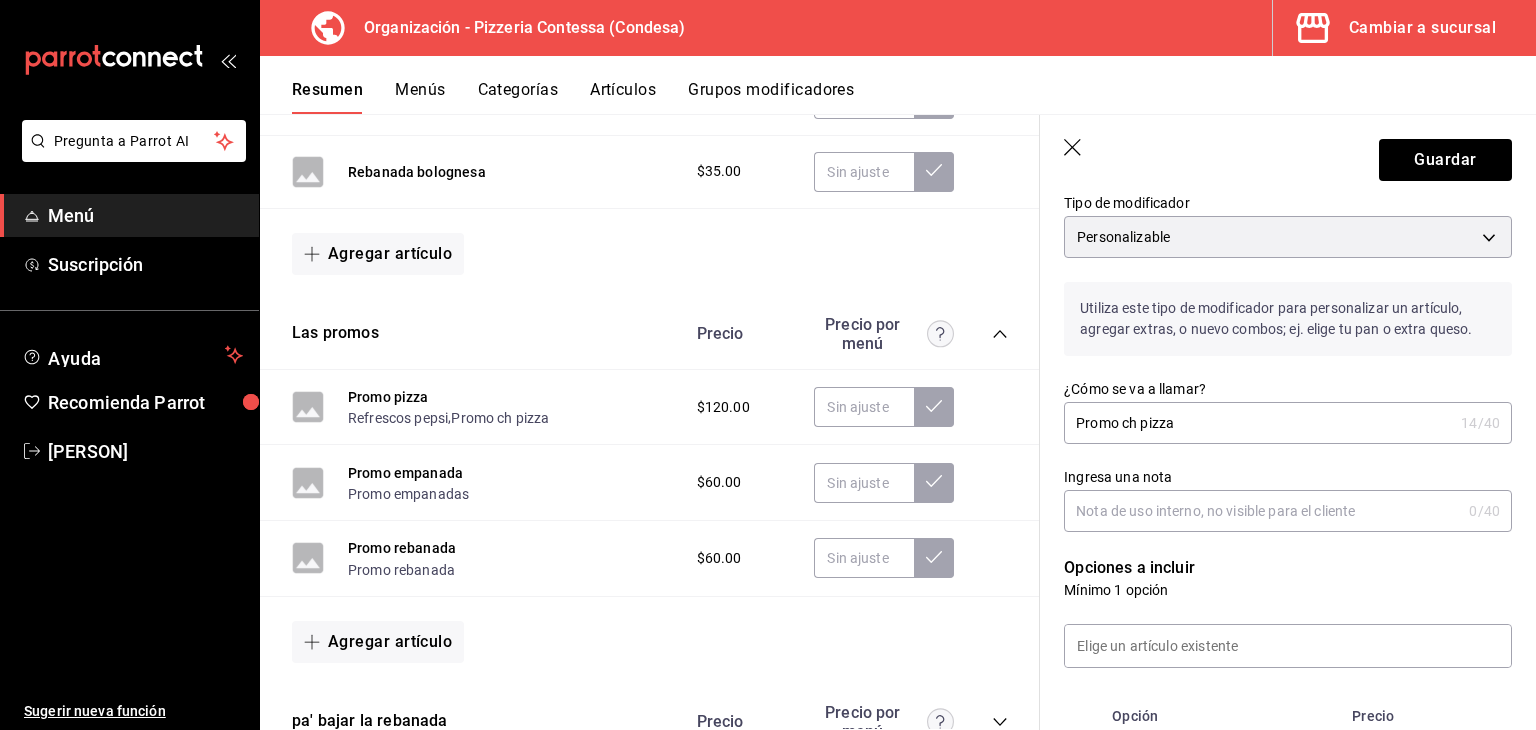 scroll, scrollTop: 175, scrollLeft: 0, axis: vertical 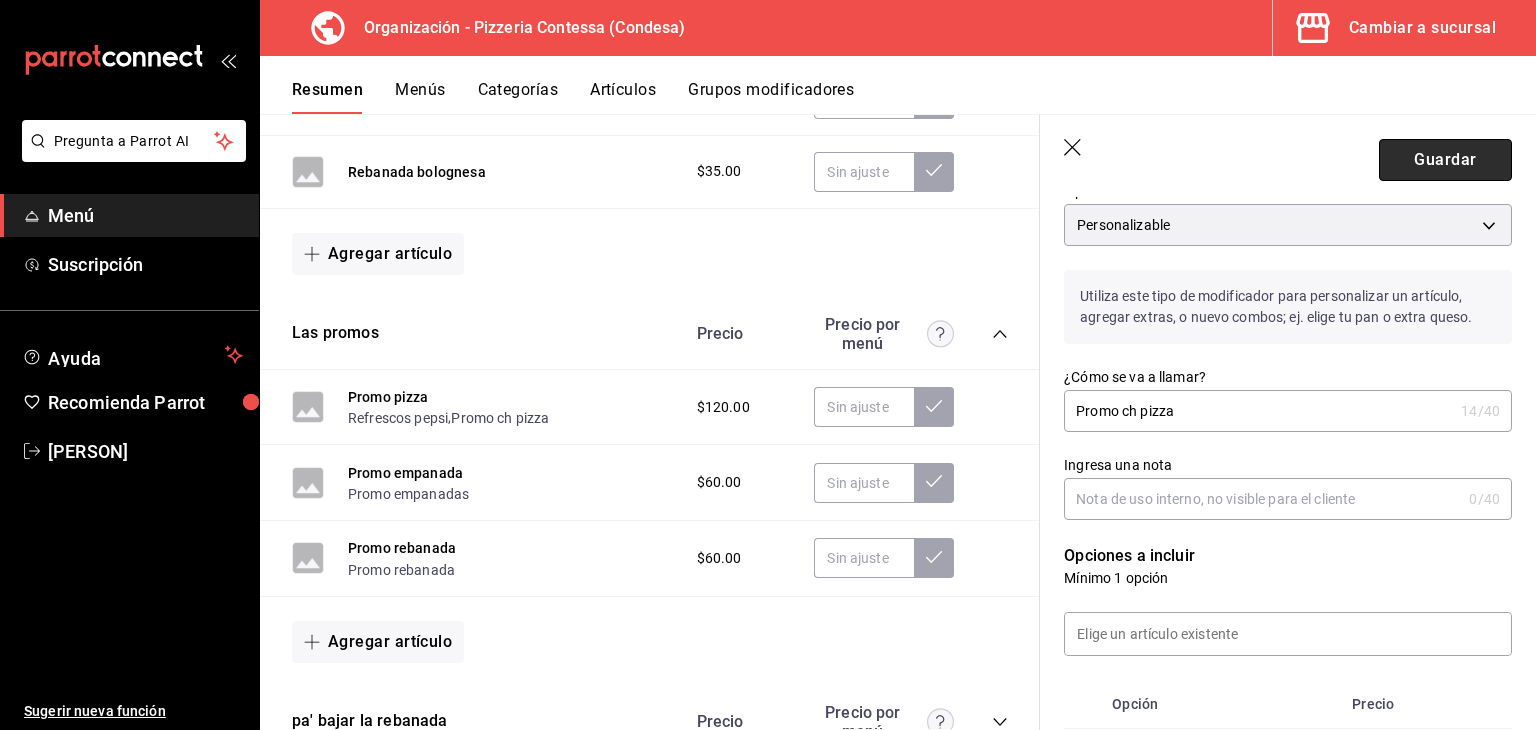 click on "Guardar" at bounding box center [1445, 160] 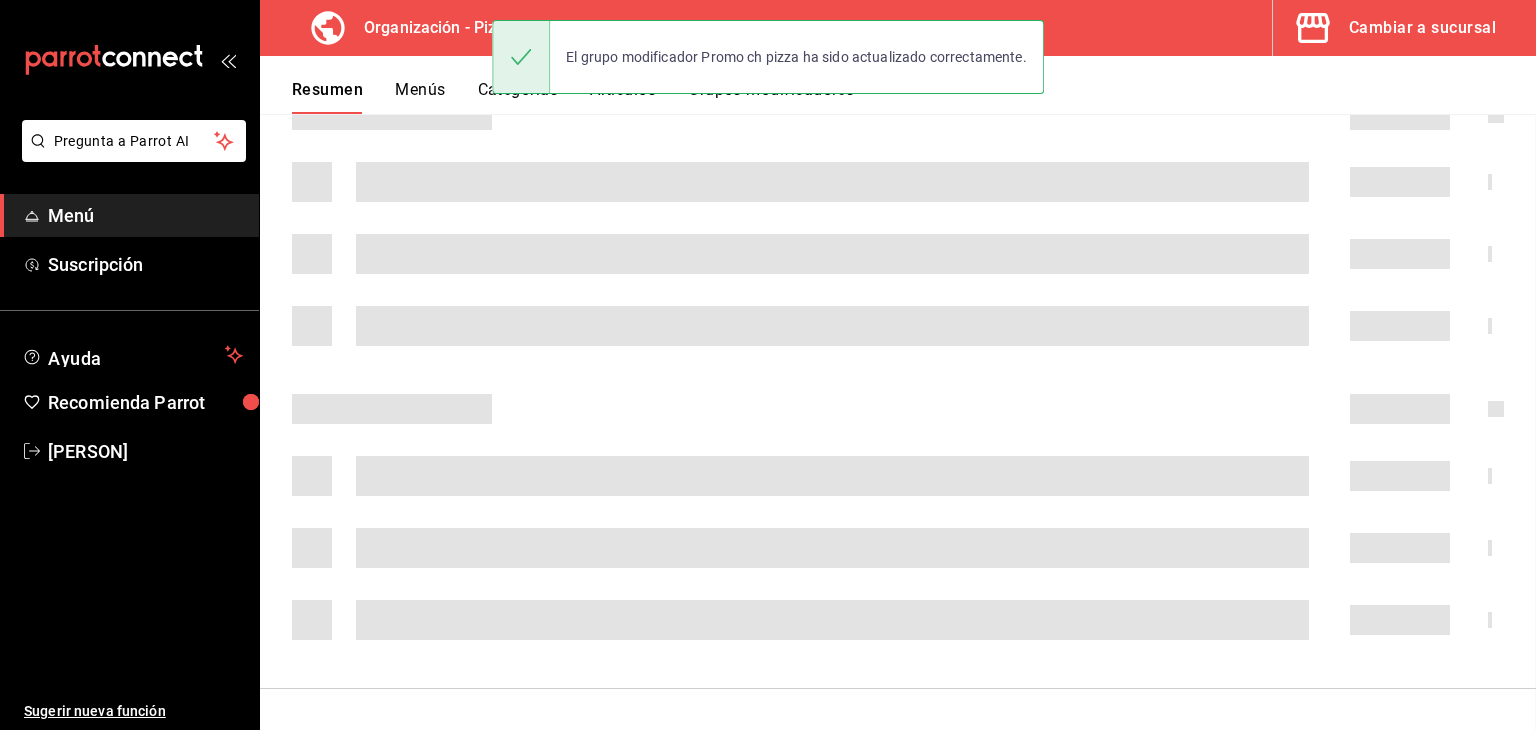 scroll, scrollTop: 0, scrollLeft: 0, axis: both 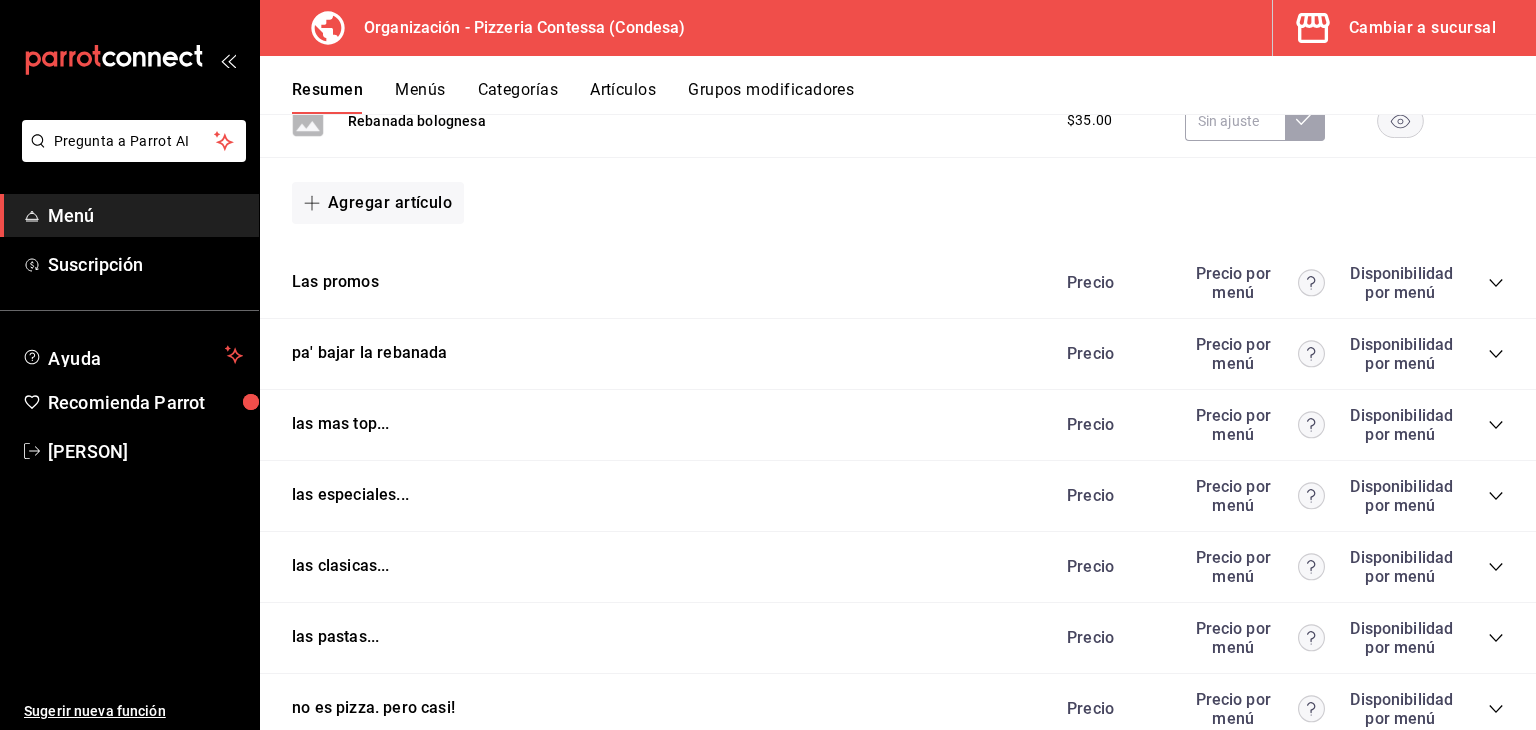 click 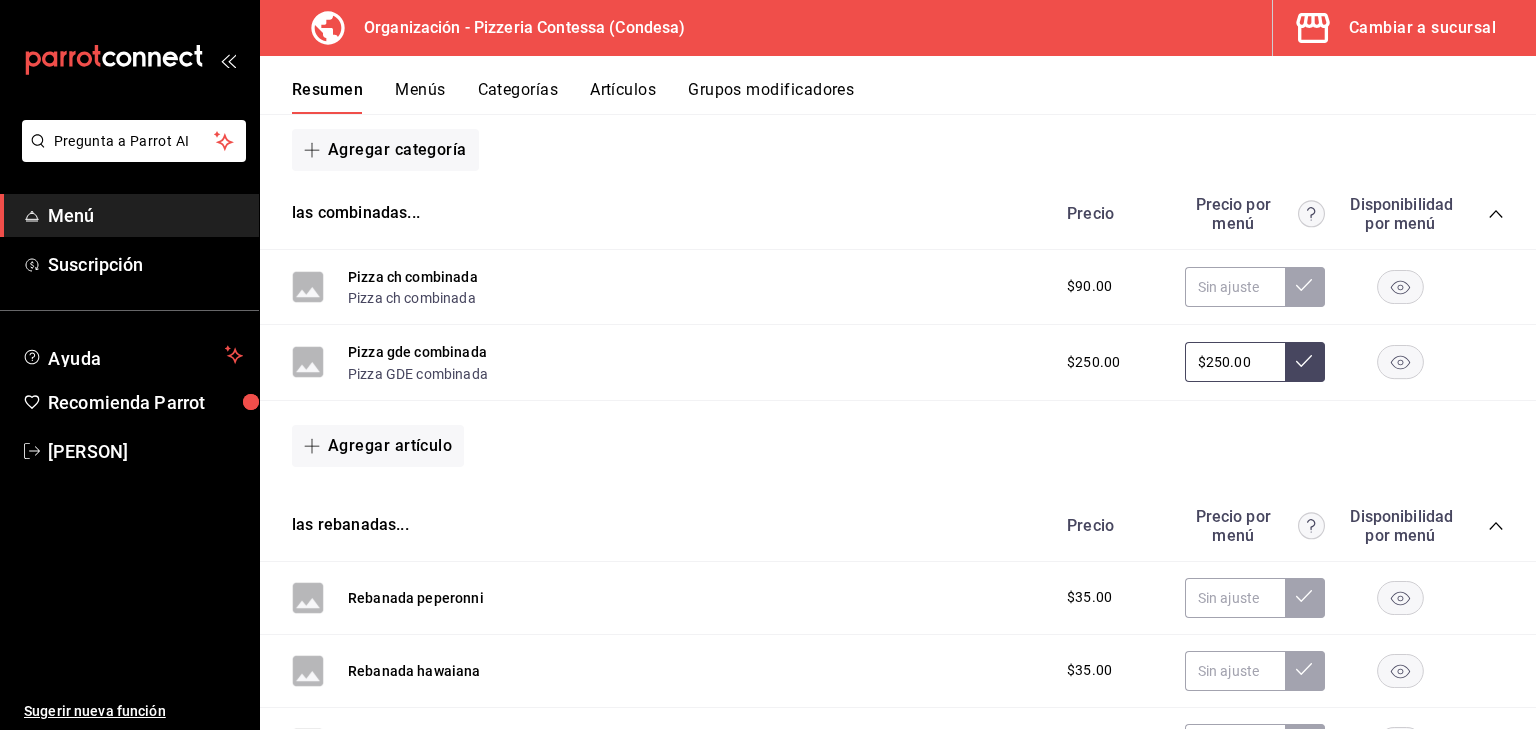 scroll, scrollTop: 277, scrollLeft: 0, axis: vertical 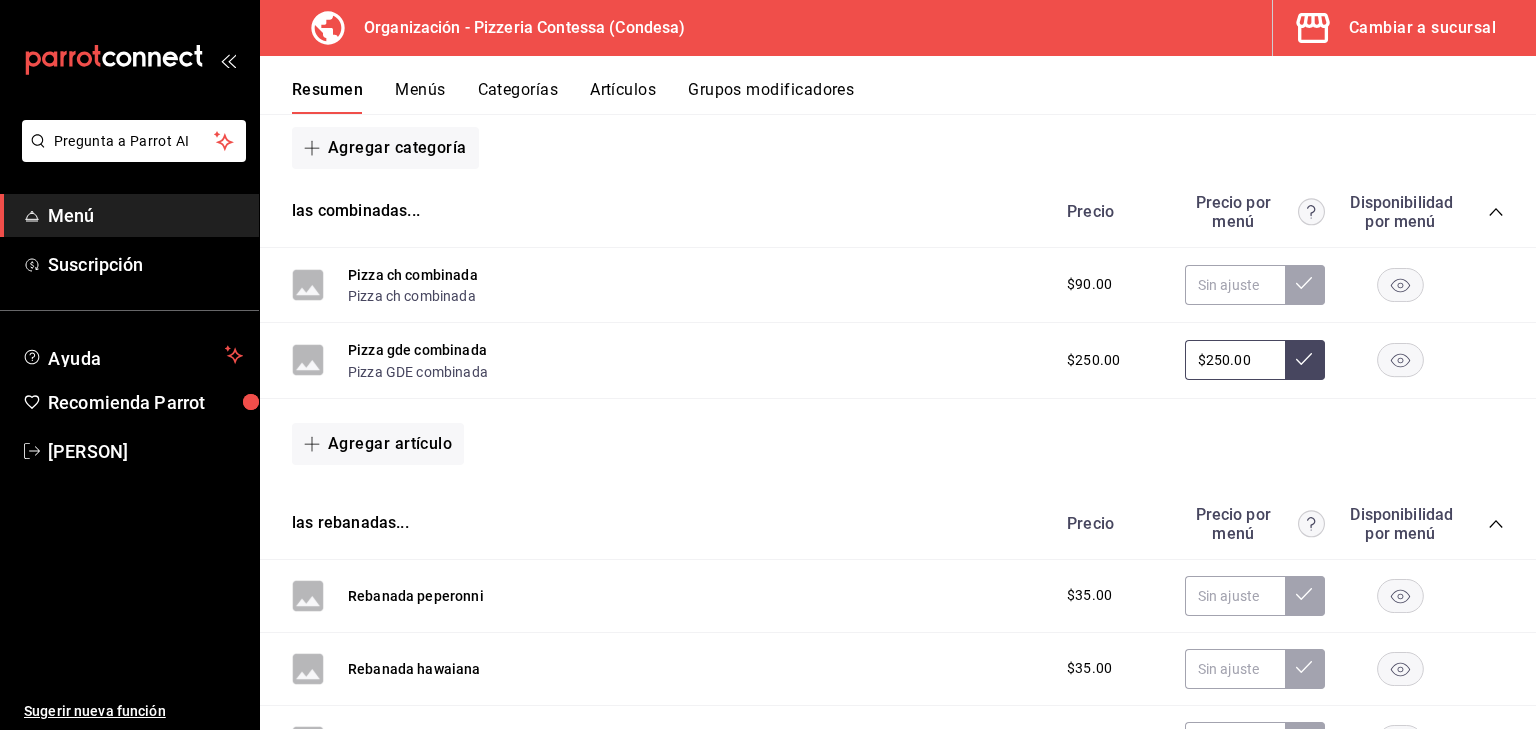 click on "$250.00" at bounding box center [1235, 360] 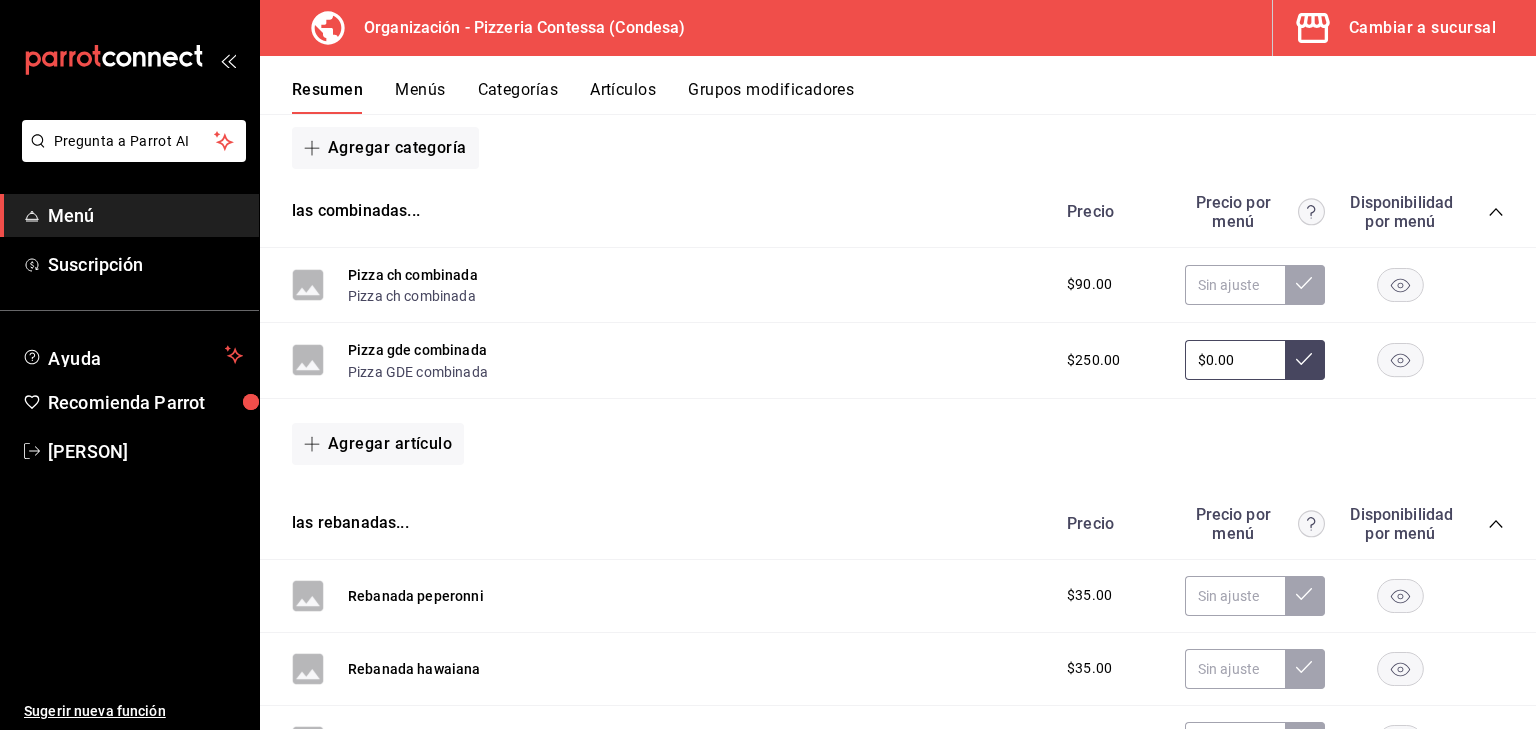 type on "$0.00" 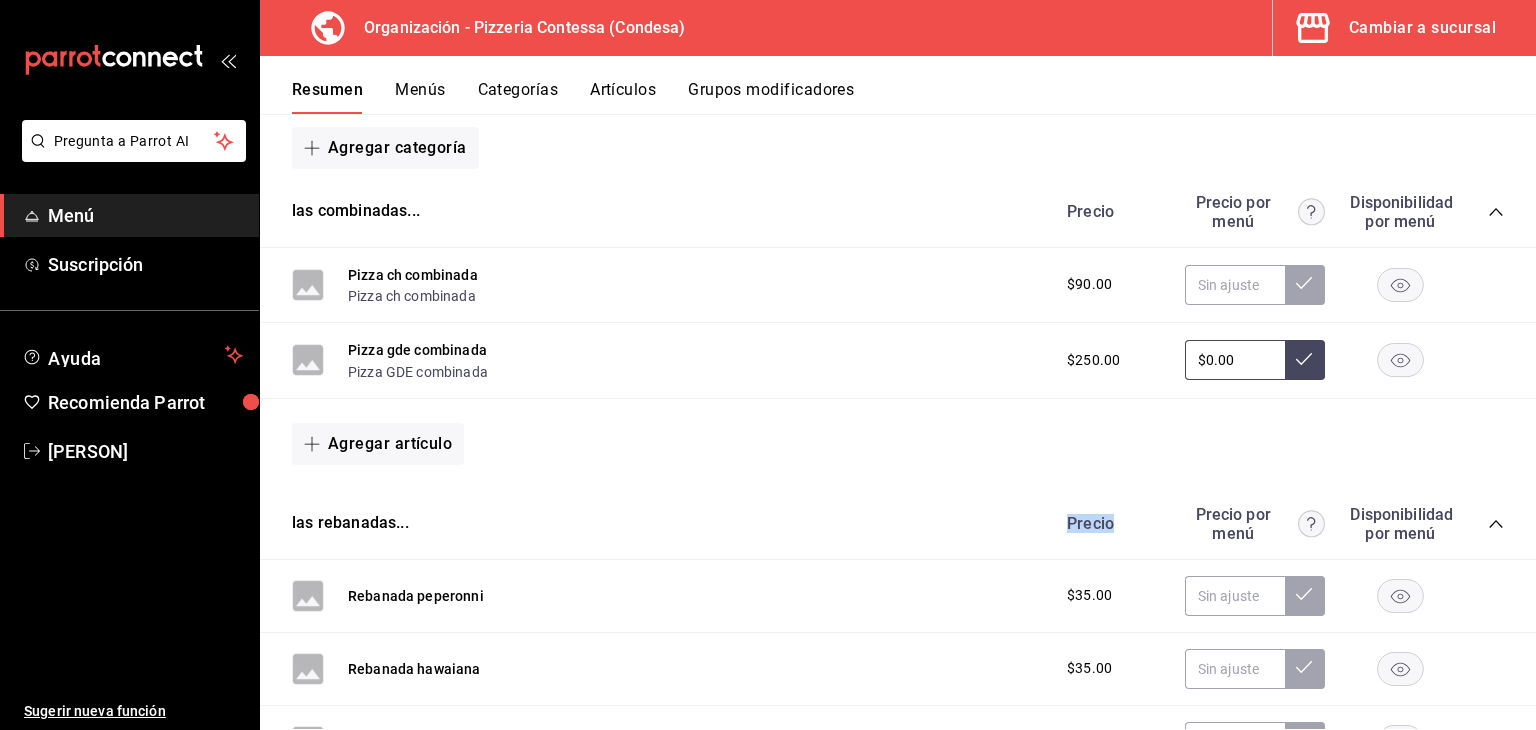 click on "Agregar artículo" at bounding box center [898, 444] 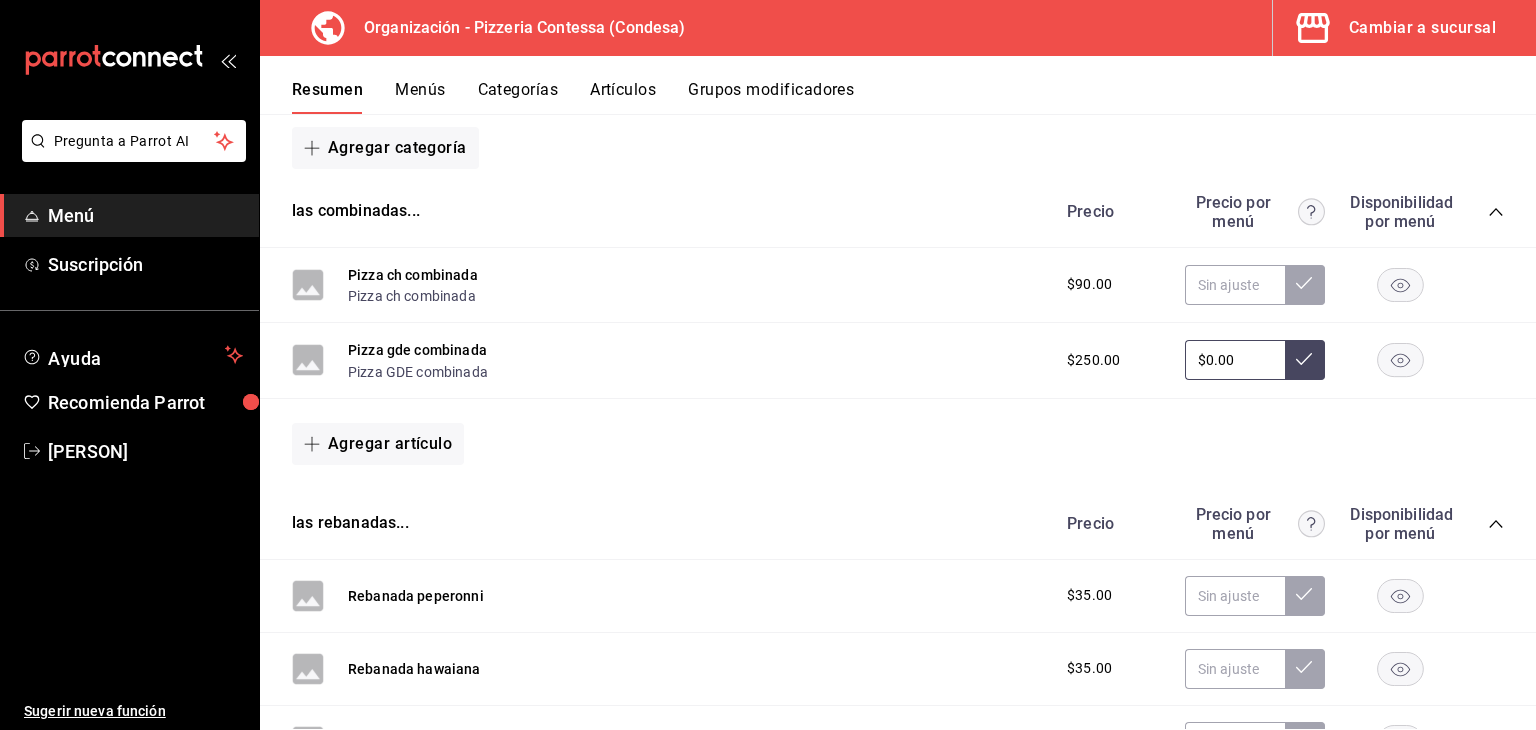 drag, startPoint x: 1325, startPoint y: 441, endPoint x: 1282, endPoint y: 434, distance: 43.56604 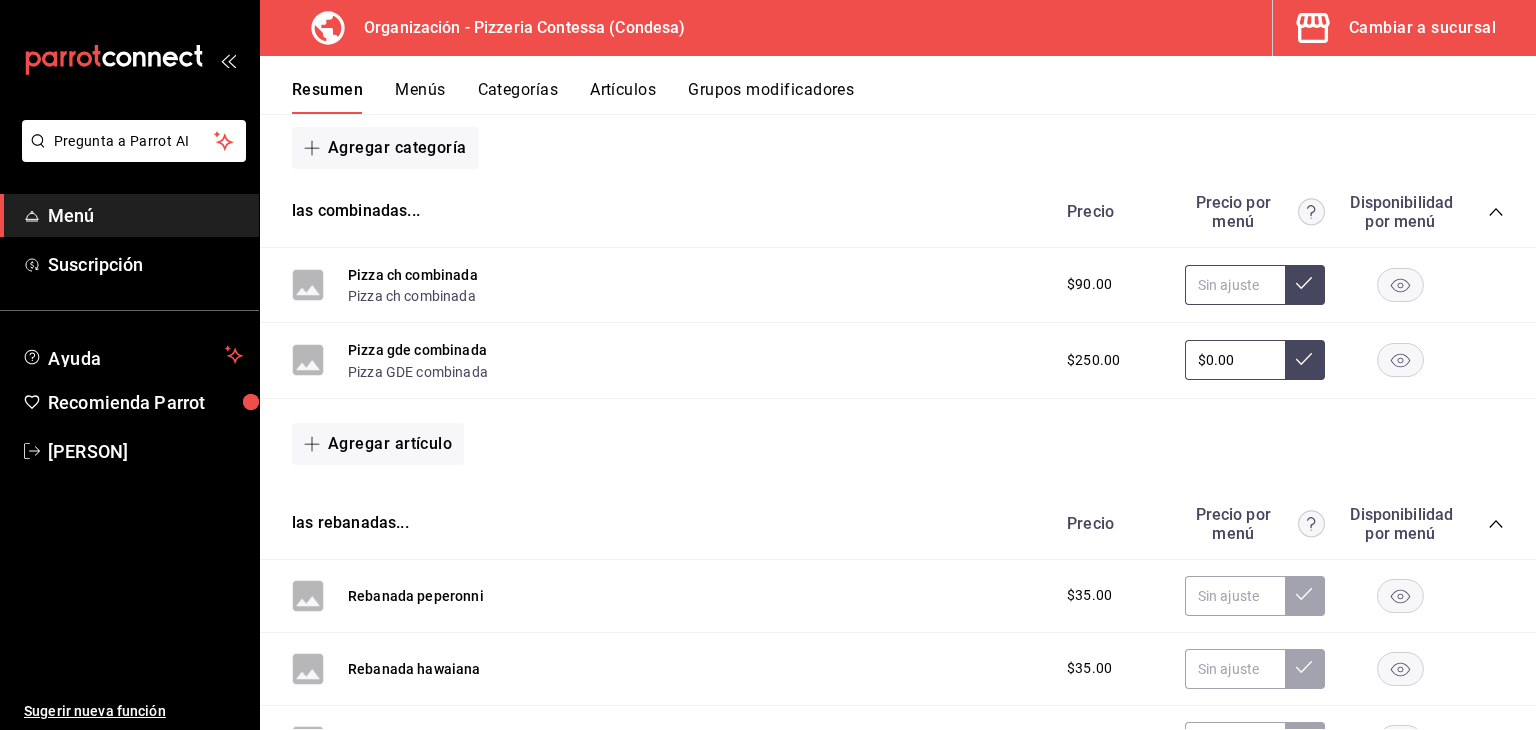 click at bounding box center (1235, 285) 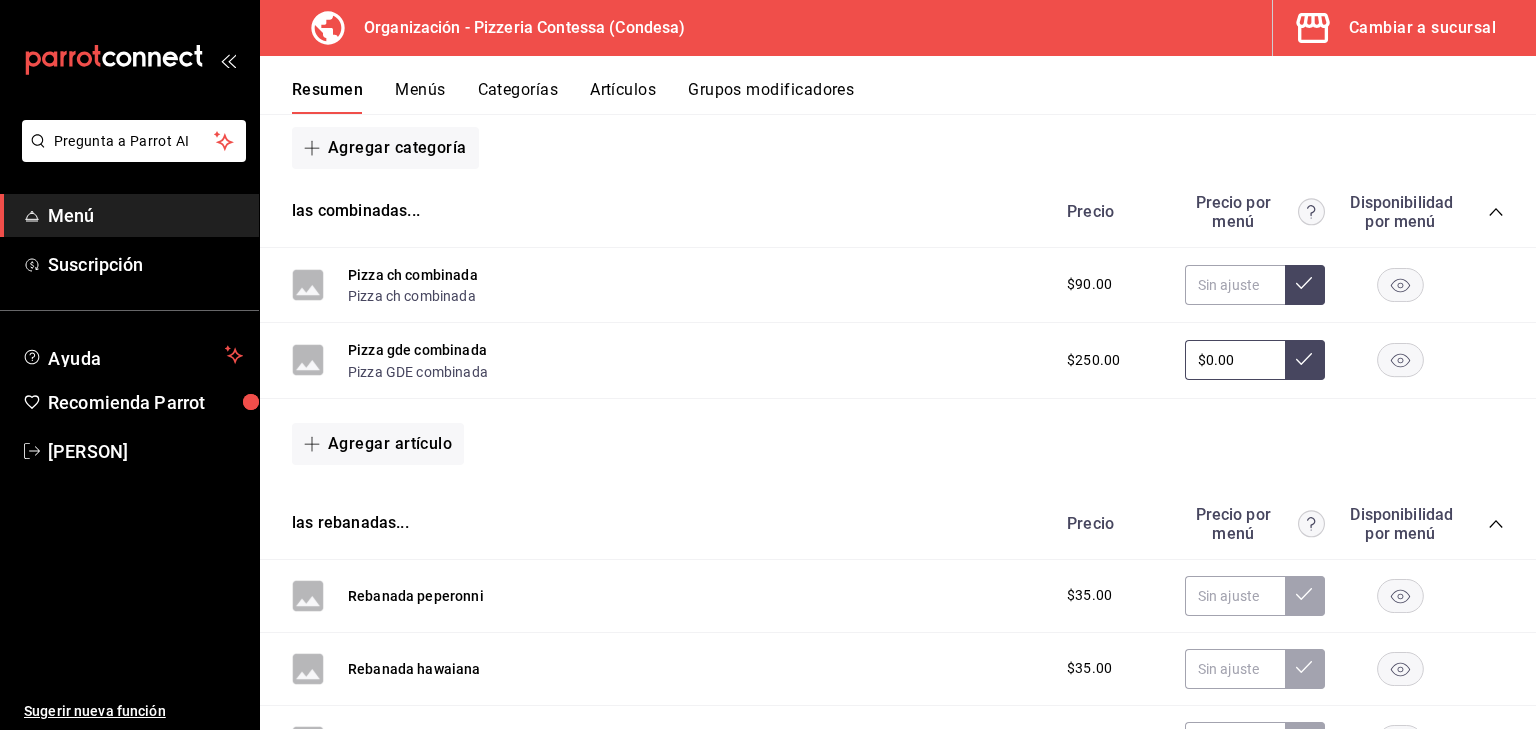 click on "Agregar artículo" at bounding box center (898, 444) 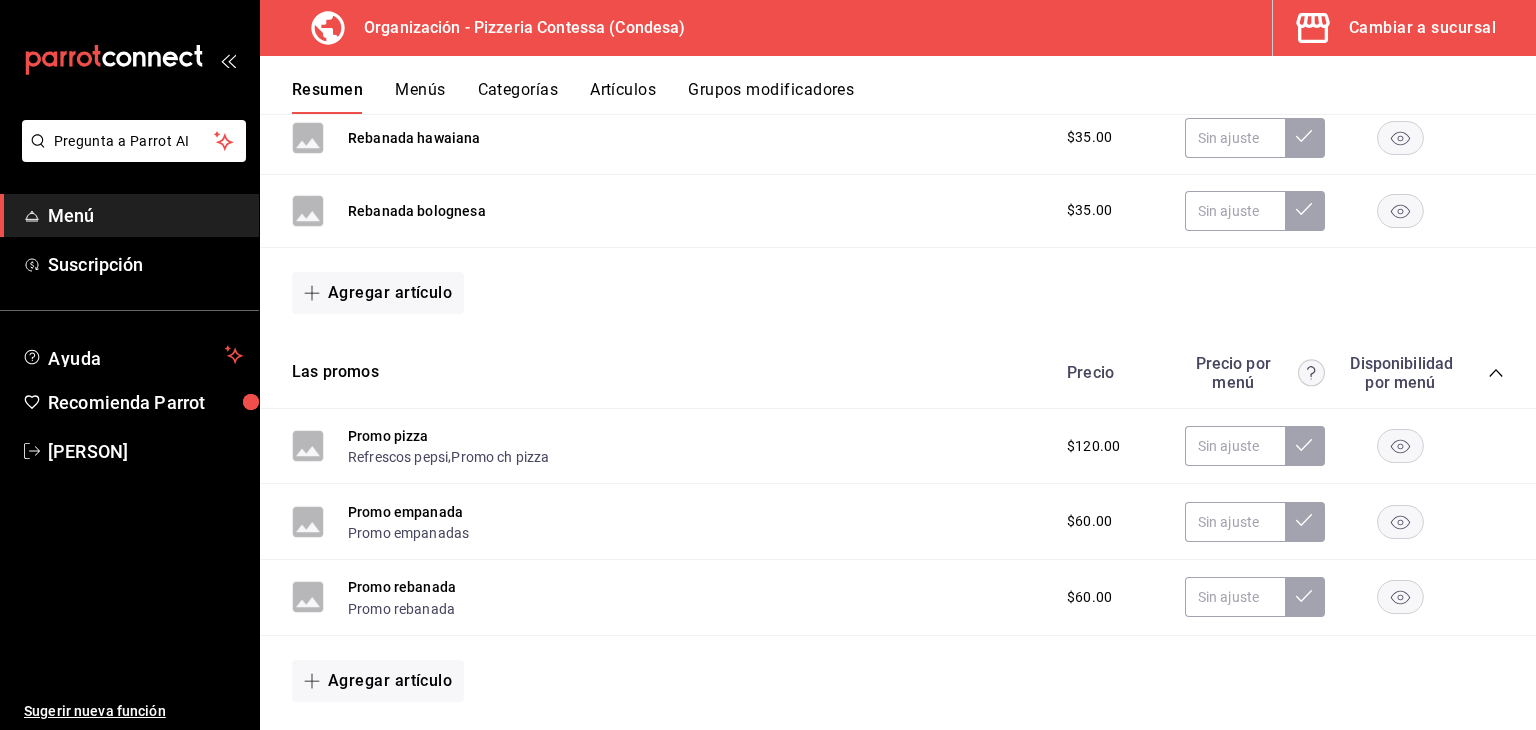 scroll, scrollTop: 840, scrollLeft: 0, axis: vertical 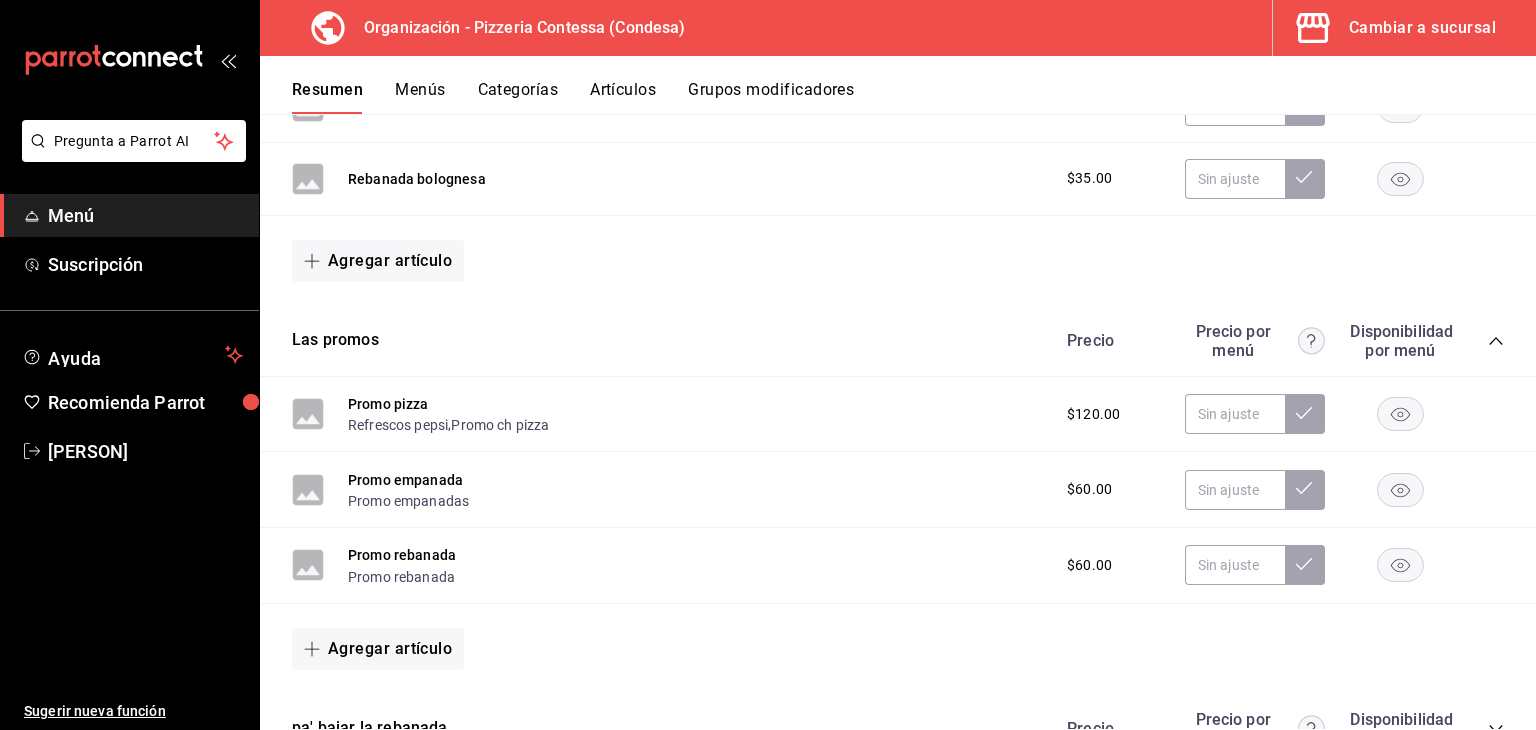 click on "Grupos modificadores" at bounding box center (771, 97) 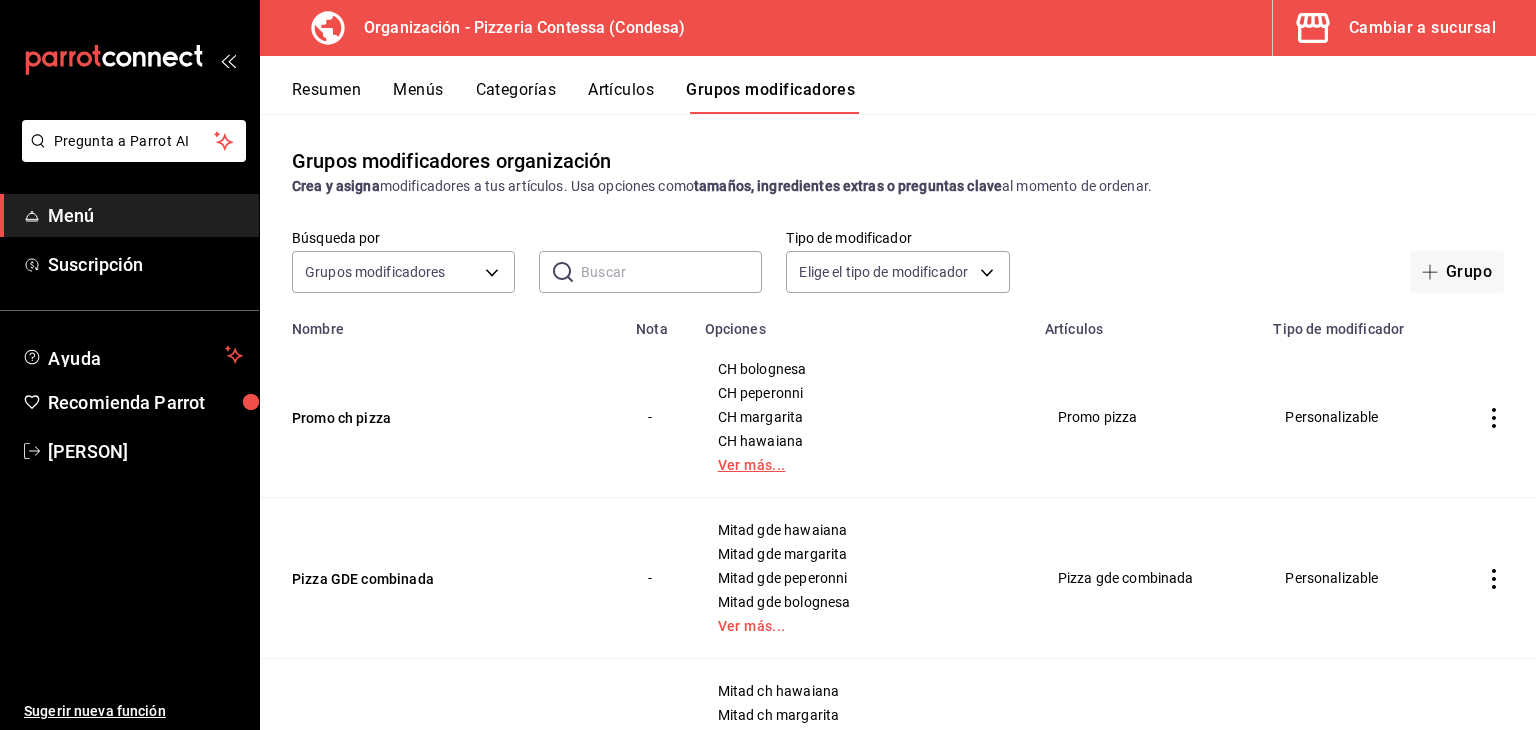 click on "Ver más..." at bounding box center (863, 465) 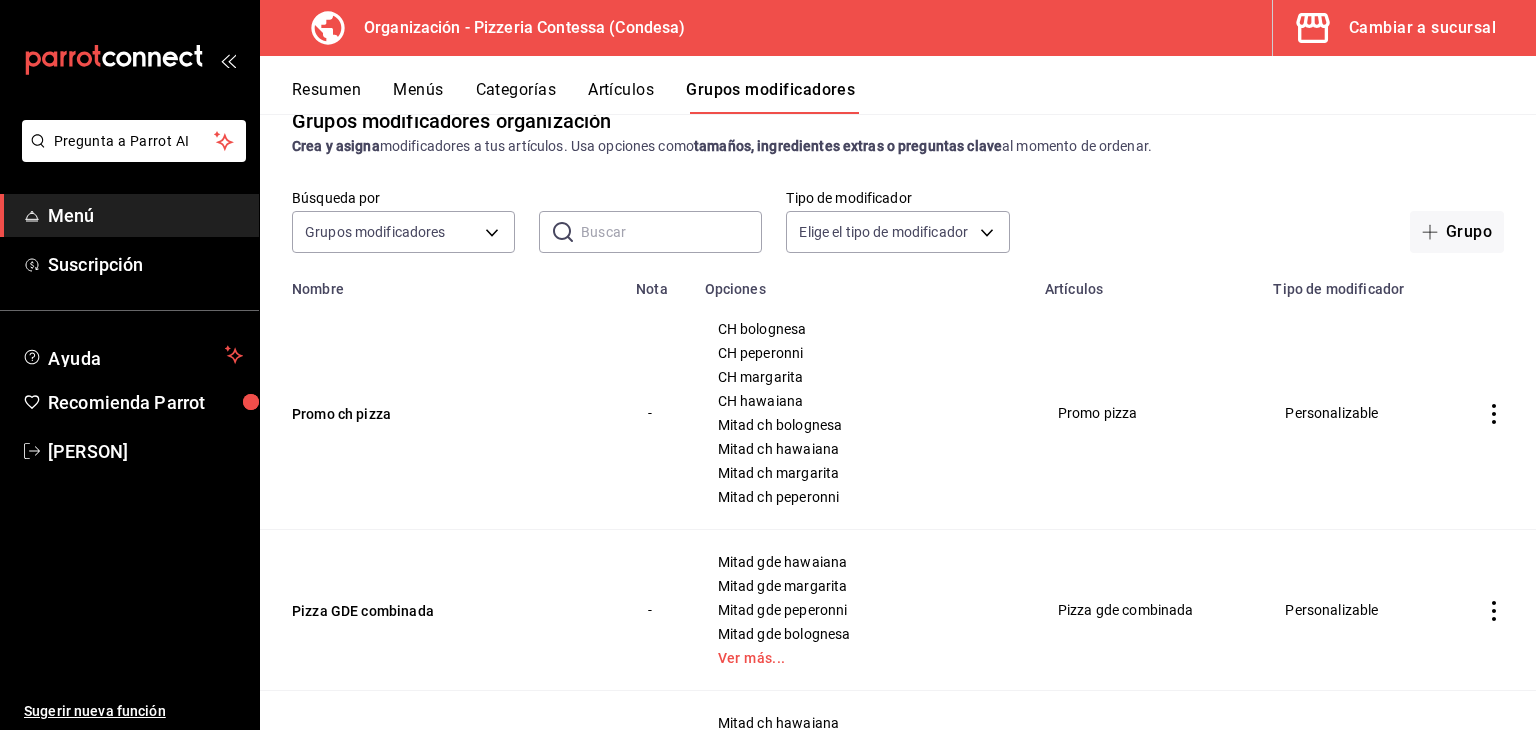 scroll, scrollTop: 0, scrollLeft: 0, axis: both 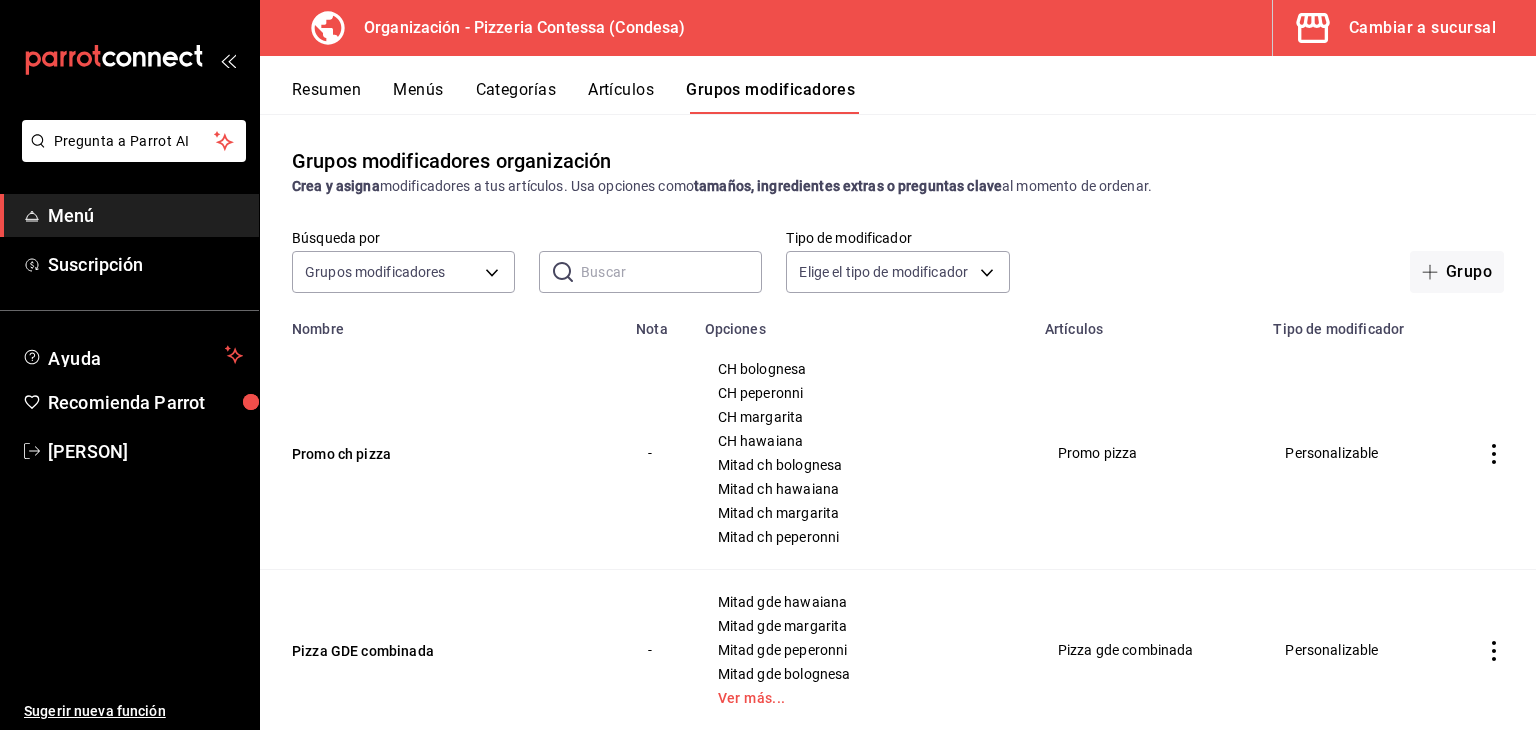 click on "Grupos modificadores" at bounding box center [770, 97] 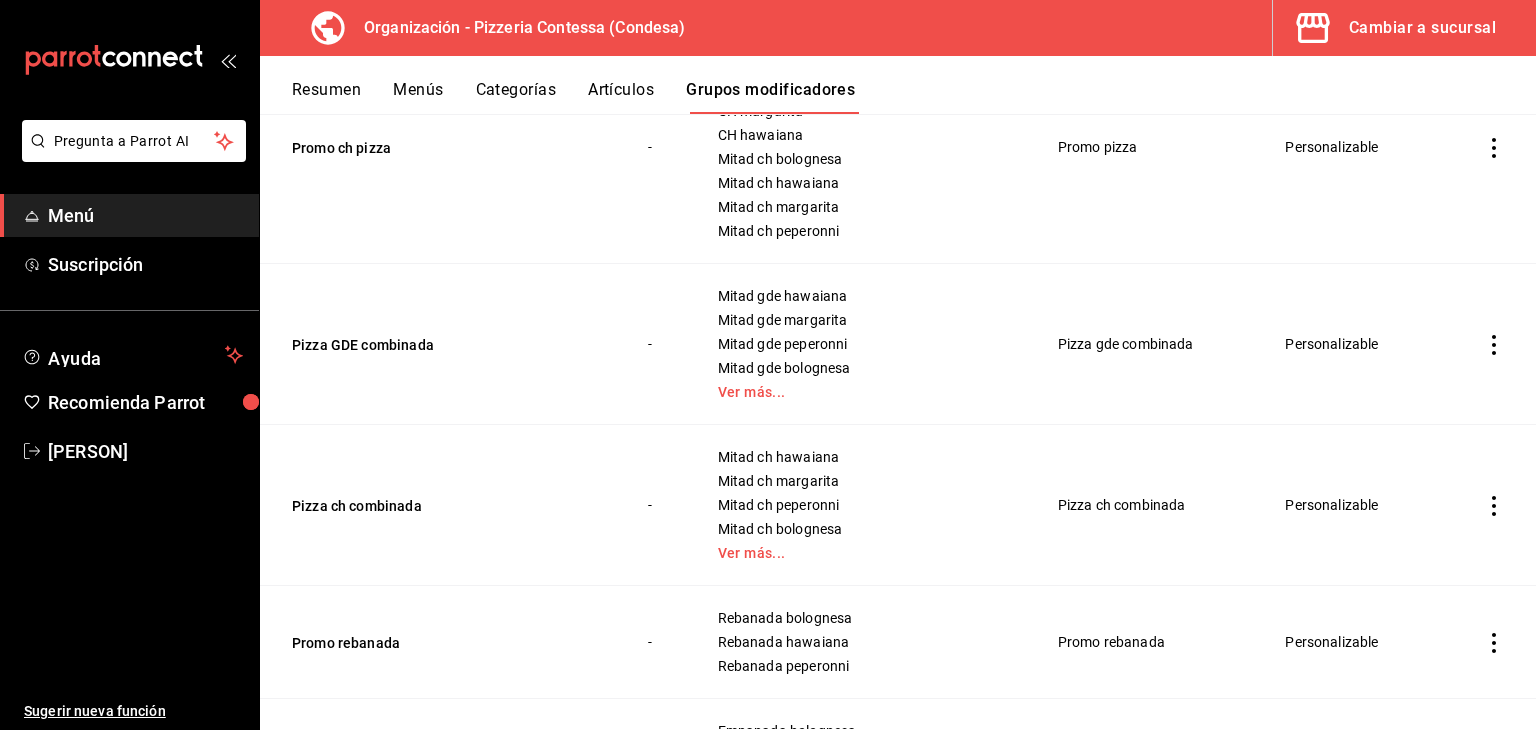 scroll, scrollTop: 307, scrollLeft: 0, axis: vertical 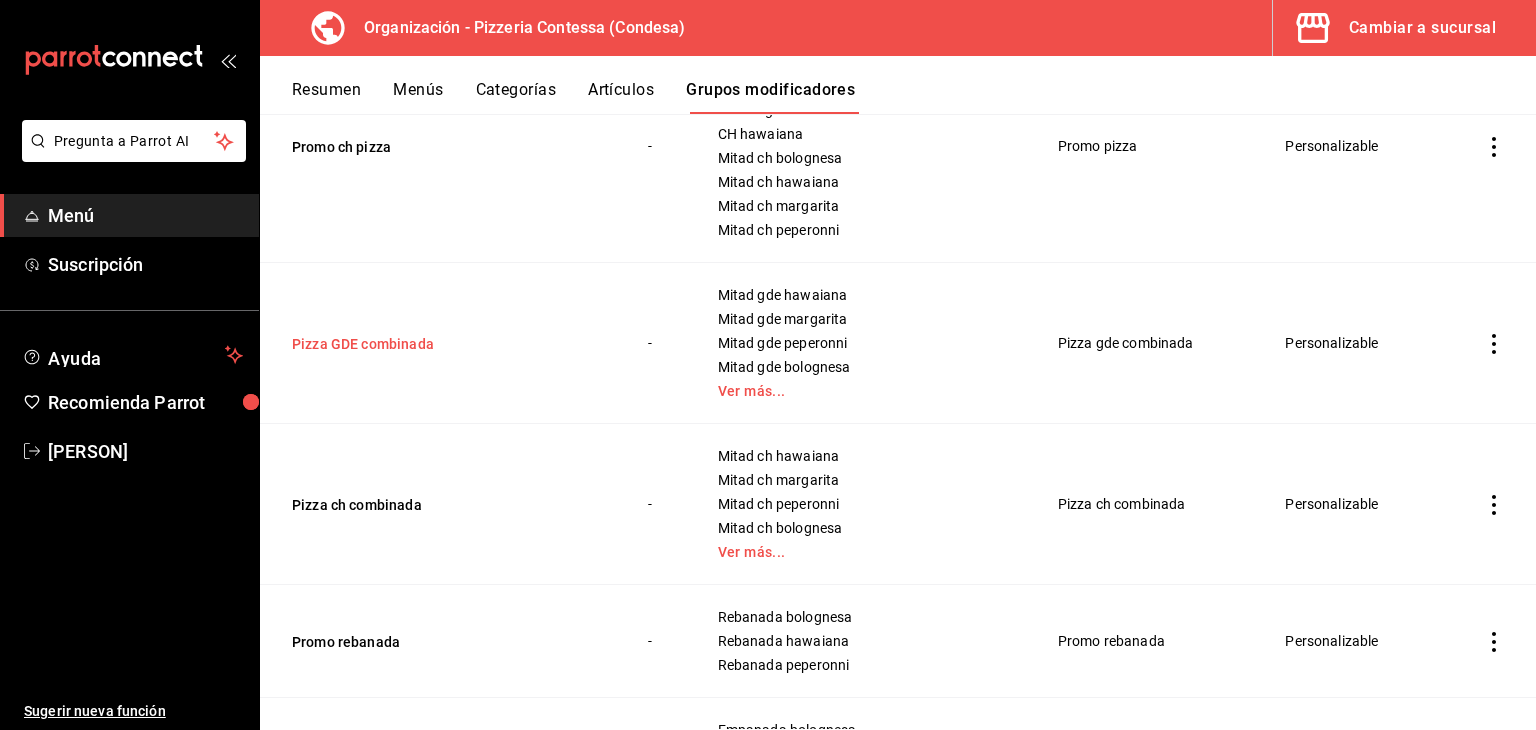click on "Pizza GDE combinada" at bounding box center [412, 344] 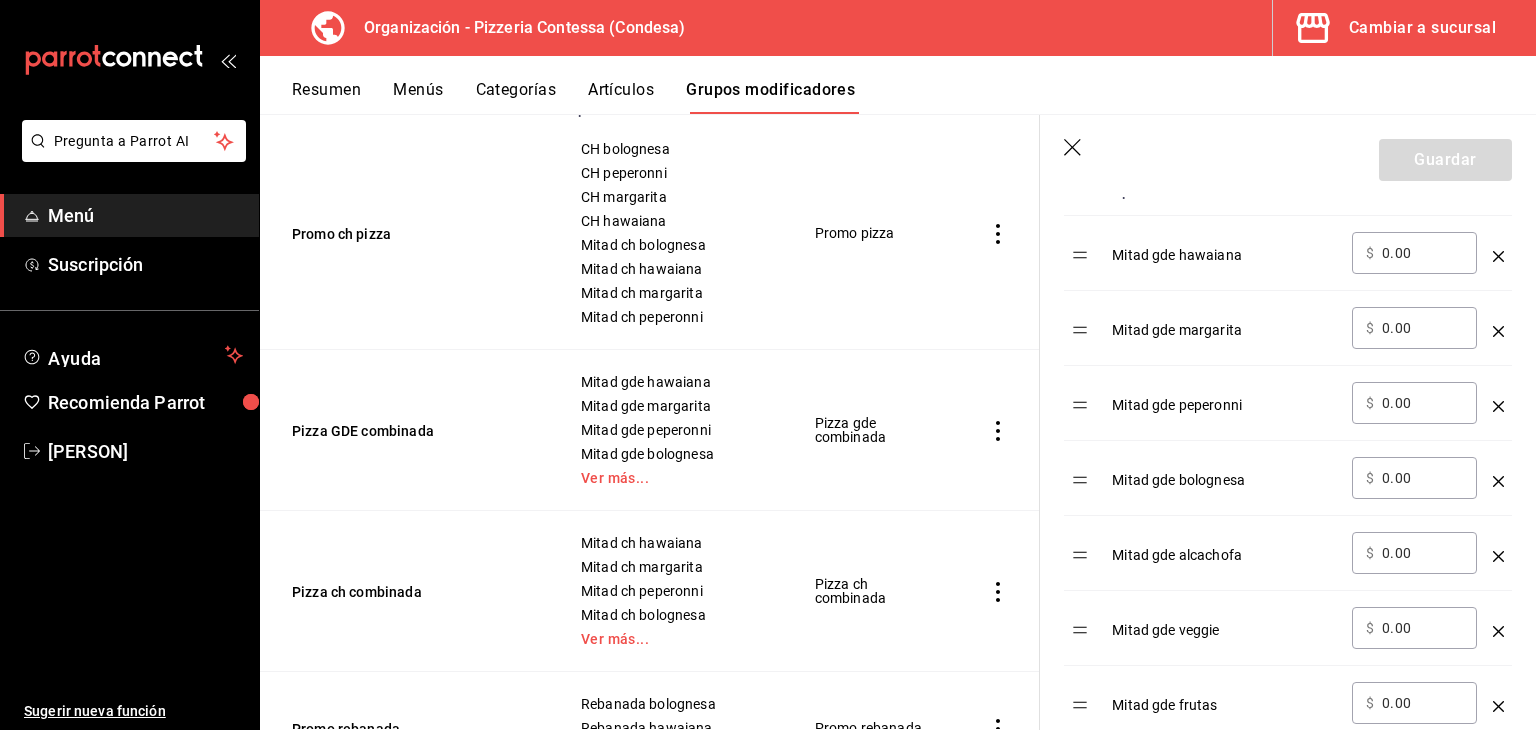 scroll, scrollTop: 690, scrollLeft: 0, axis: vertical 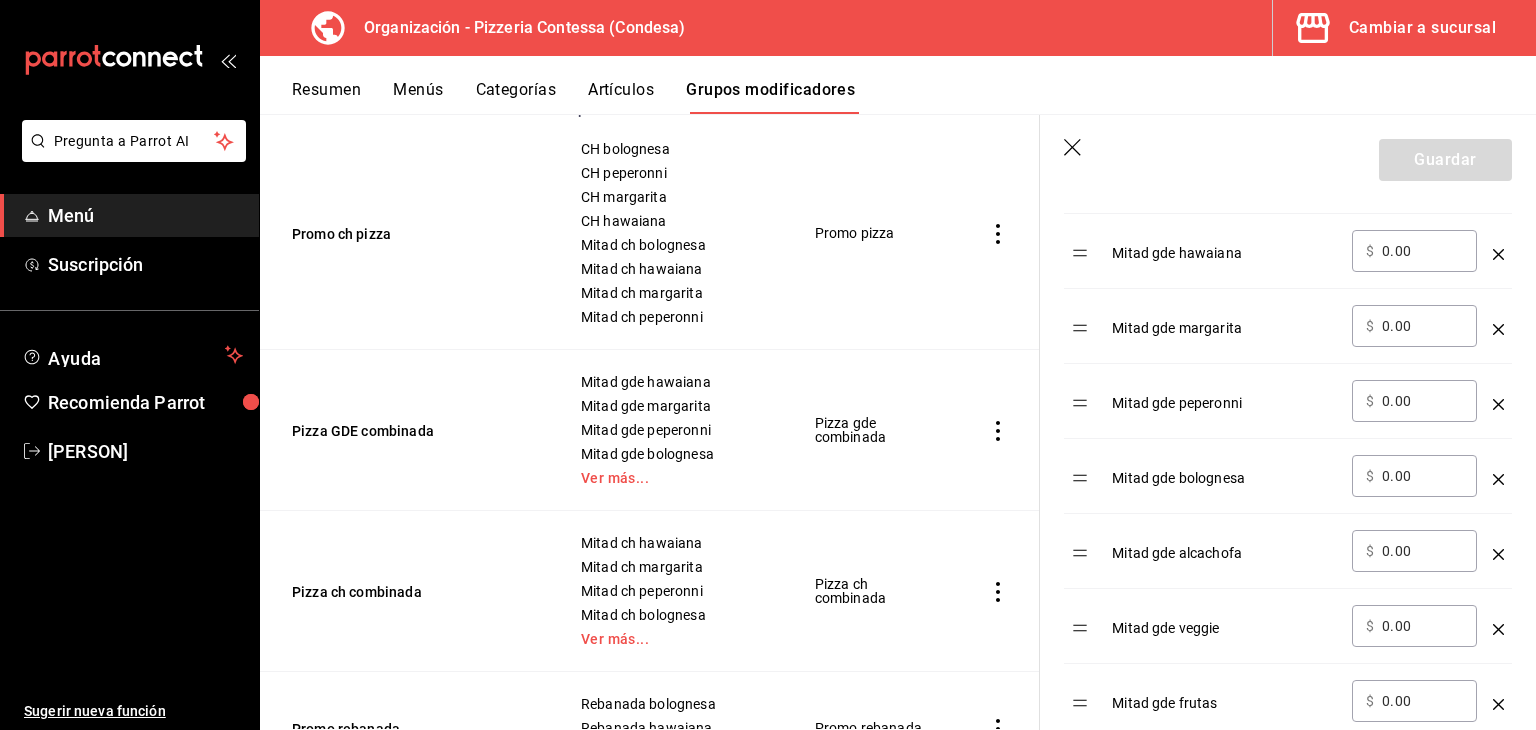 click on "​ $ 0.00 ​" at bounding box center (1414, 551) 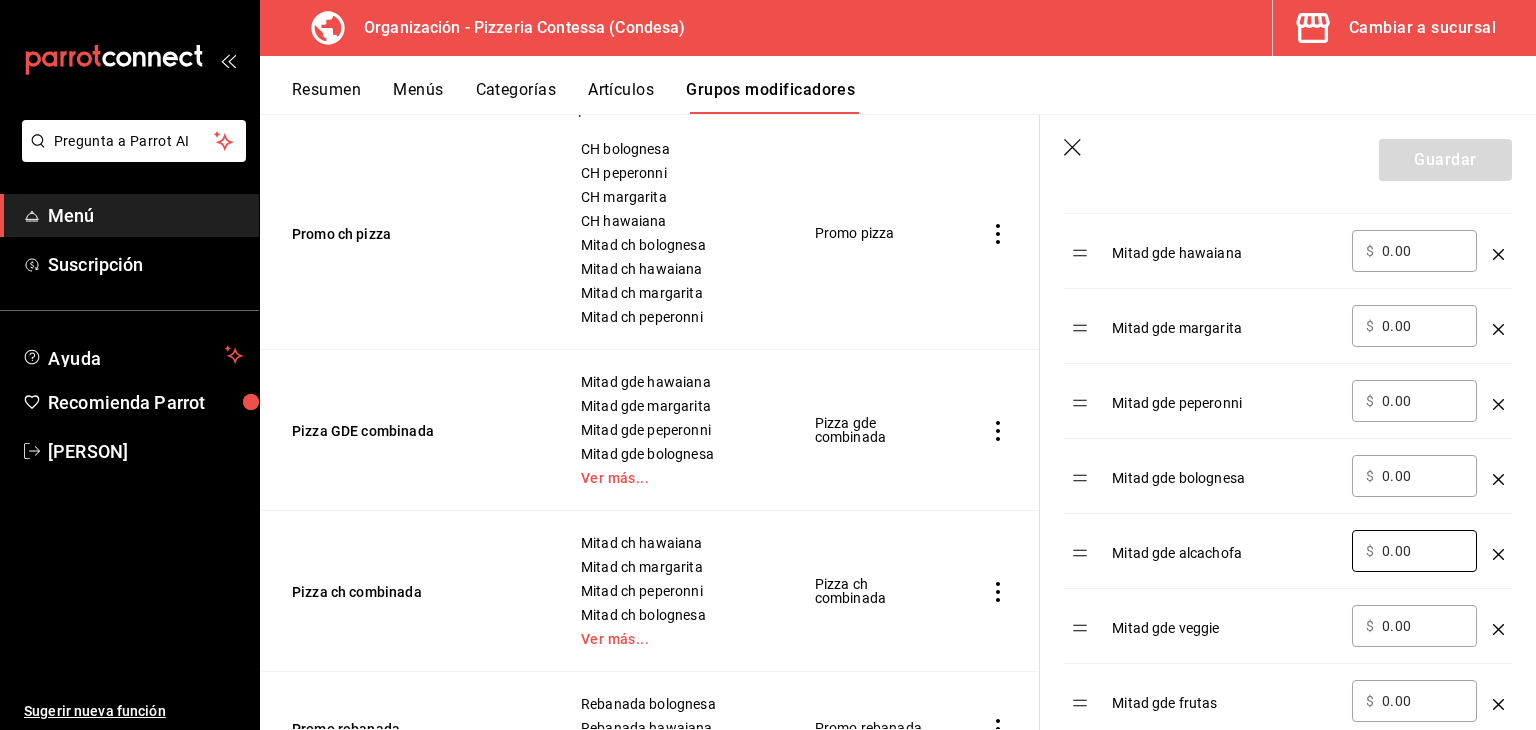 drag, startPoint x: 1432, startPoint y: 544, endPoint x: 1345, endPoint y: 539, distance: 87.14356 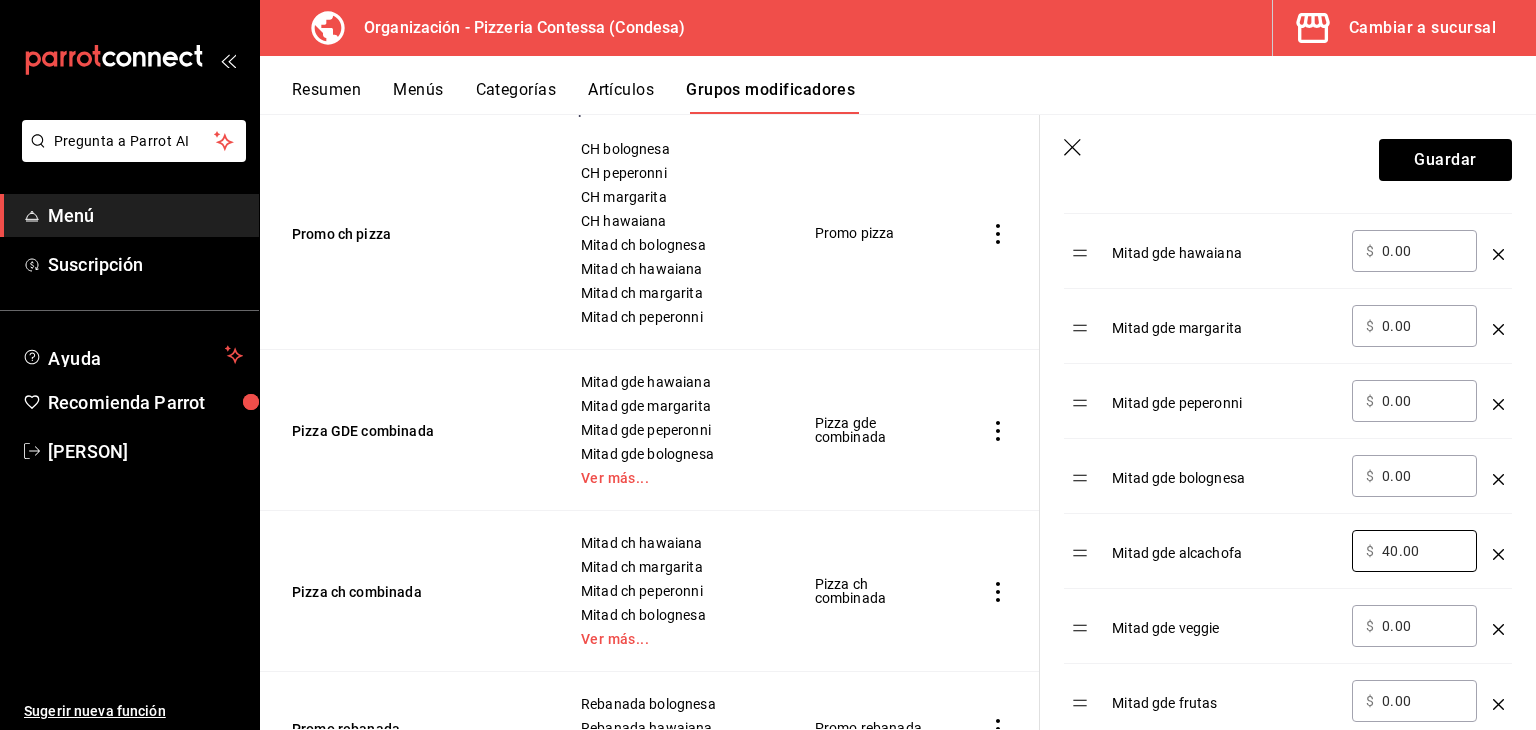 type on "40.00" 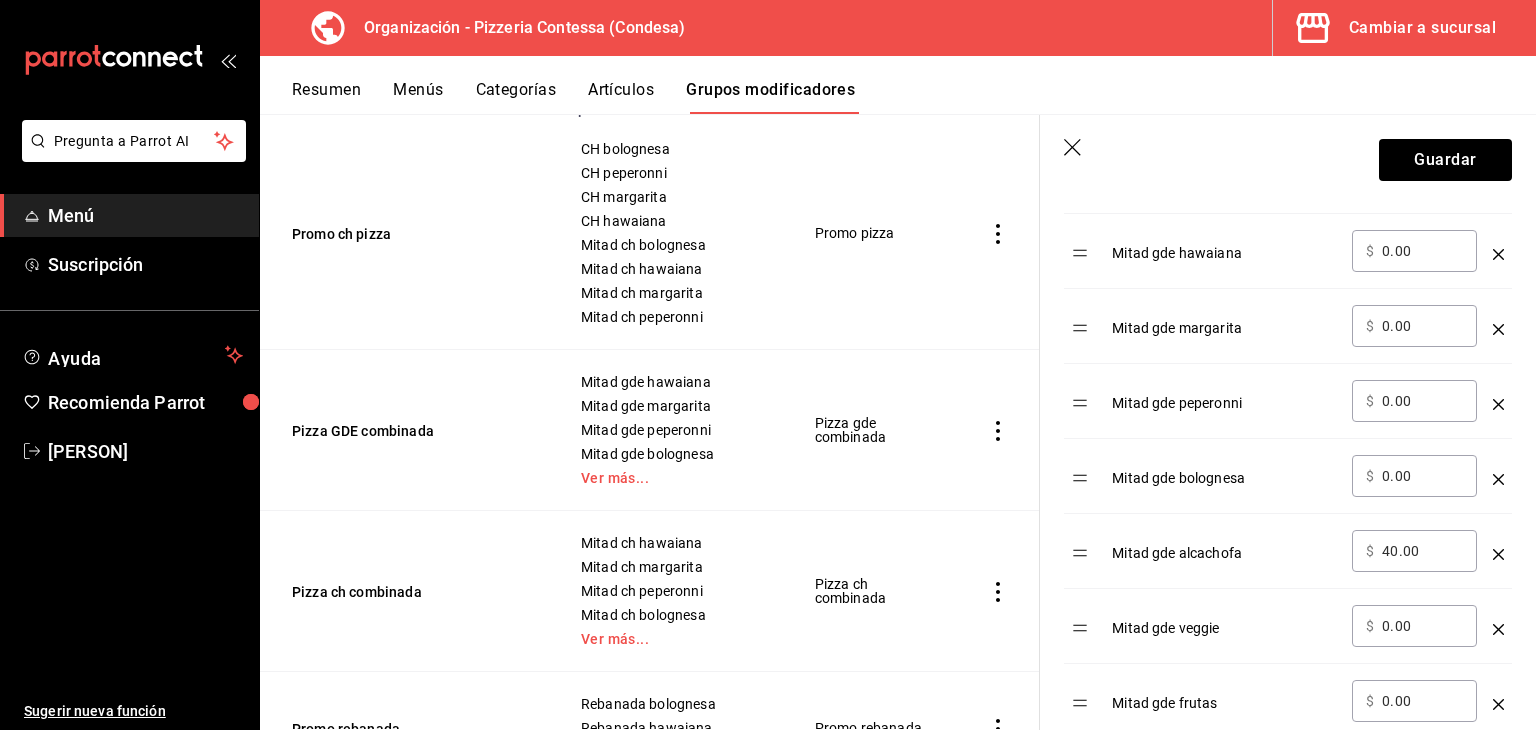 drag, startPoint x: 1429, startPoint y: 613, endPoint x: 1292, endPoint y: 626, distance: 137.6154 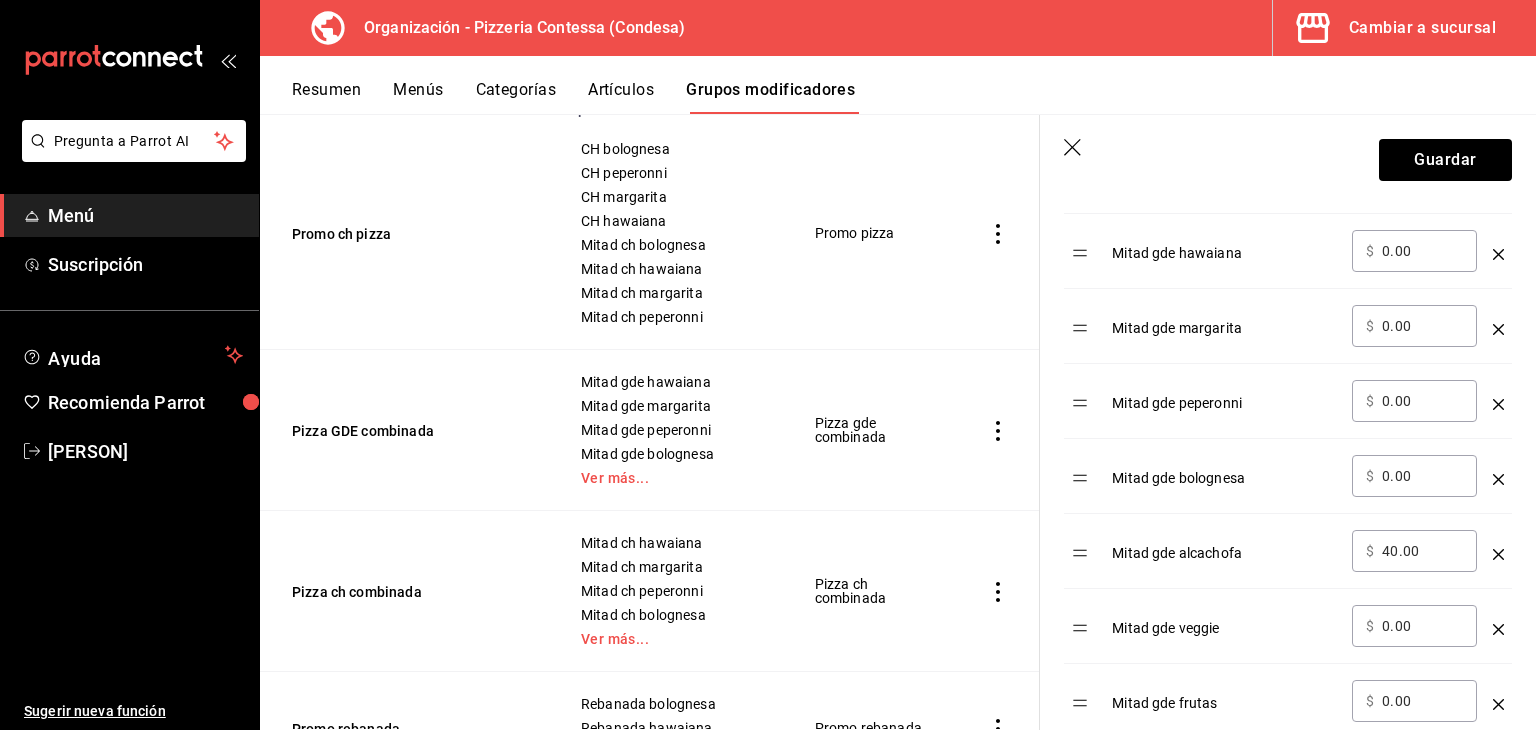 drag, startPoint x: 1292, startPoint y: 626, endPoint x: 1431, endPoint y: 628, distance: 139.01439 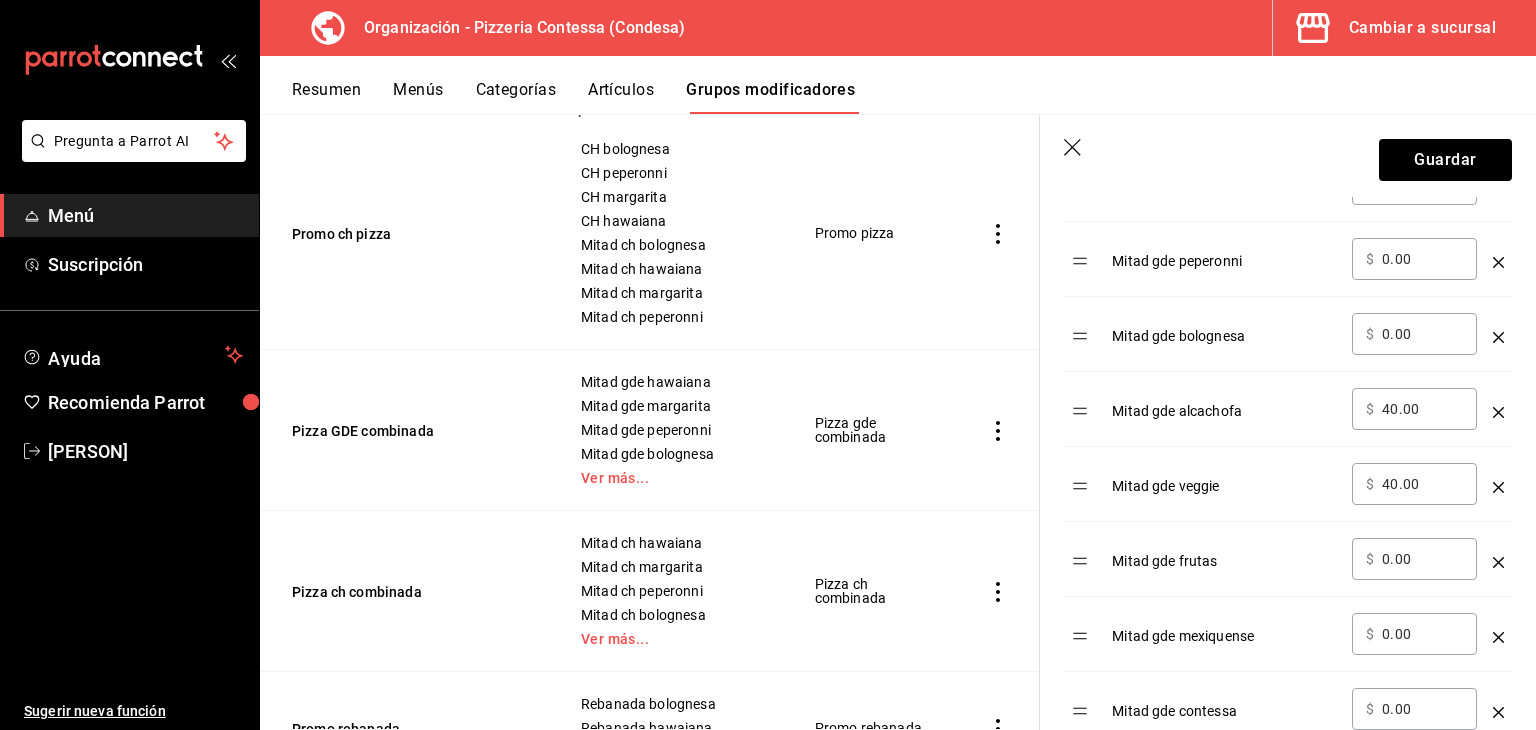 scroll, scrollTop: 836, scrollLeft: 0, axis: vertical 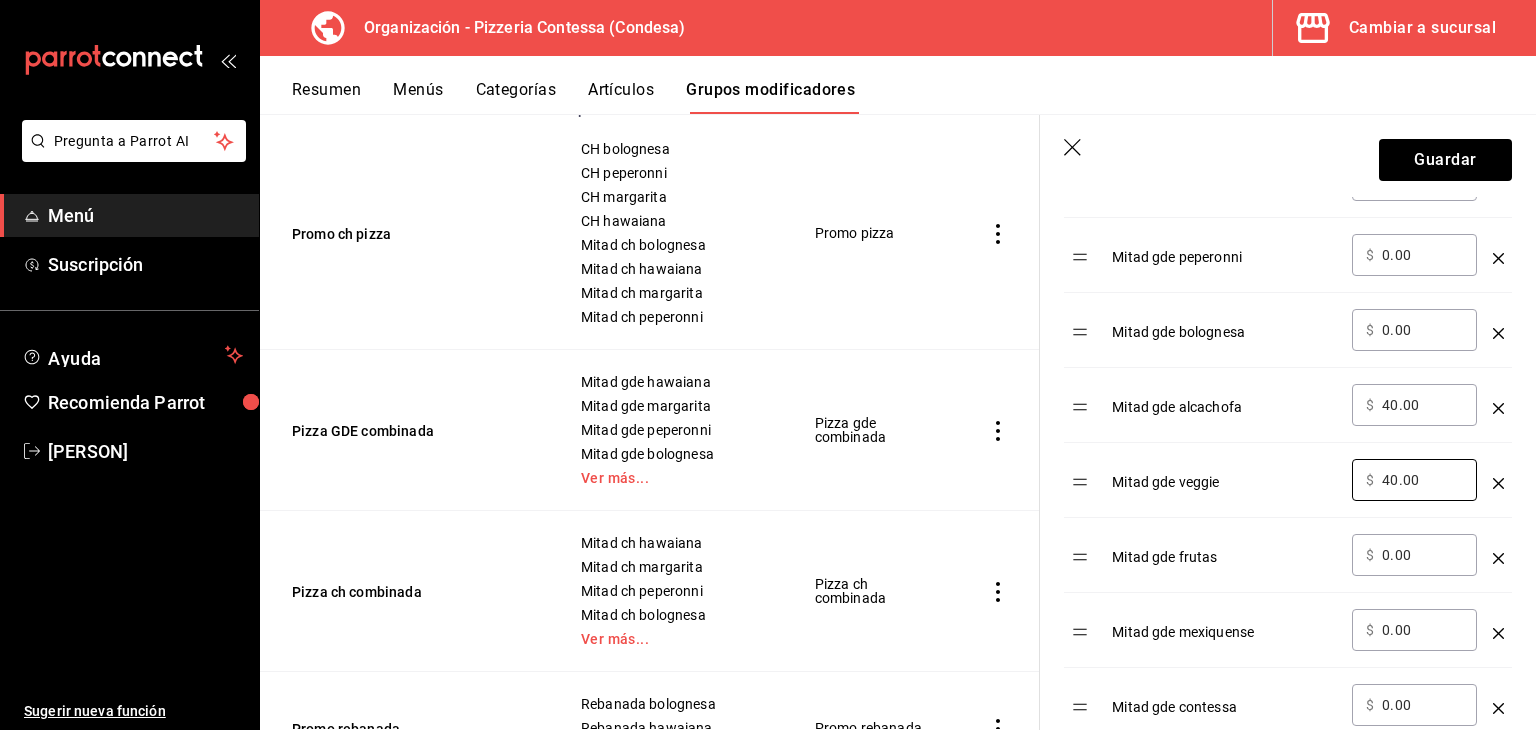 type on "40.00" 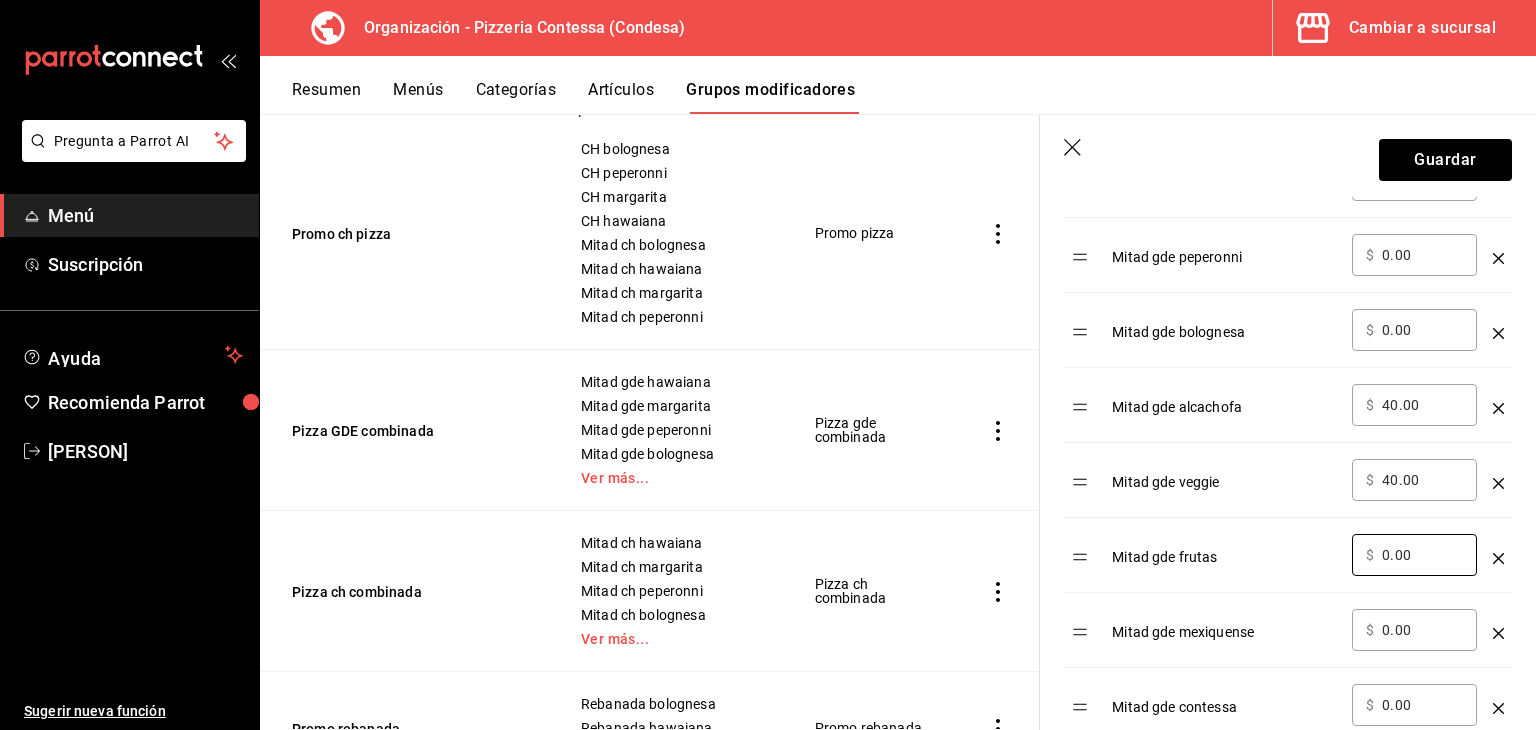 drag, startPoint x: 1442, startPoint y: 560, endPoint x: 1295, endPoint y: 567, distance: 147.16656 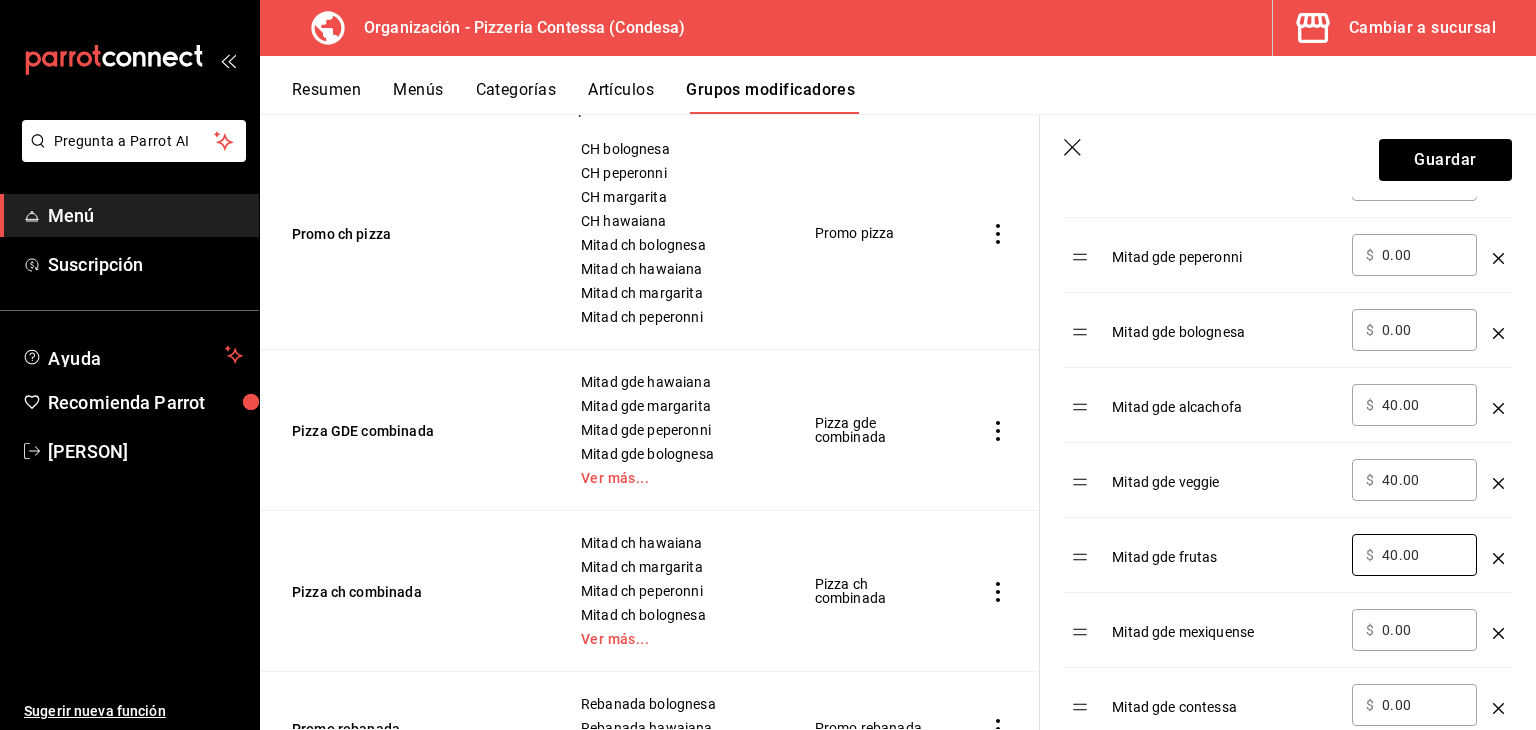 type on "40.00" 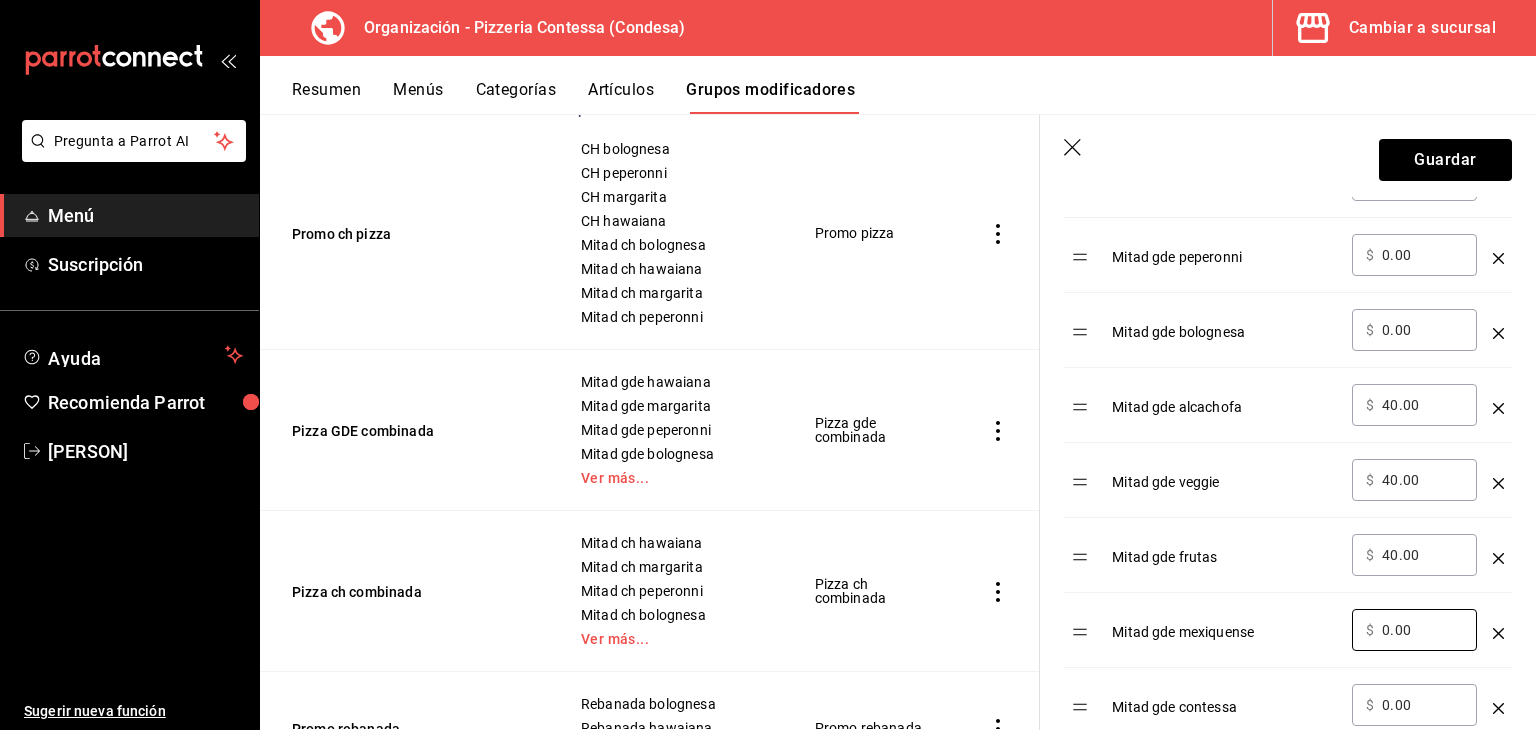 drag, startPoint x: 1413, startPoint y: 628, endPoint x: 1292, endPoint y: 651, distance: 123.16656 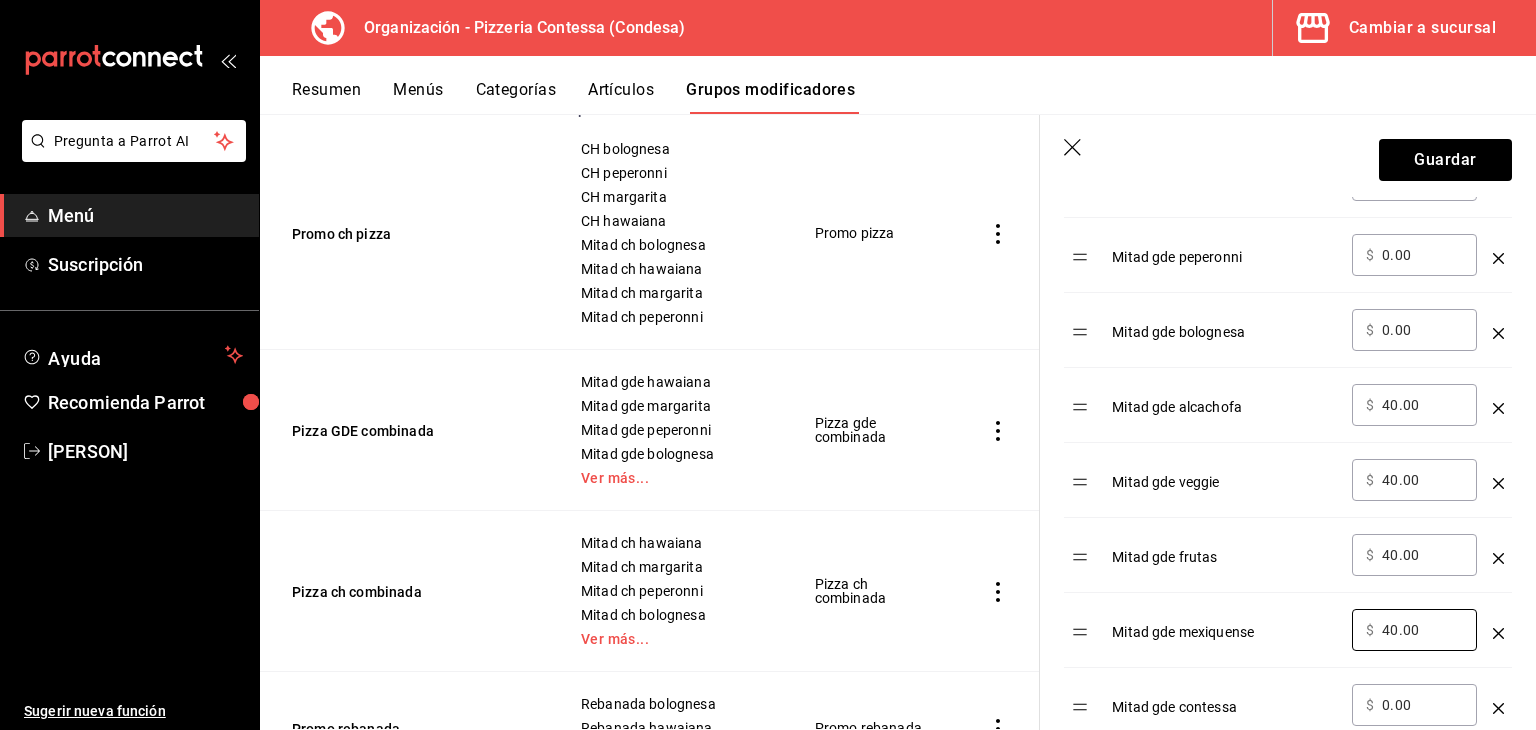 type on "40.00" 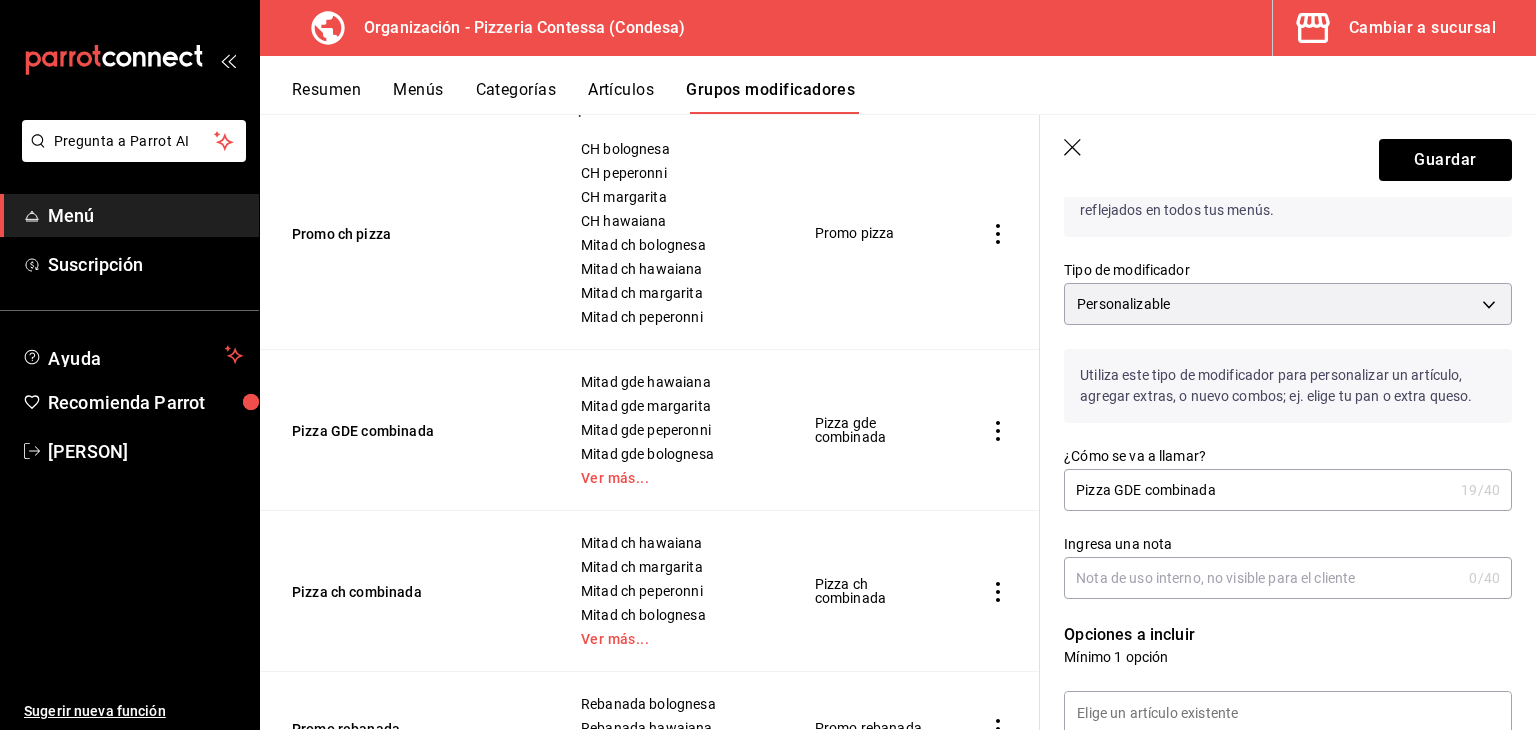 scroll, scrollTop: 96, scrollLeft: 0, axis: vertical 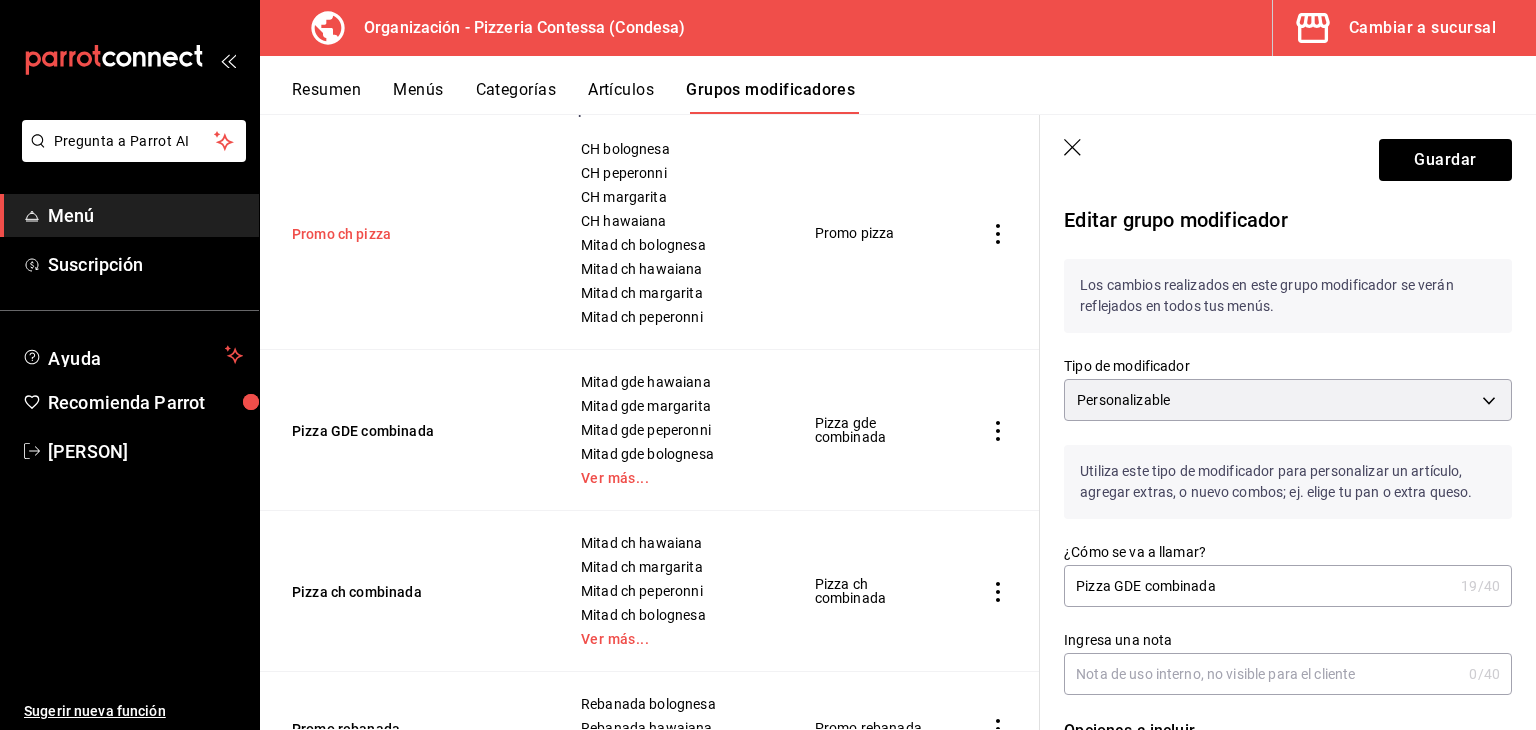 click on "Promo ch pizza" at bounding box center [412, 234] 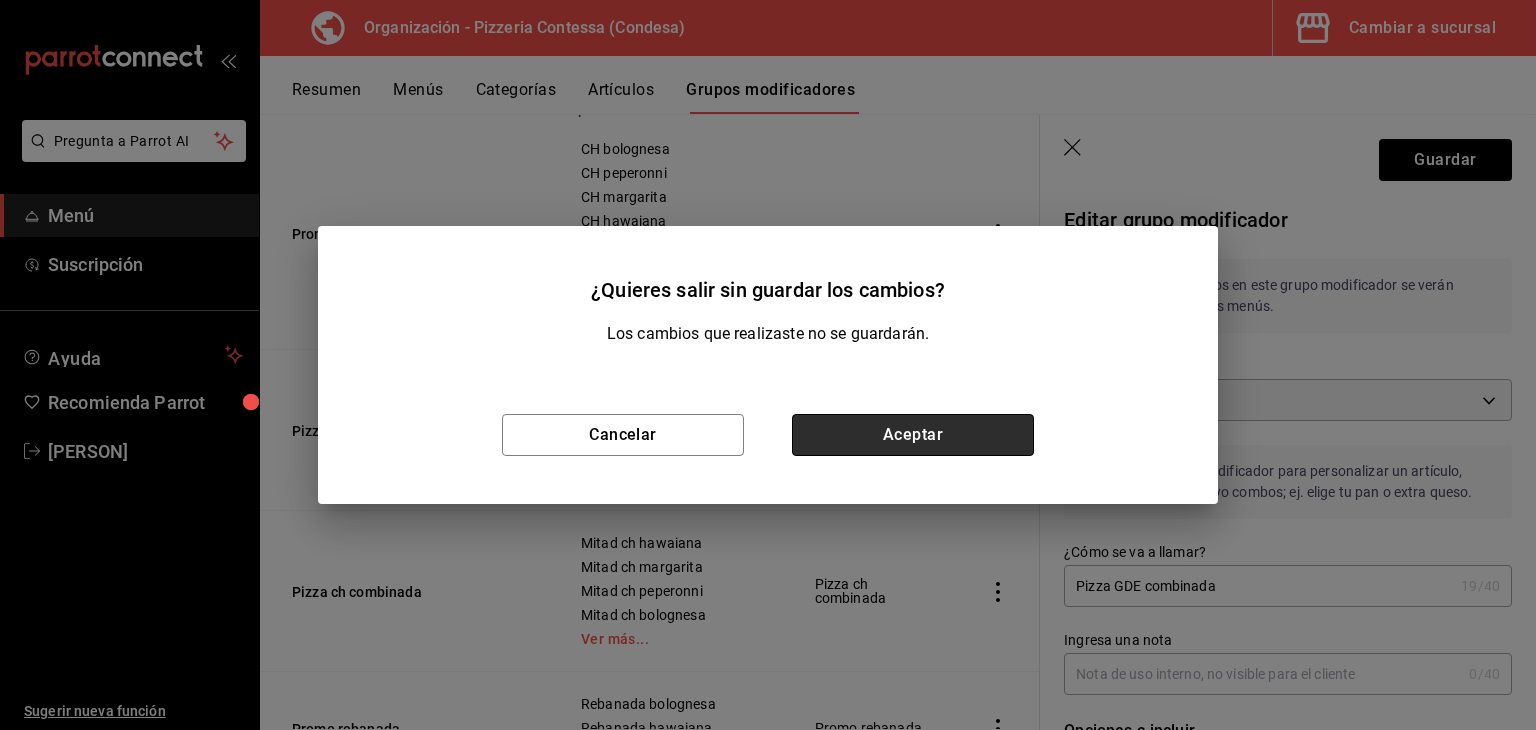 click on "Aceptar" at bounding box center [913, 435] 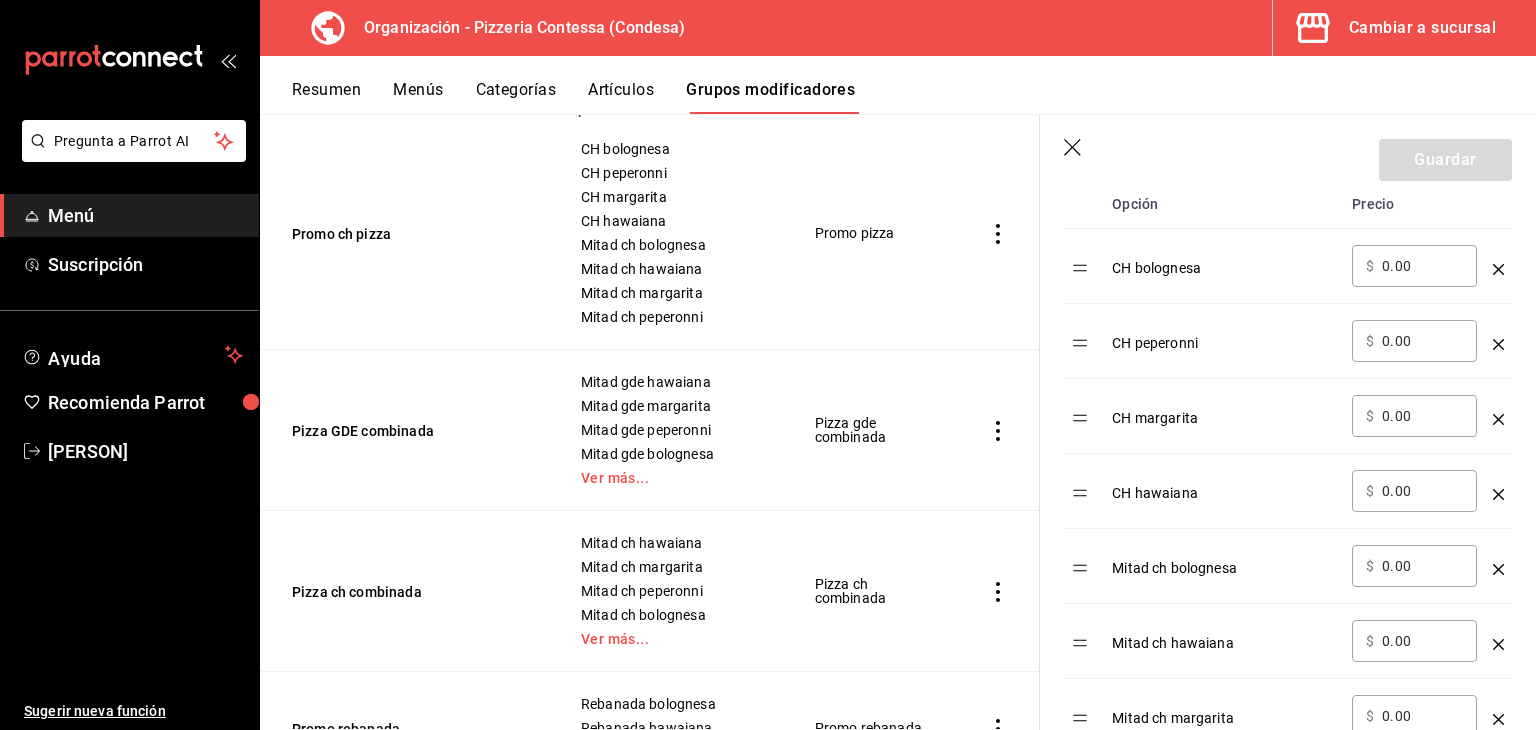 scroll, scrollTop: 667, scrollLeft: 0, axis: vertical 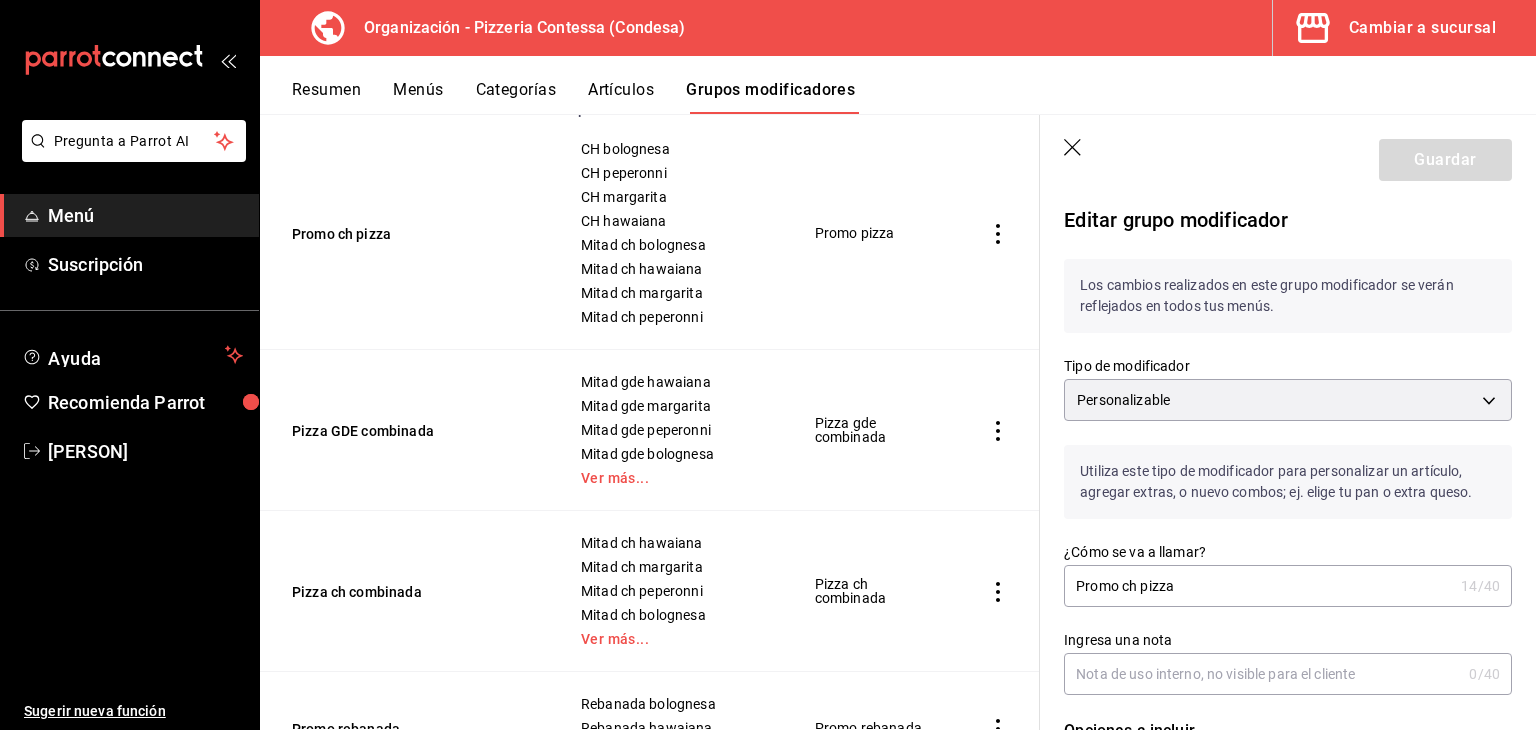 click 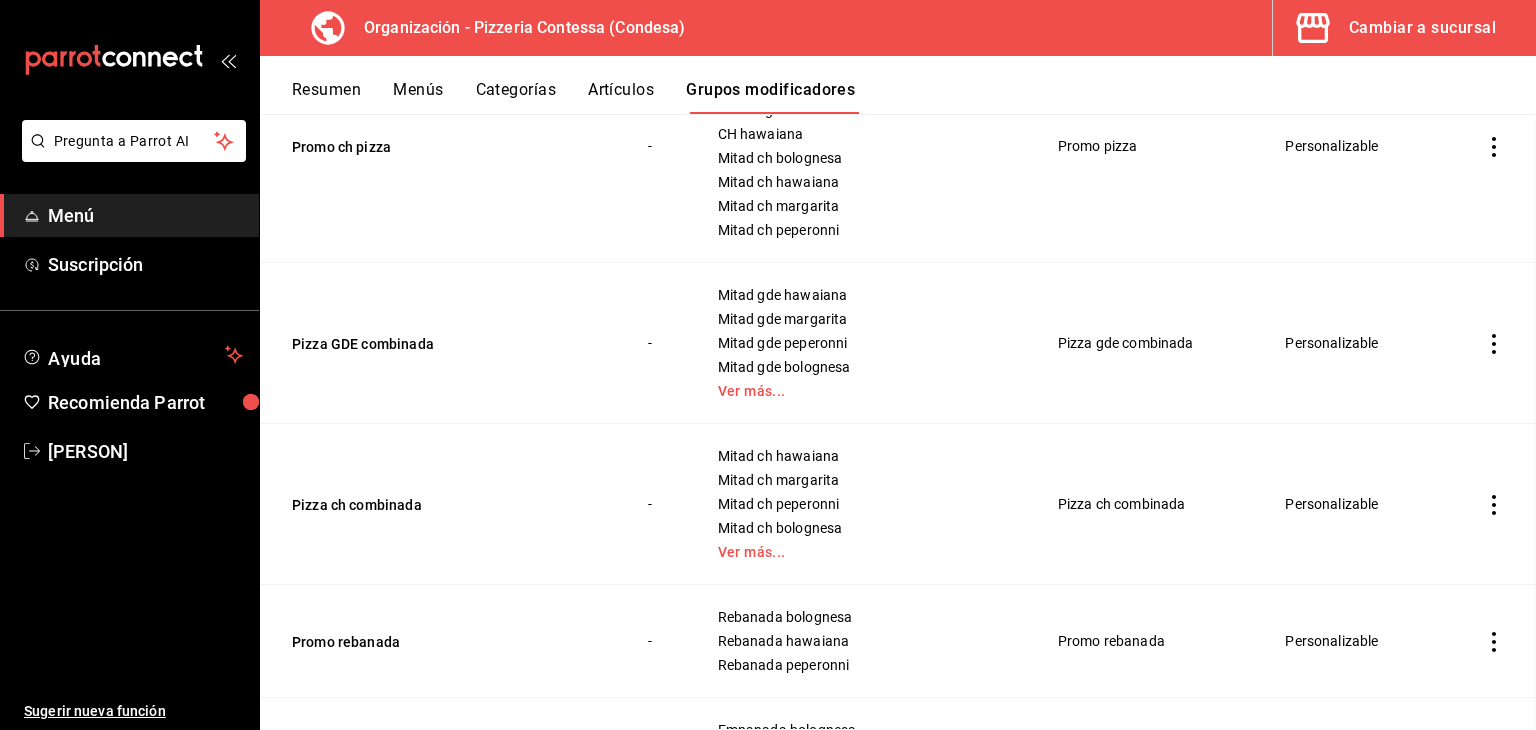 scroll, scrollTop: 0, scrollLeft: 0, axis: both 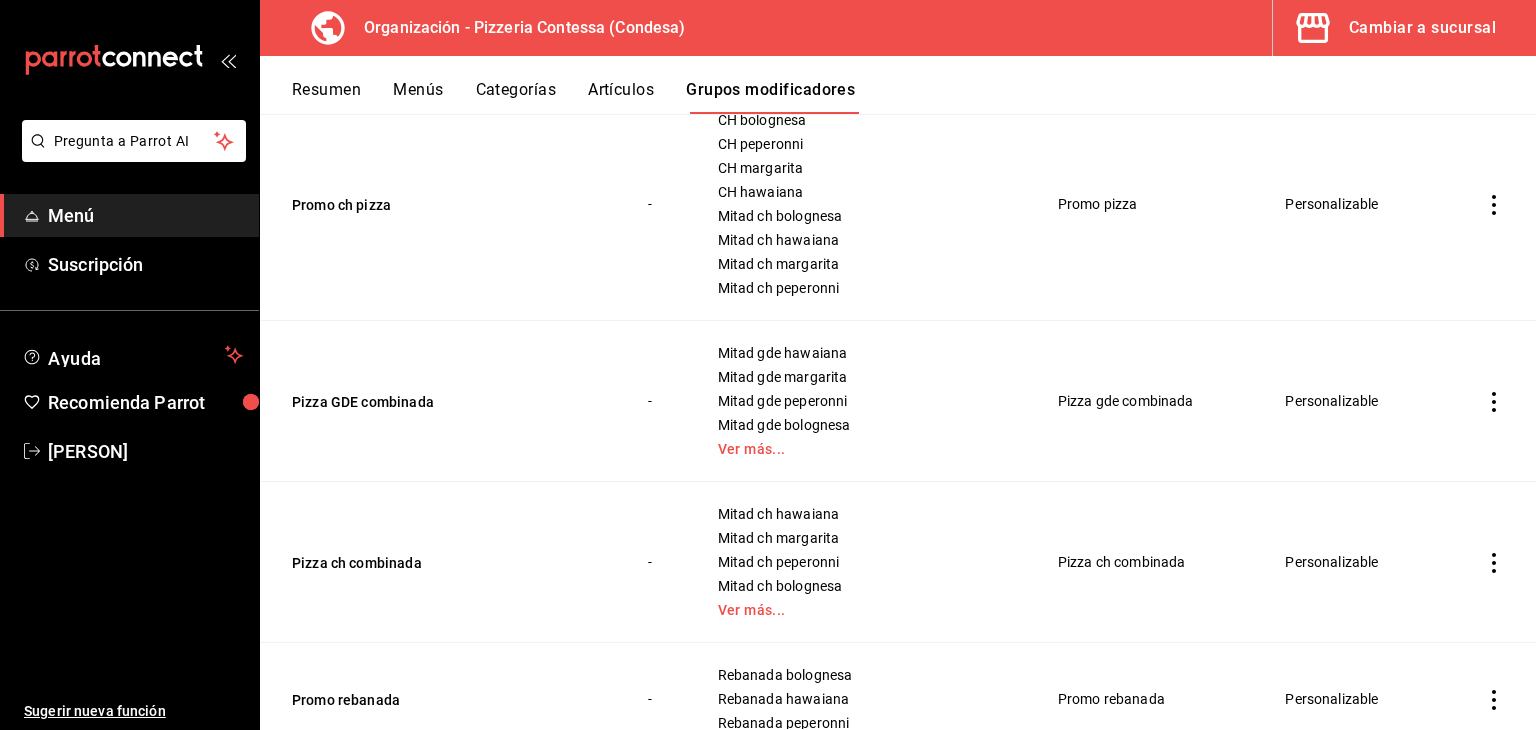 click on "Artículos" at bounding box center [621, 97] 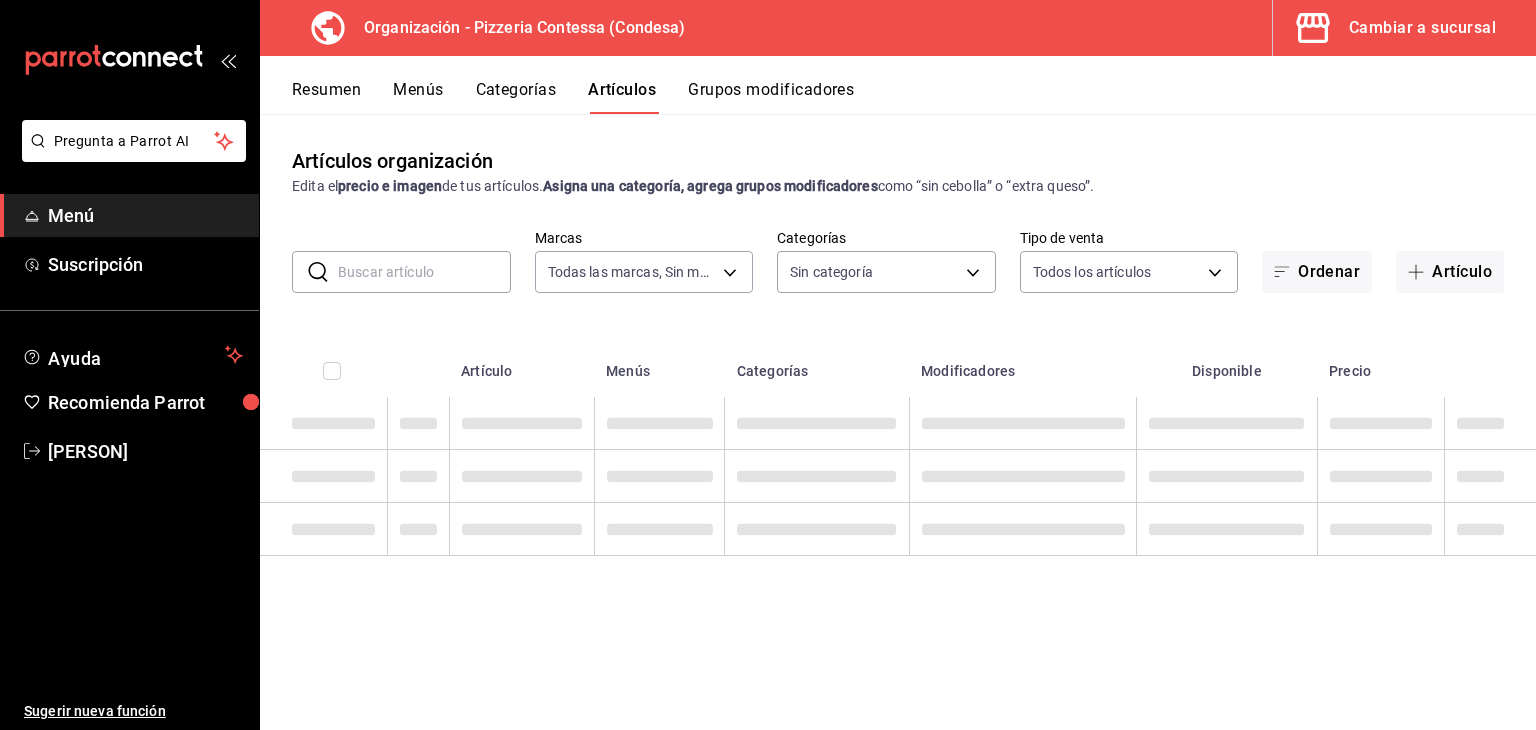 type on "[UUID]" 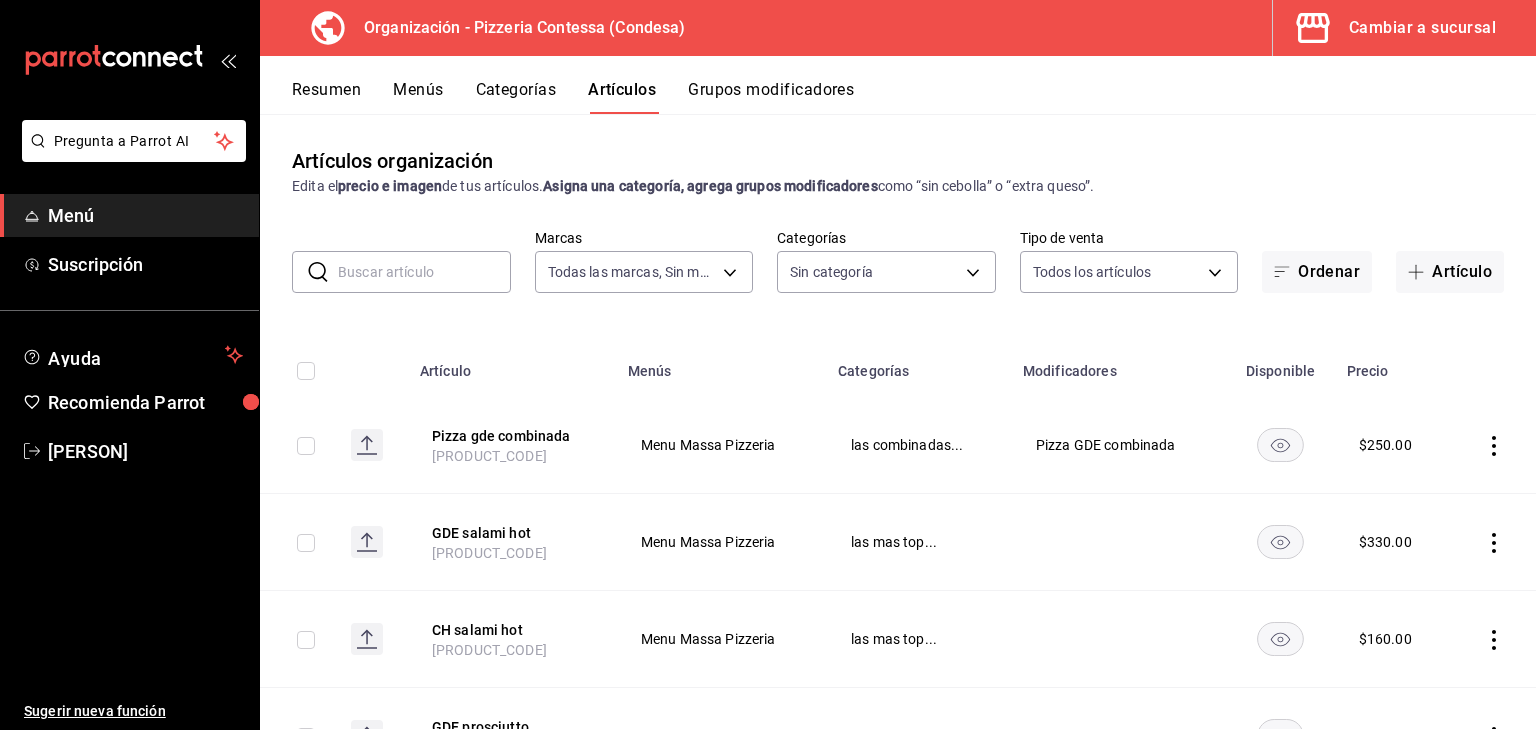 type on "[UUID],[UUID],[UUID],[UUID],[UUID],[UUID],[UUID],[UUID],[UUID],[UUID]" 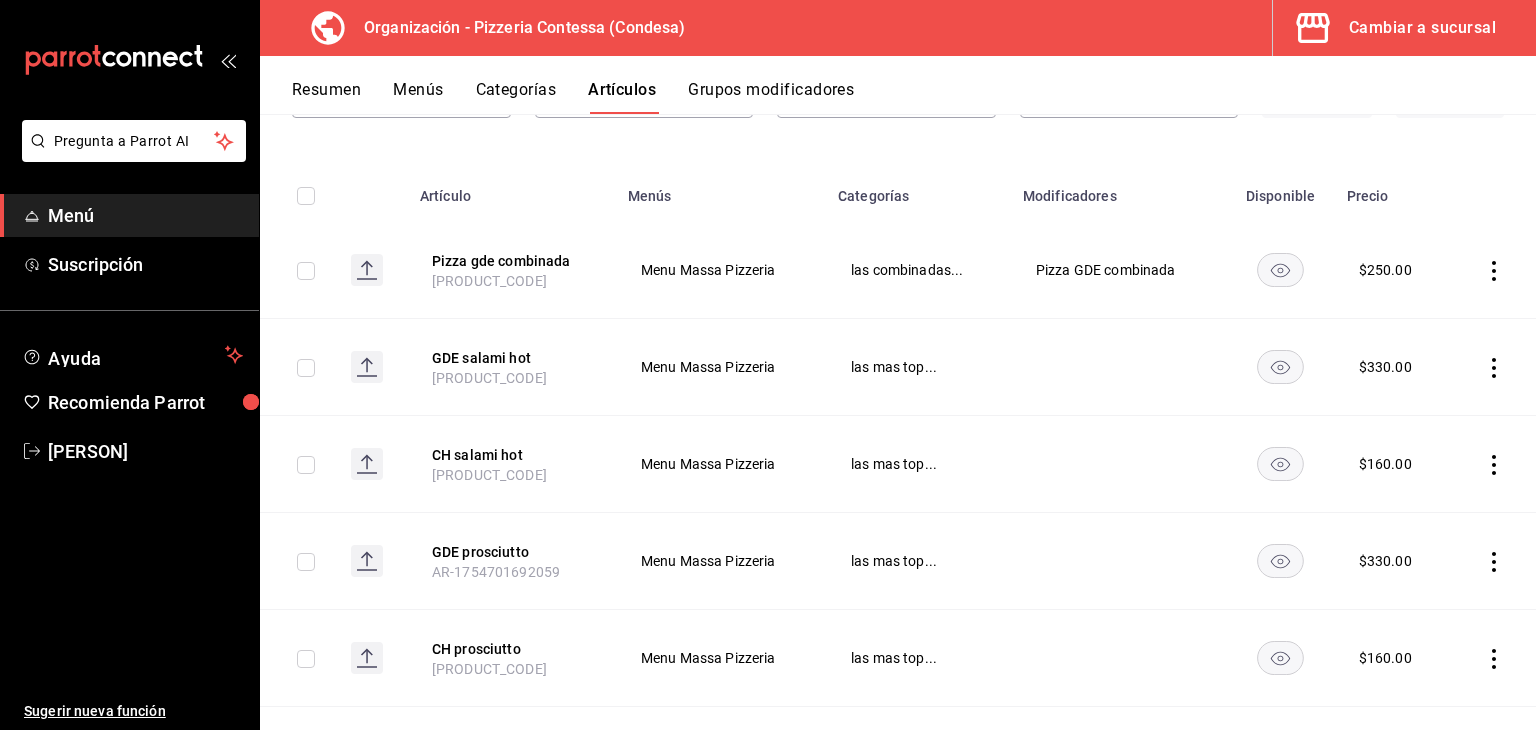 scroll, scrollTop: 192, scrollLeft: 0, axis: vertical 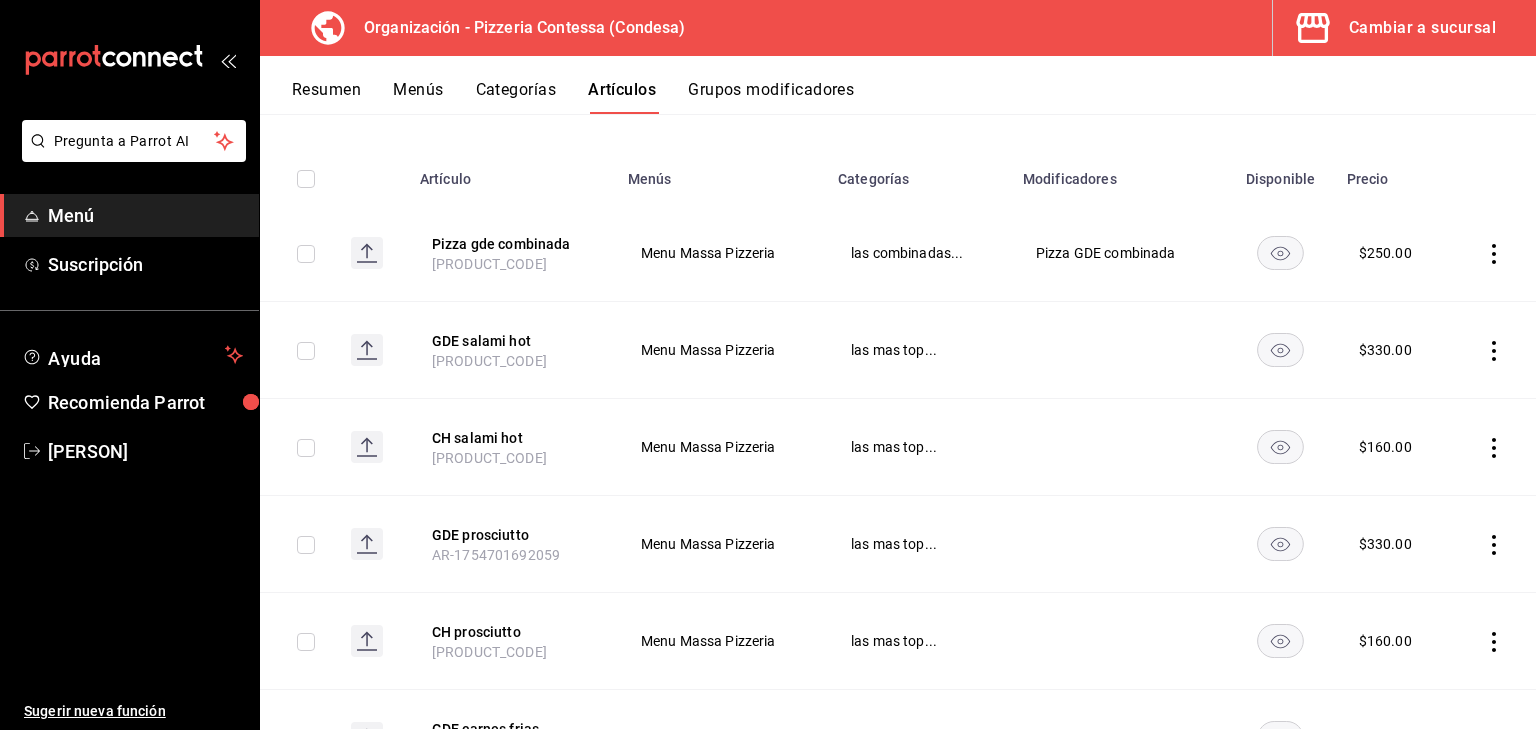 click on "Cambiar a sucursal" at bounding box center [1396, 28] 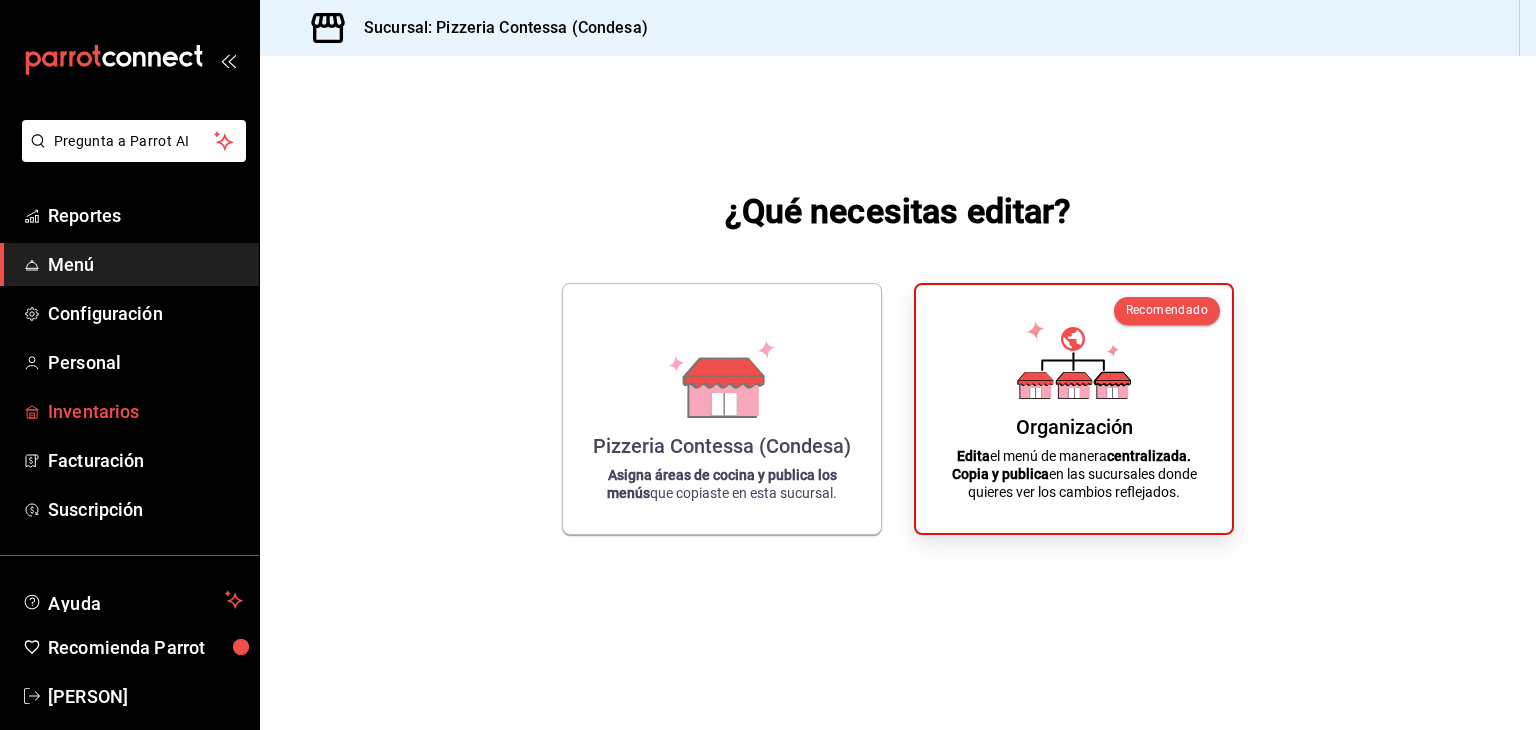 click on "Inventarios" at bounding box center (145, 411) 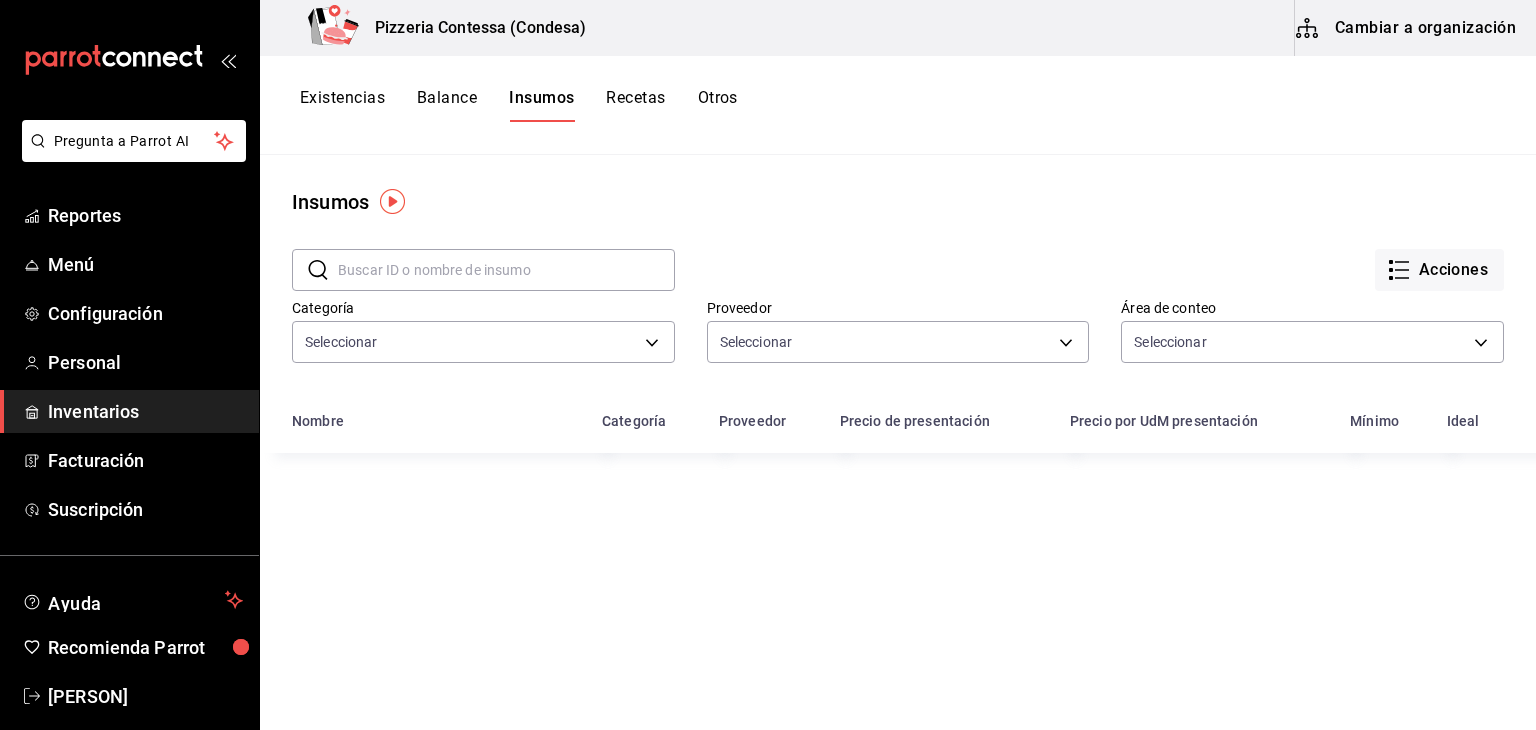 type on "[UUID],[UUID],[UUID],[UUID],[UUID],[UUID],[UUID],[UUID],[UUID],[UUID]" 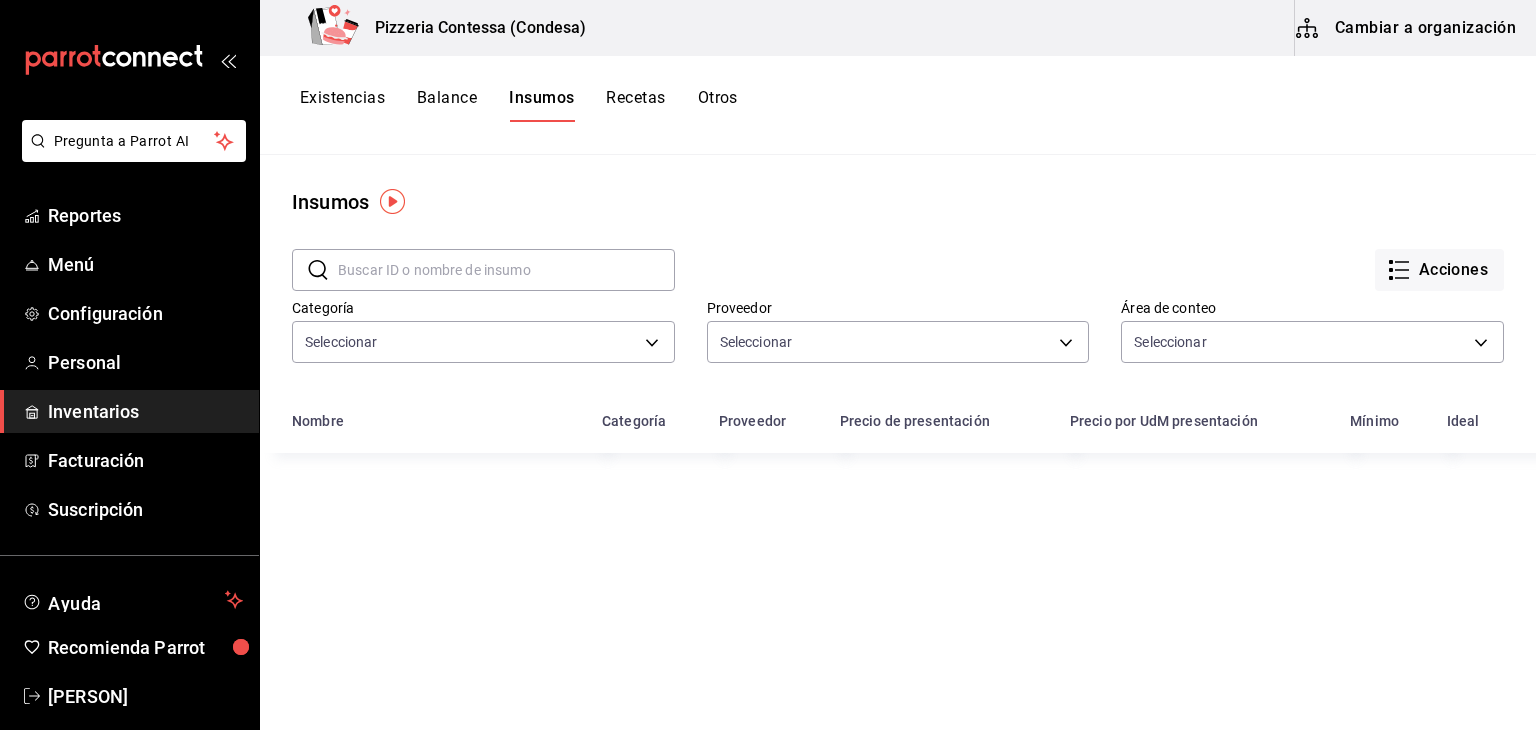 type on "[UUID],[UUID],[UUID],[UUID],[UUID],[UUID],[UUID],[UUID],[UUID],[UUID],[UUID],[UUID],[UUID],[UUID],[UUID]" 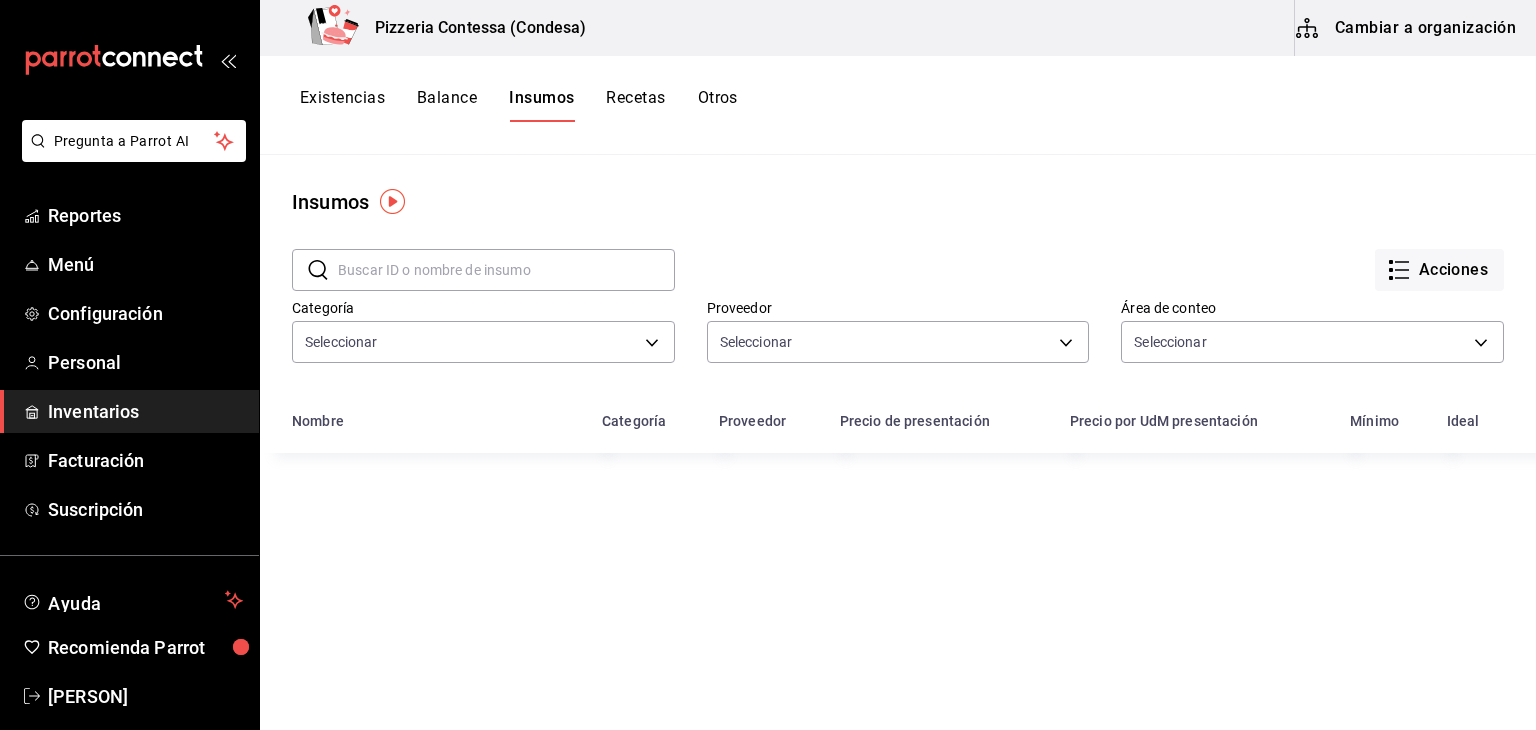 type on "[UUID],[UUID]" 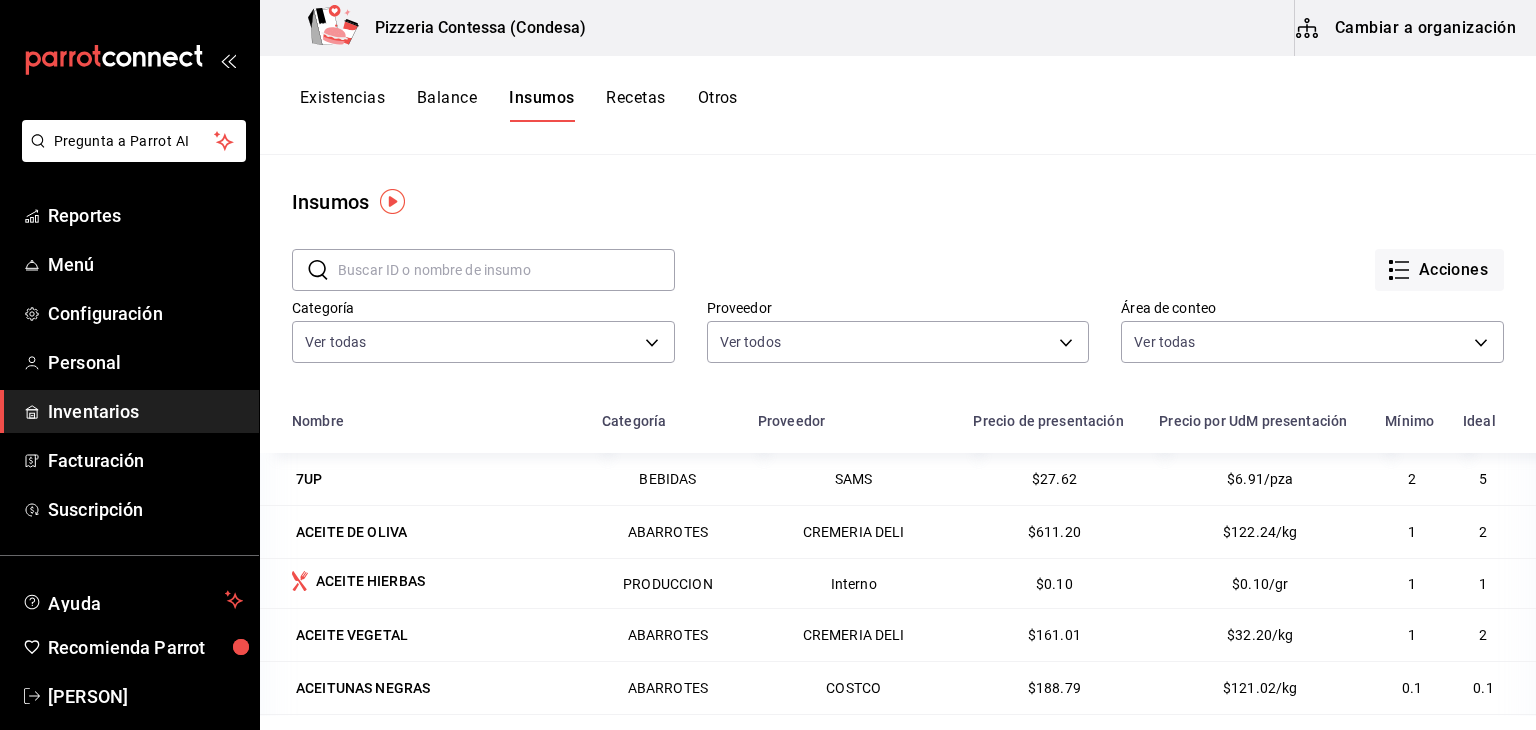 click on "Cambiar a organización" at bounding box center [1407, 28] 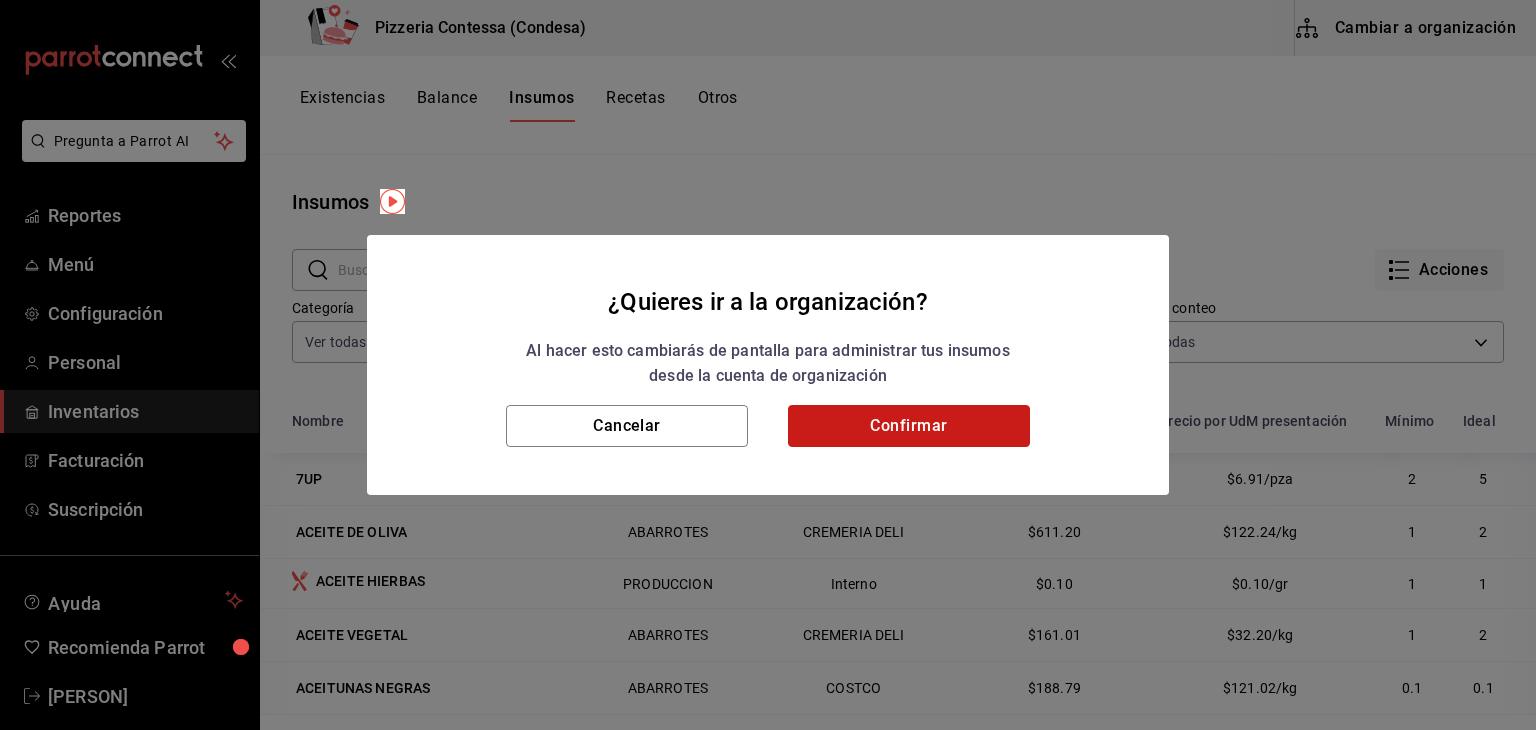 click on "Confirmar" at bounding box center [909, 426] 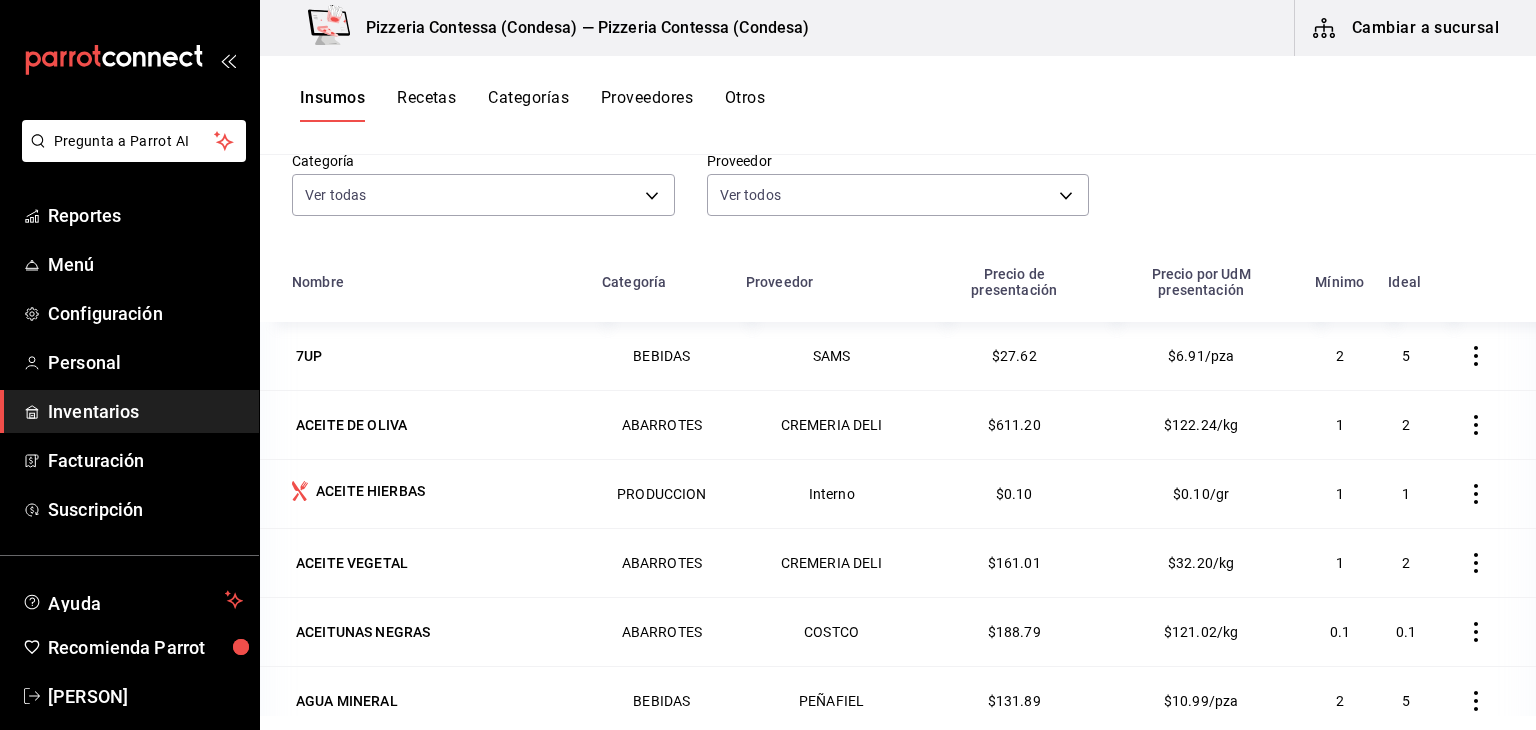 scroll, scrollTop: 188, scrollLeft: 0, axis: vertical 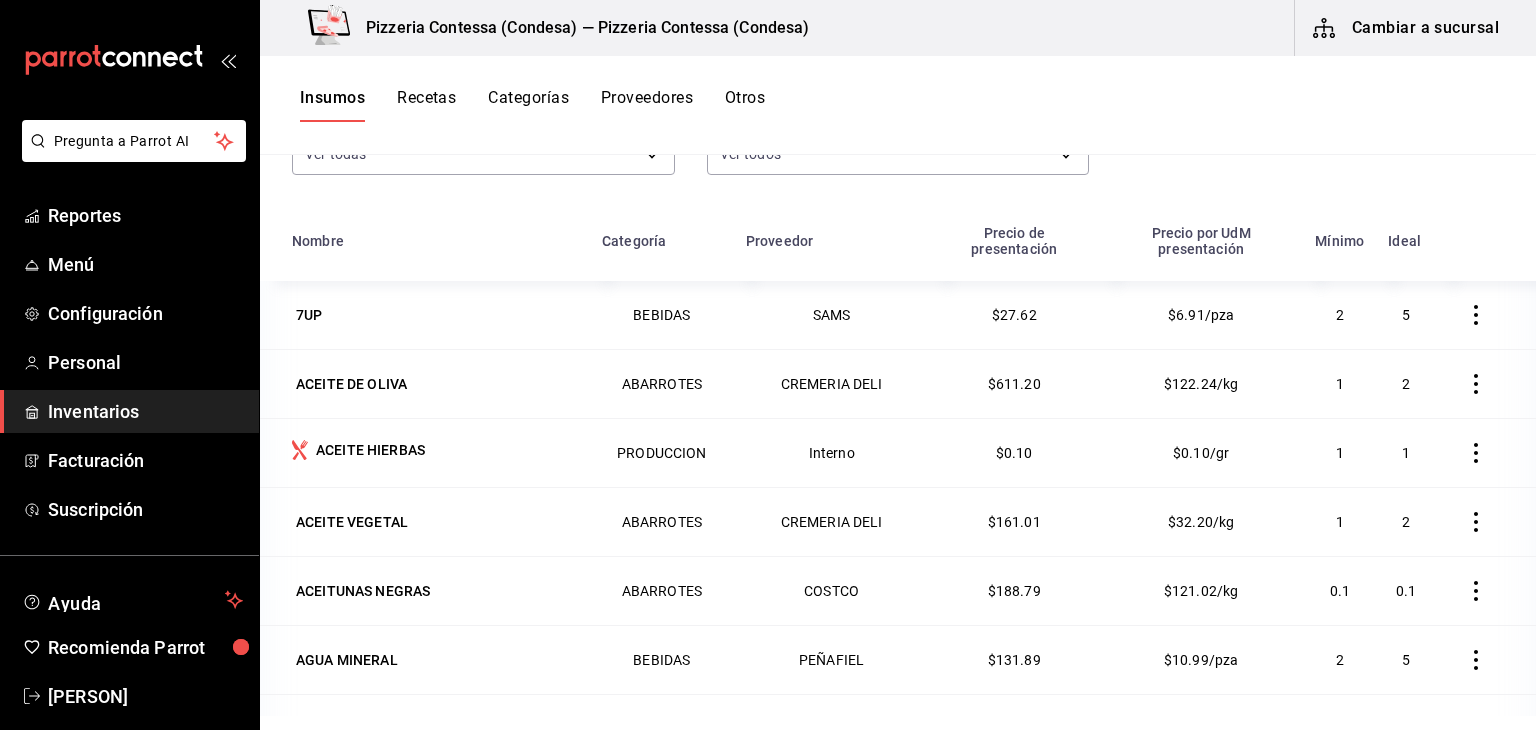 click on "Recetas" at bounding box center (426, 105) 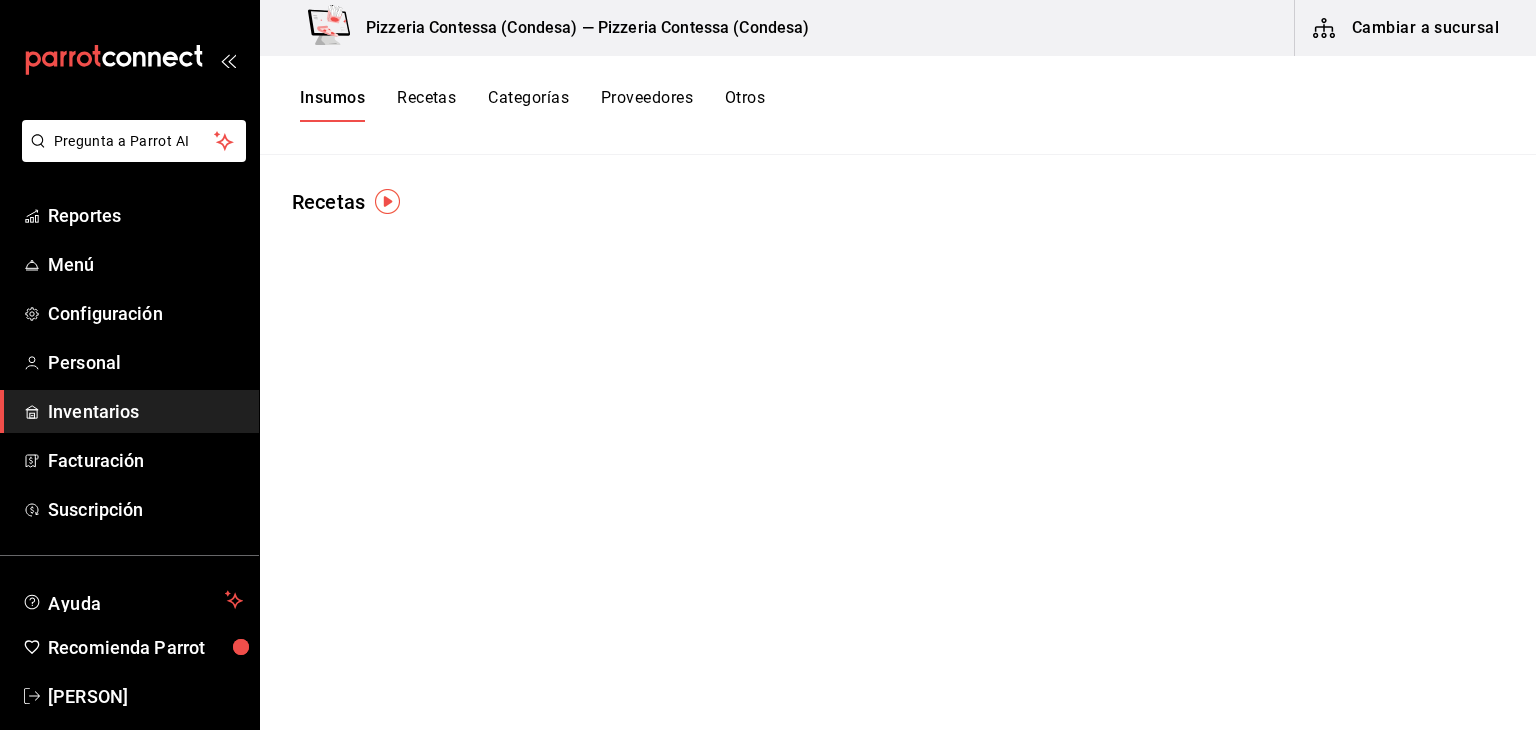 scroll, scrollTop: 0, scrollLeft: 0, axis: both 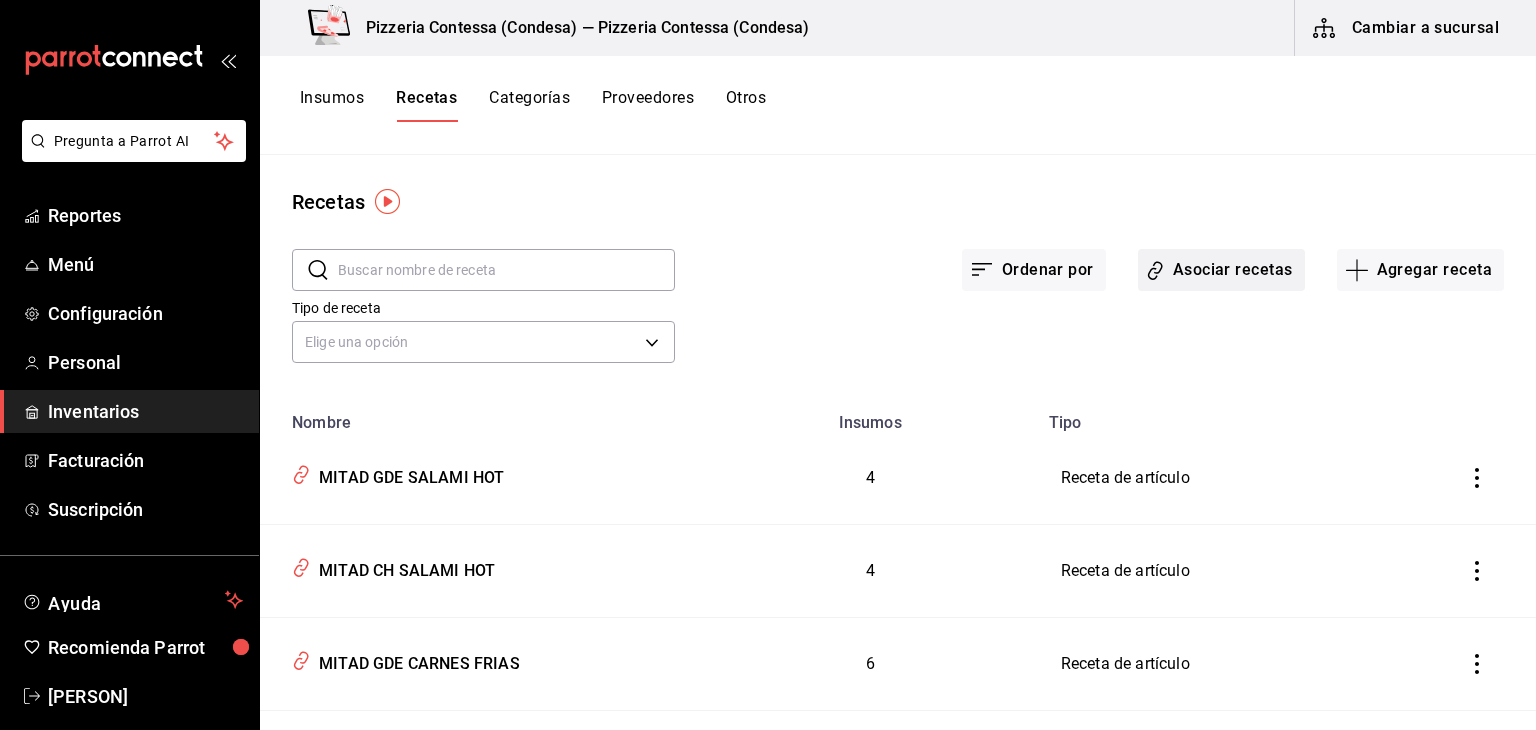 click on "Asociar recetas" at bounding box center [1221, 270] 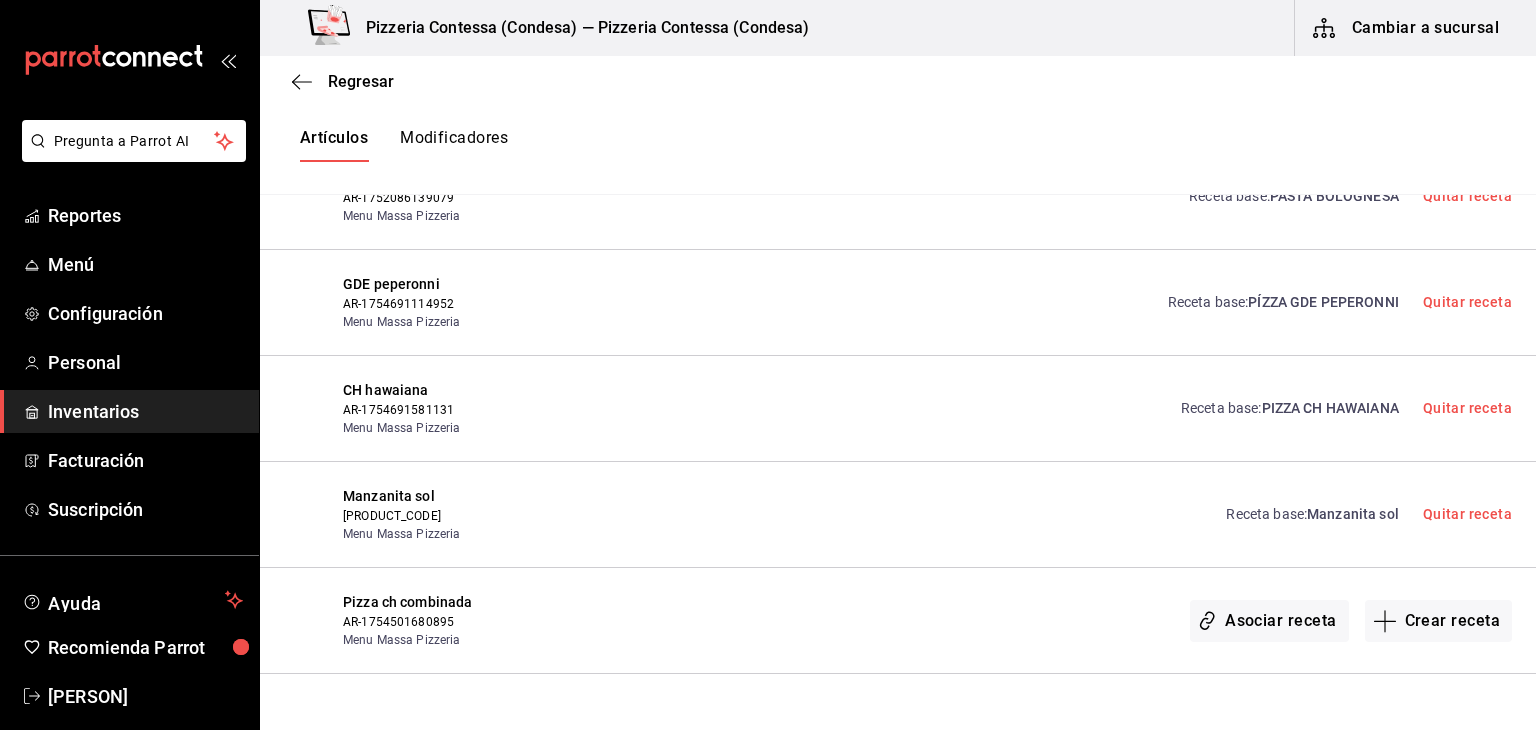 scroll, scrollTop: 2358, scrollLeft: 0, axis: vertical 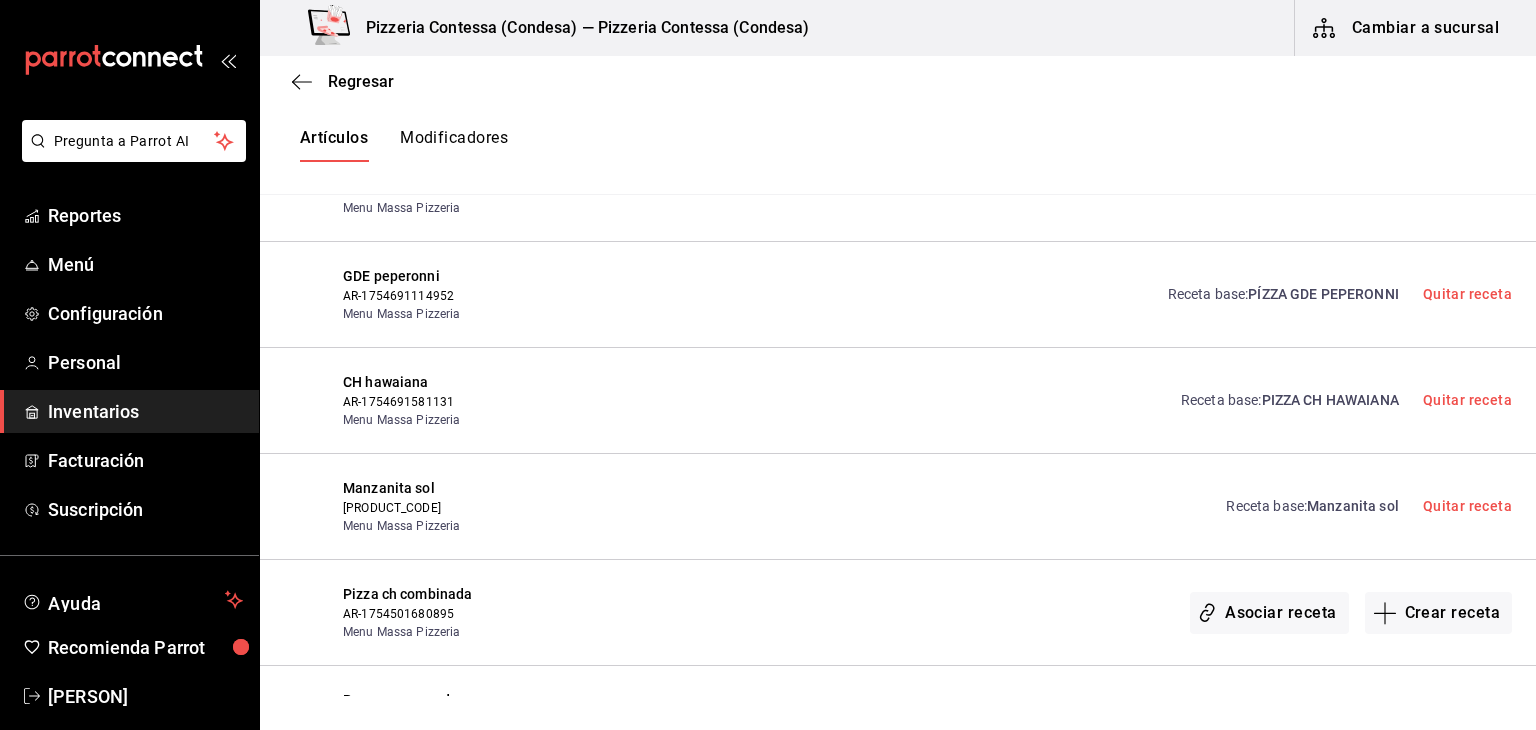 click on "Modificadores" at bounding box center (454, 145) 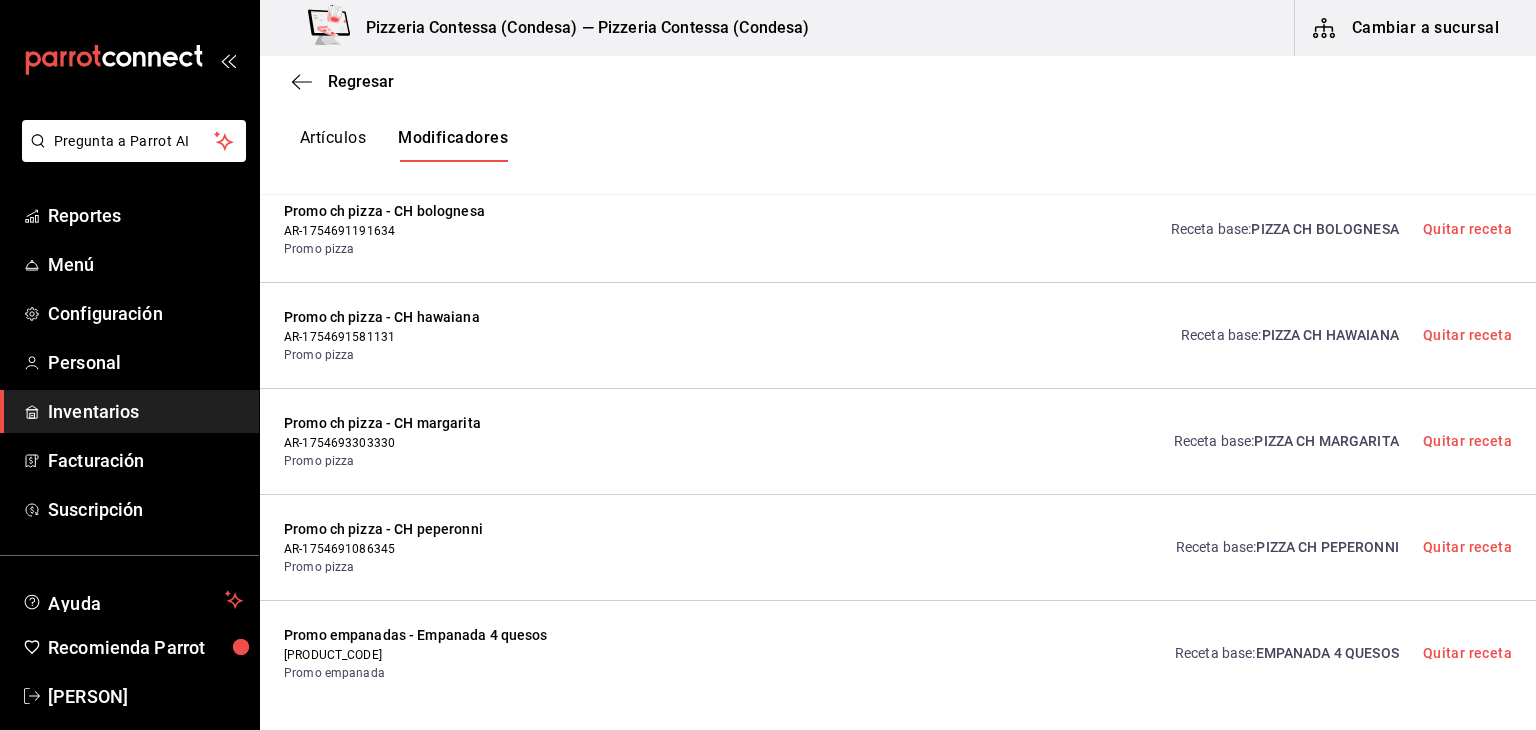 scroll, scrollTop: 516, scrollLeft: 0, axis: vertical 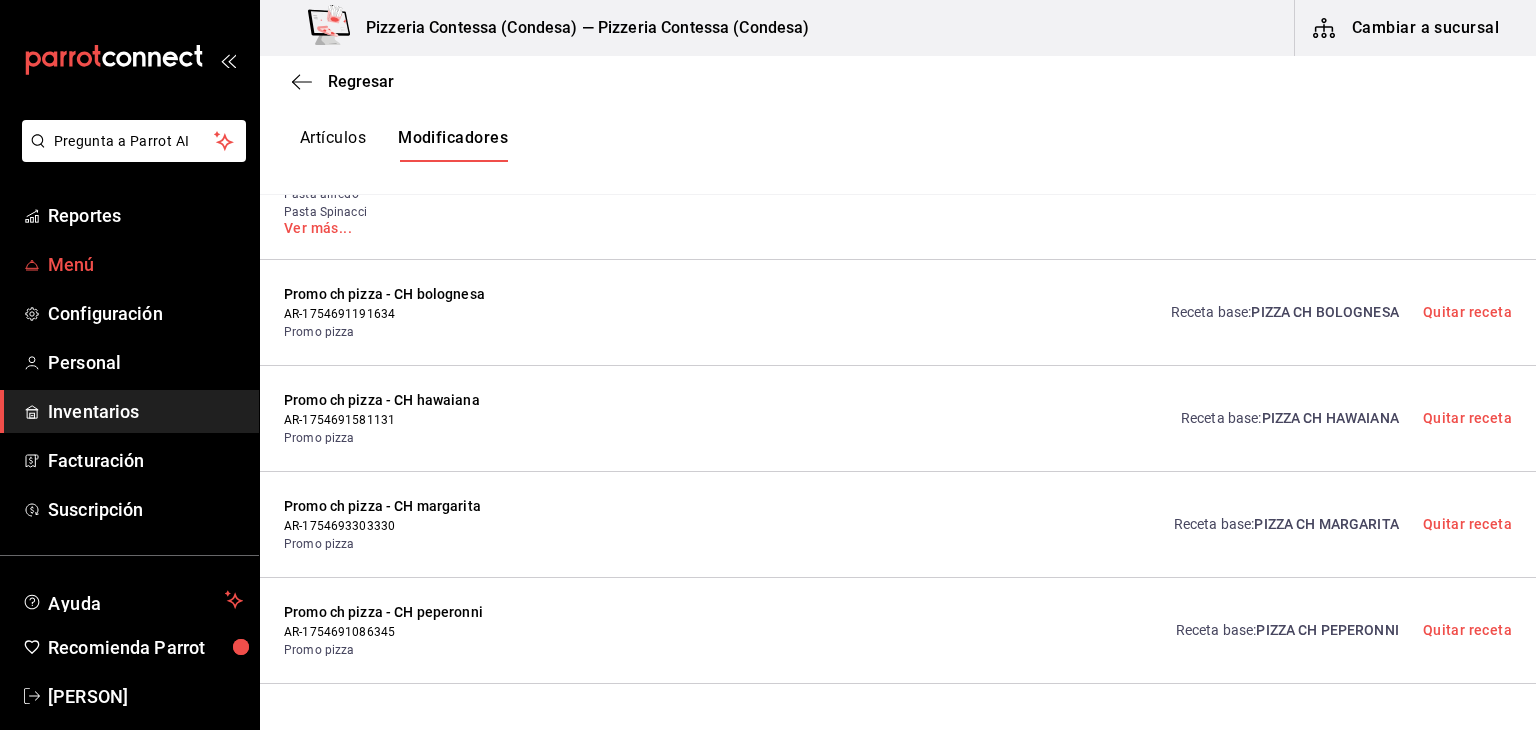 click on "Menú" at bounding box center (145, 264) 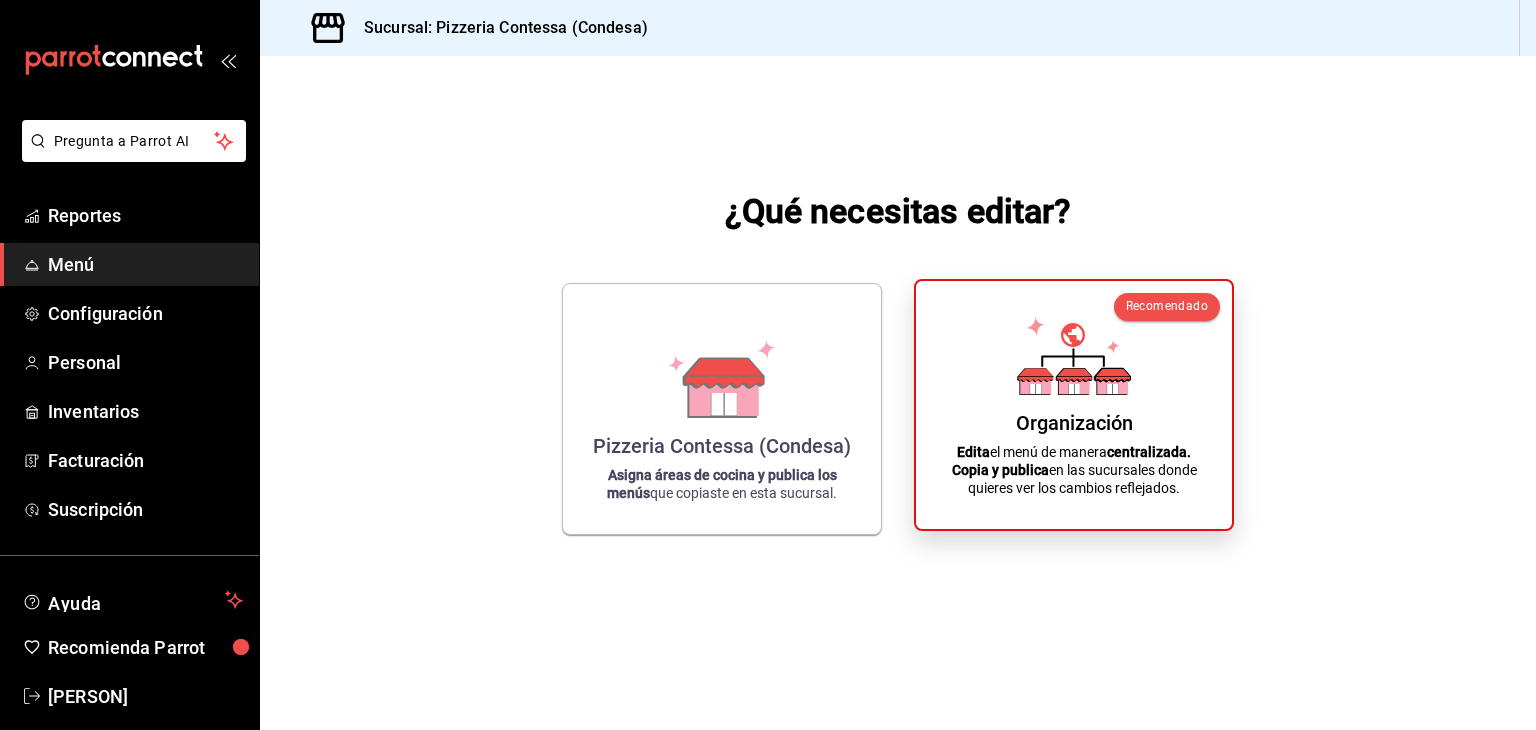 click 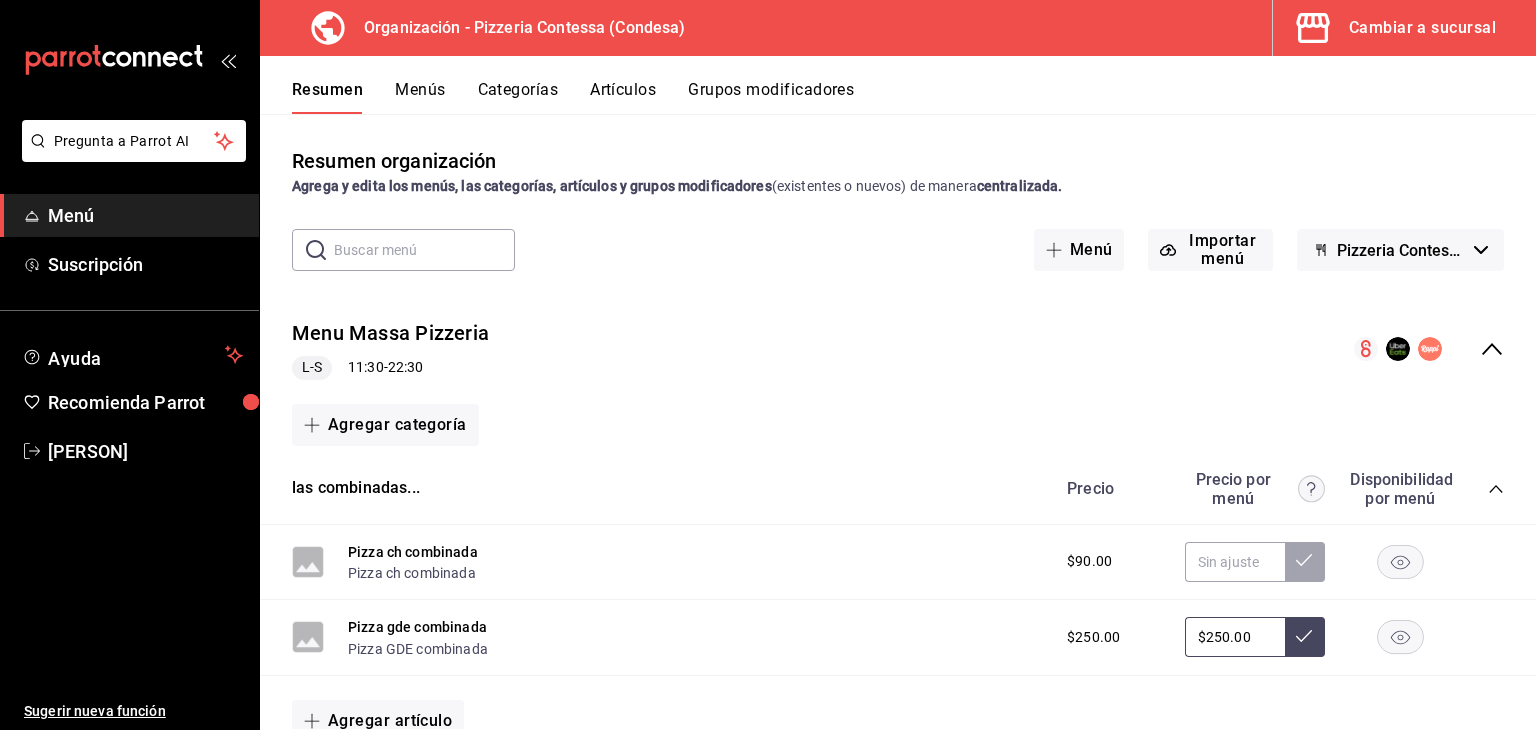 click on "Grupos modificadores" at bounding box center [771, 97] 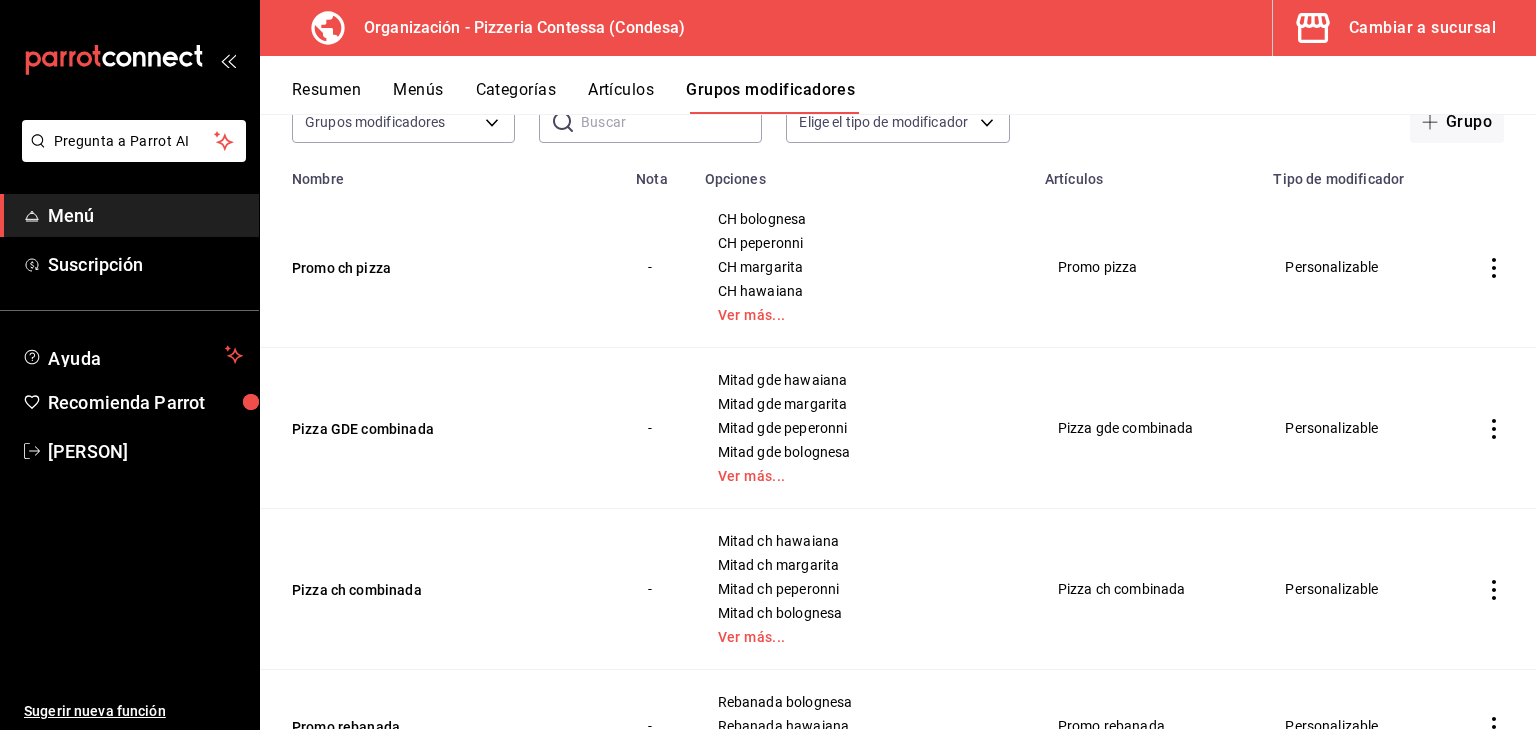 scroll, scrollTop: 151, scrollLeft: 0, axis: vertical 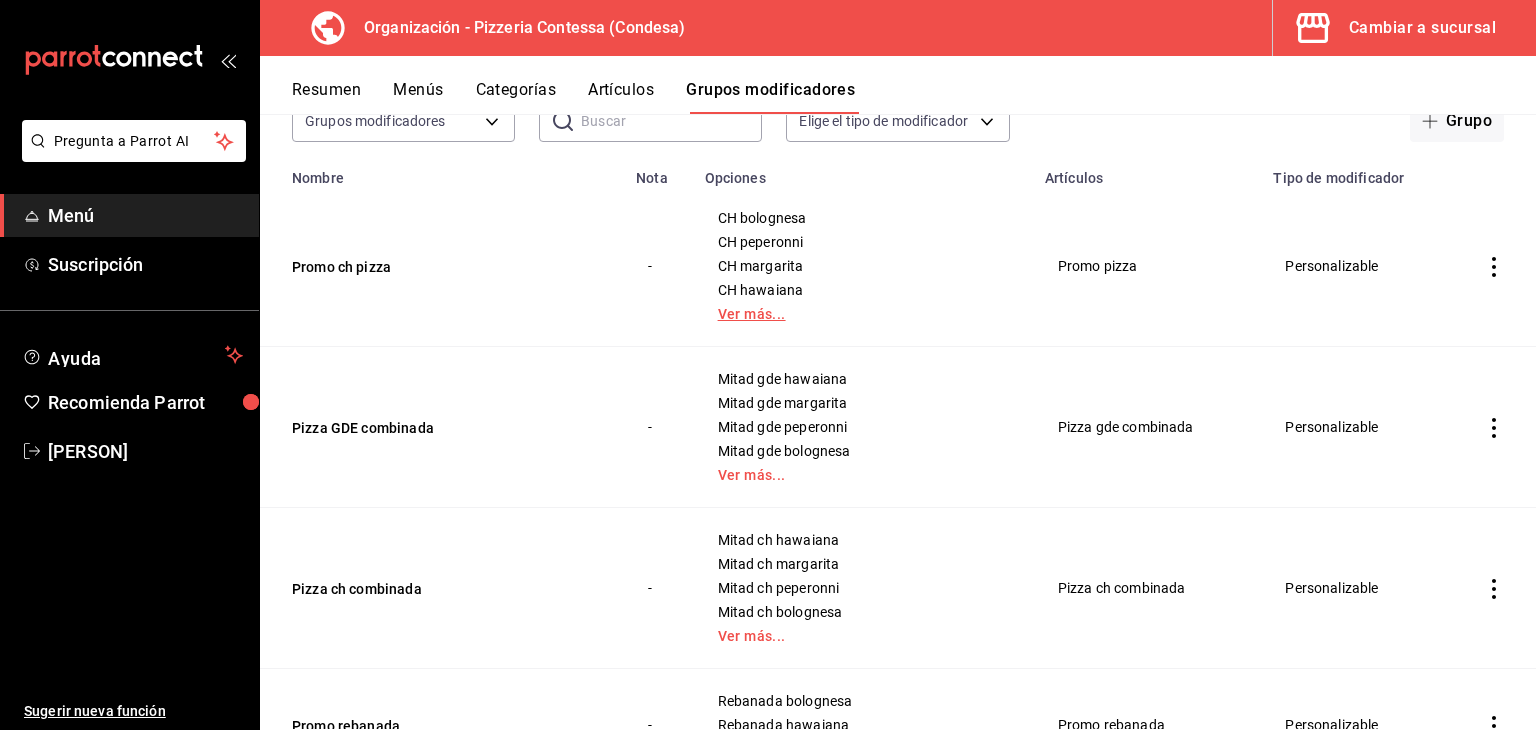click on "Ver más..." at bounding box center (863, 314) 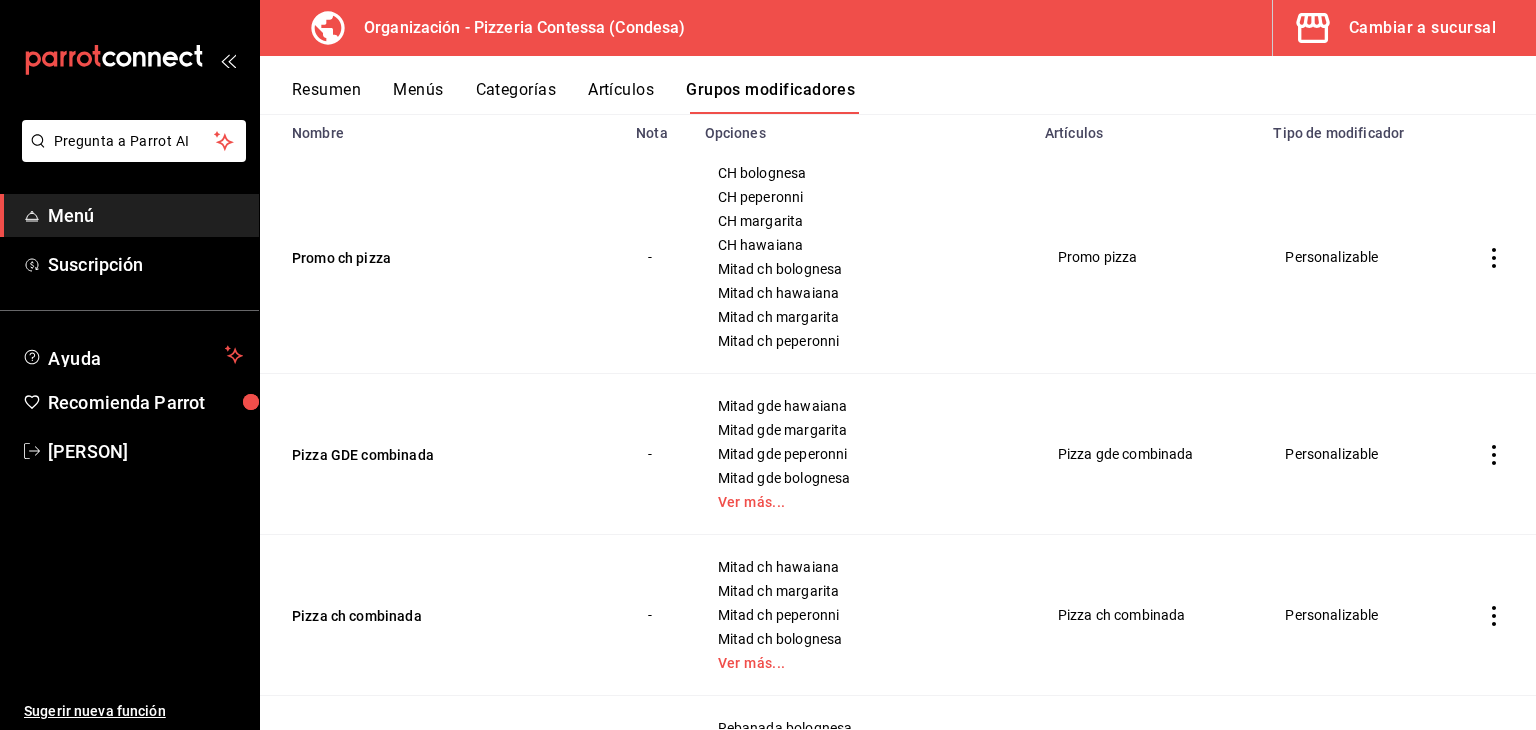 scroll, scrollTop: 264, scrollLeft: 0, axis: vertical 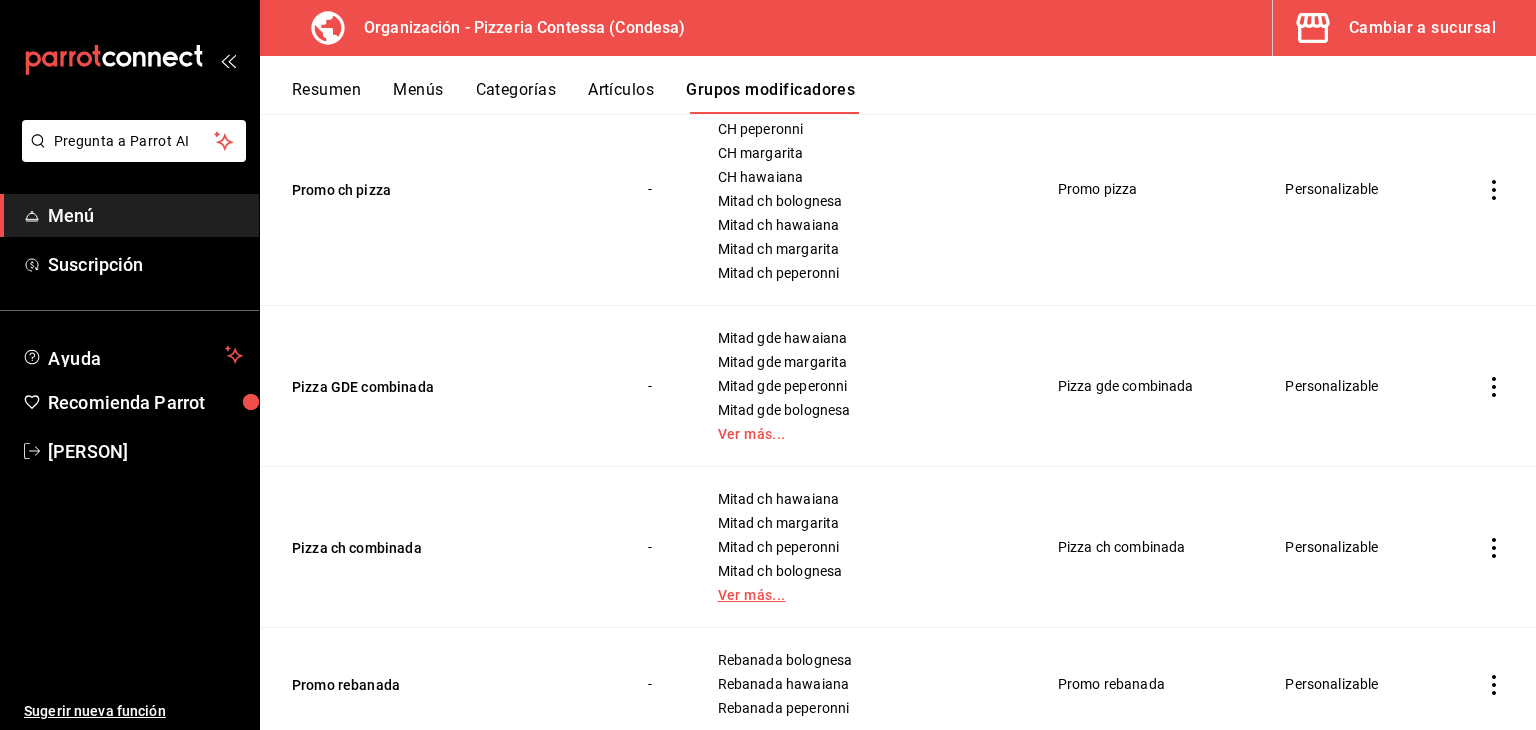 click on "Ver más..." at bounding box center [863, 595] 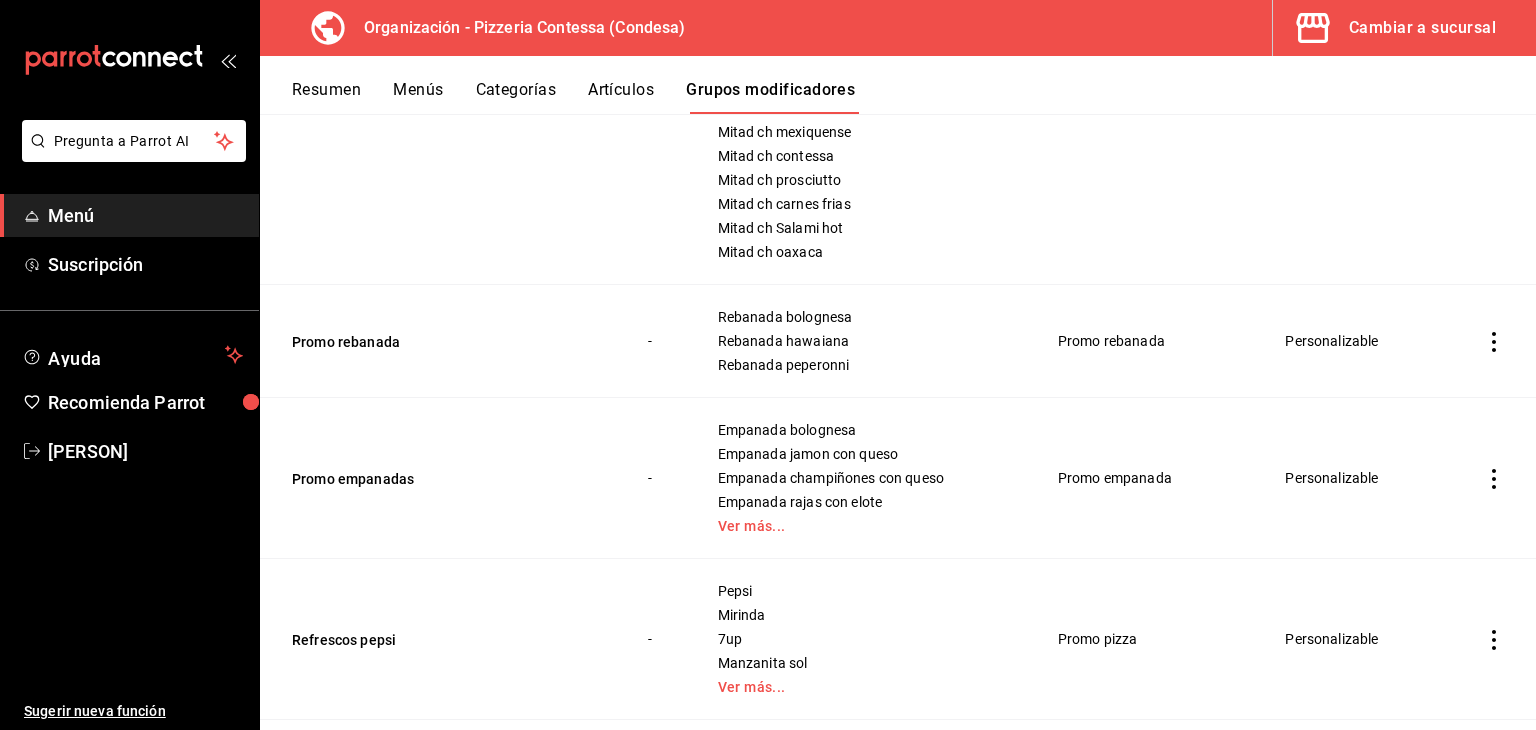 scroll, scrollTop: 824, scrollLeft: 0, axis: vertical 